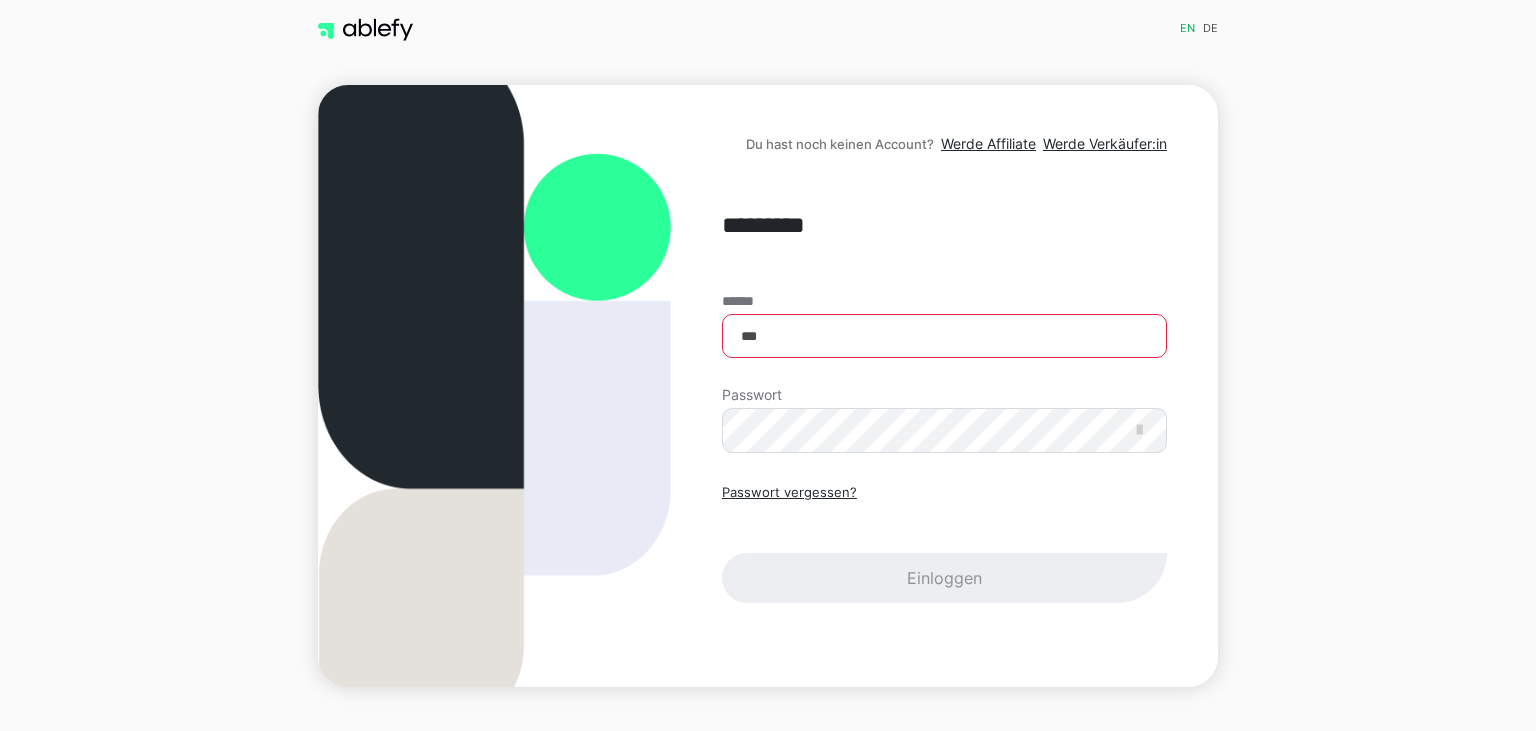 scroll, scrollTop: 0, scrollLeft: 0, axis: both 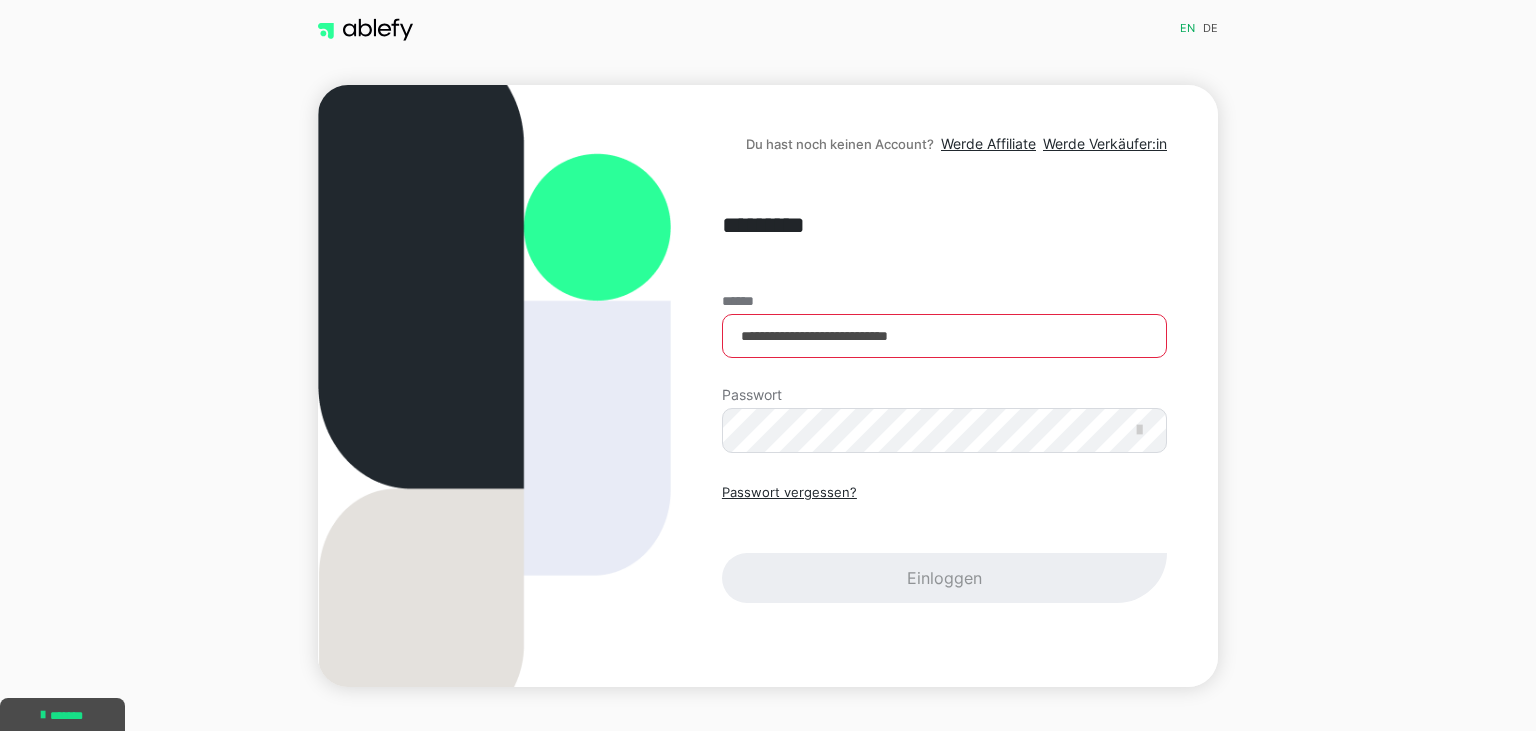 type on "**********" 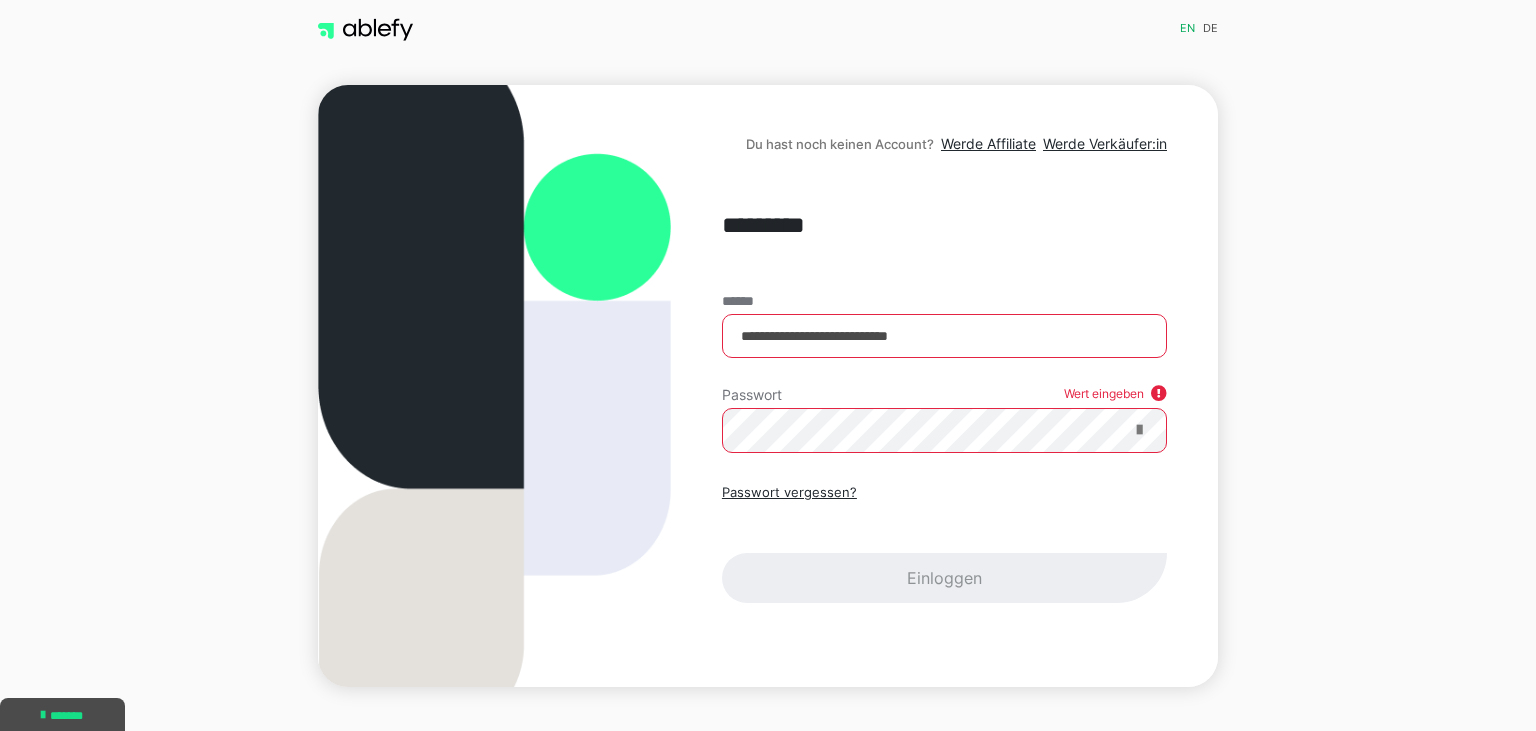 click at bounding box center [1139, 430] 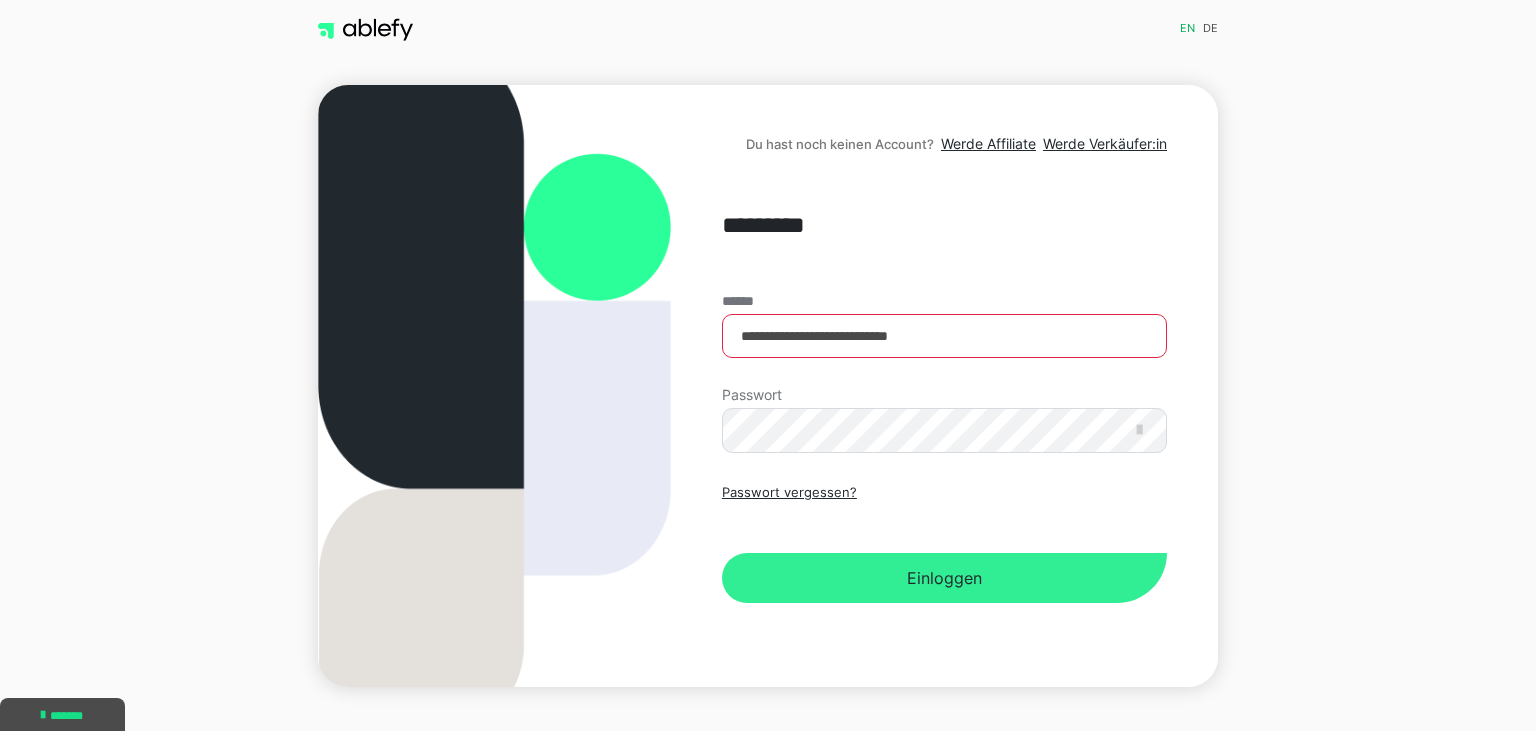 click on "Einloggen" at bounding box center [944, 578] 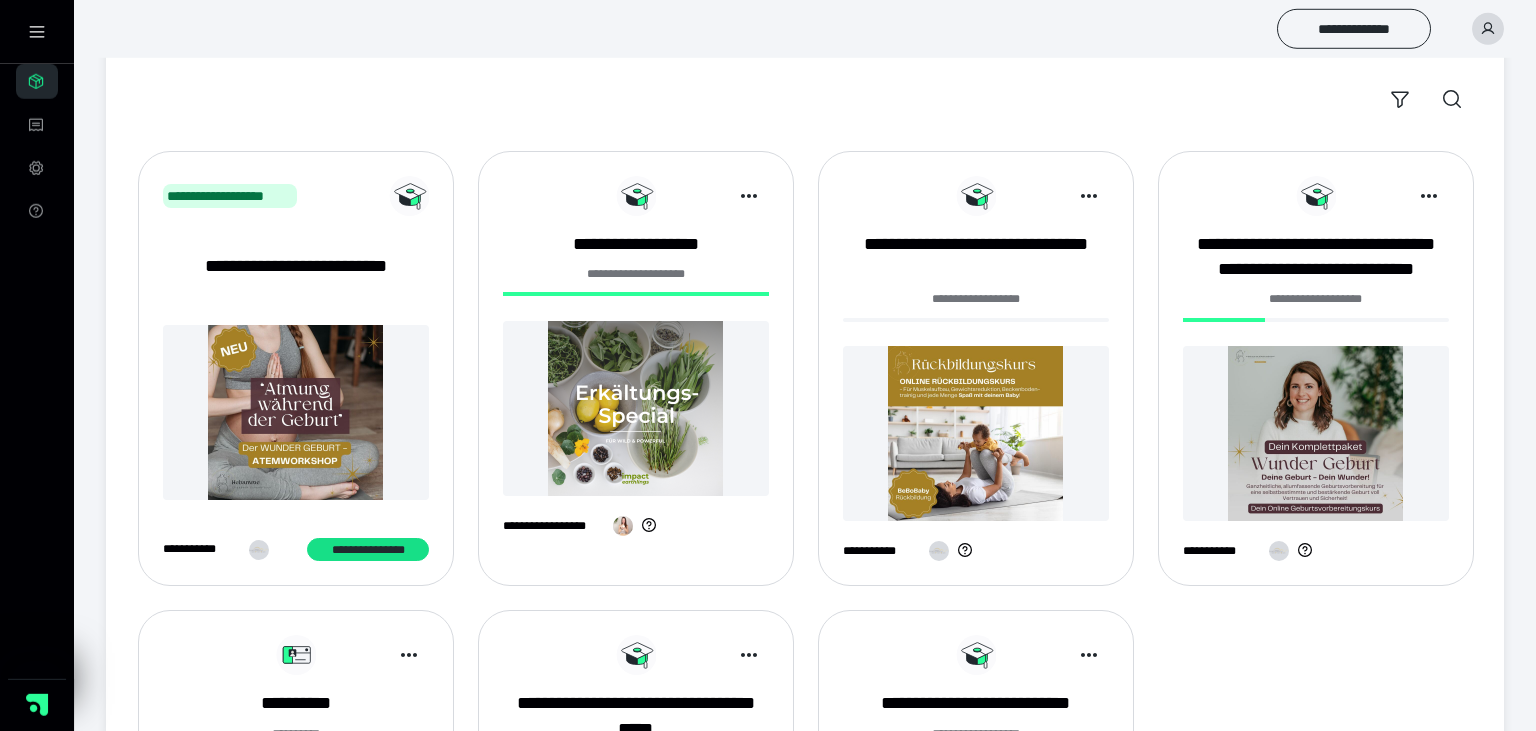 scroll, scrollTop: 168, scrollLeft: 0, axis: vertical 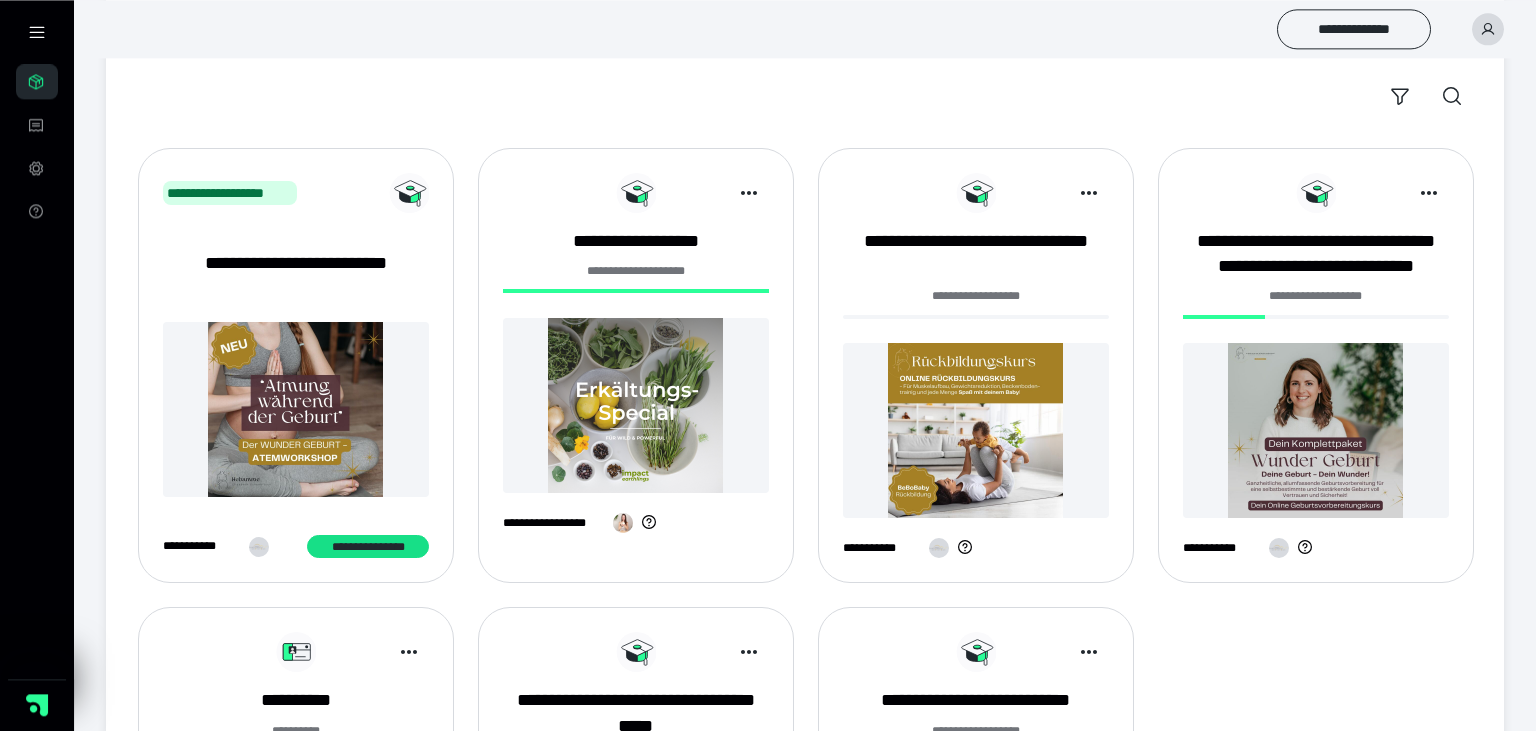 click at bounding box center (1316, 430) 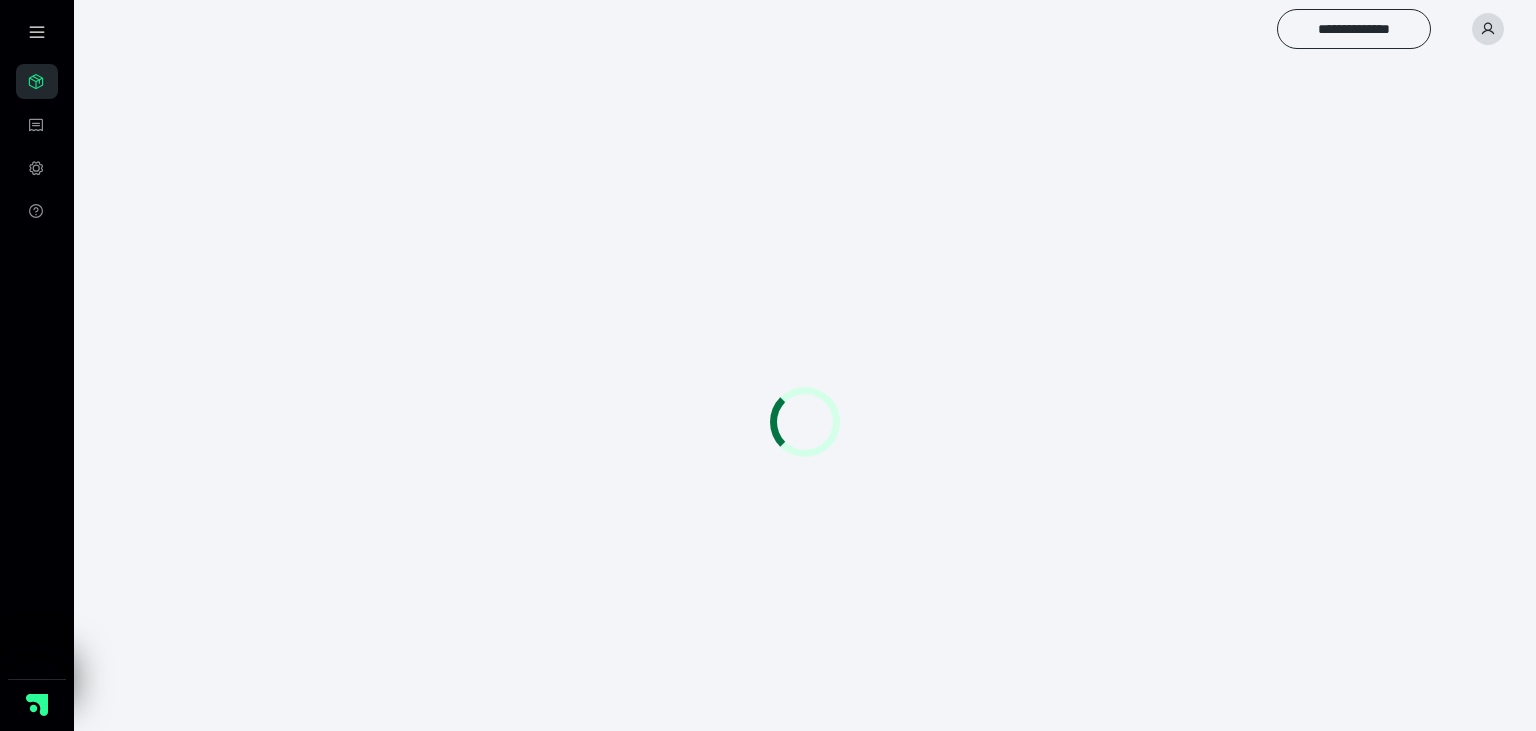 scroll, scrollTop: 0, scrollLeft: 0, axis: both 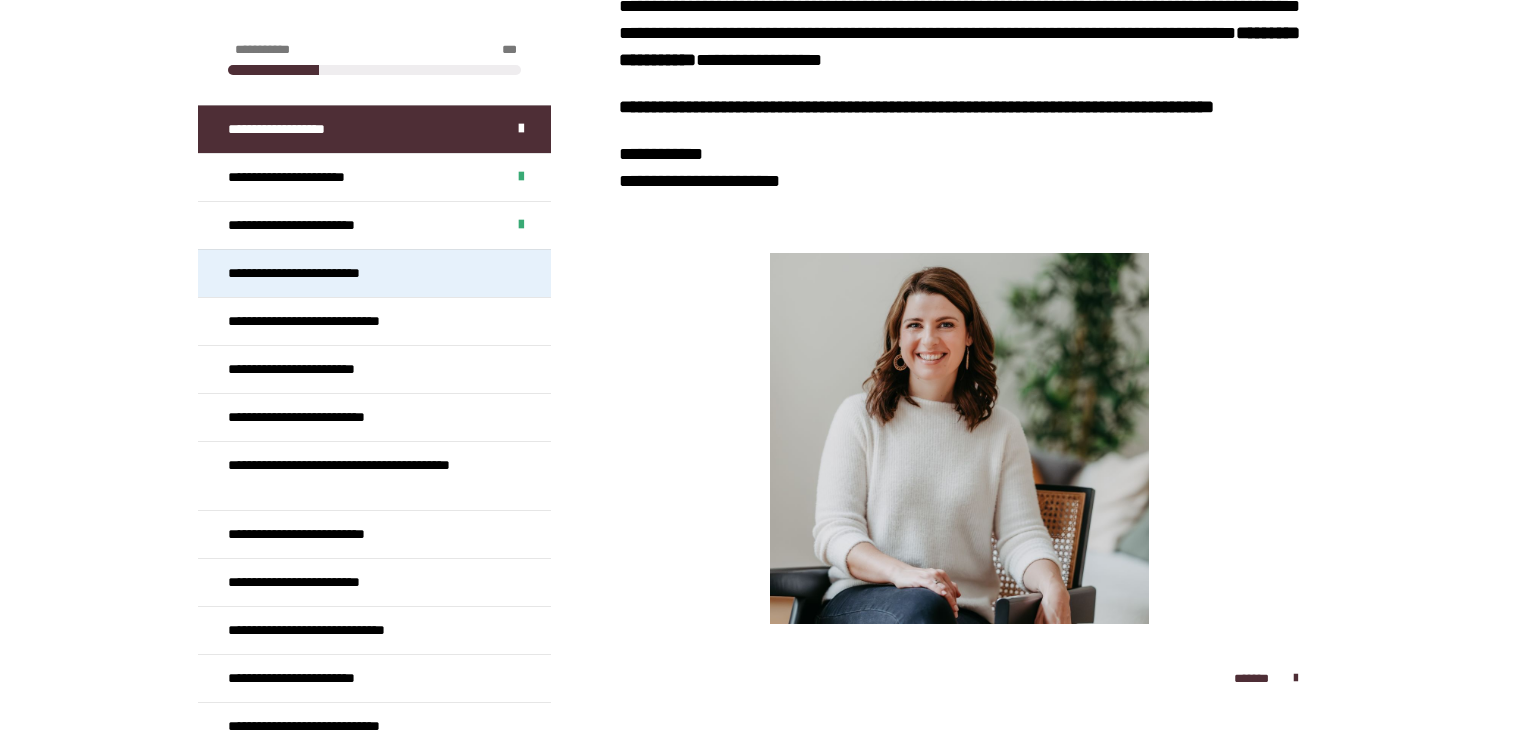 click on "**********" at bounding box center (318, 273) 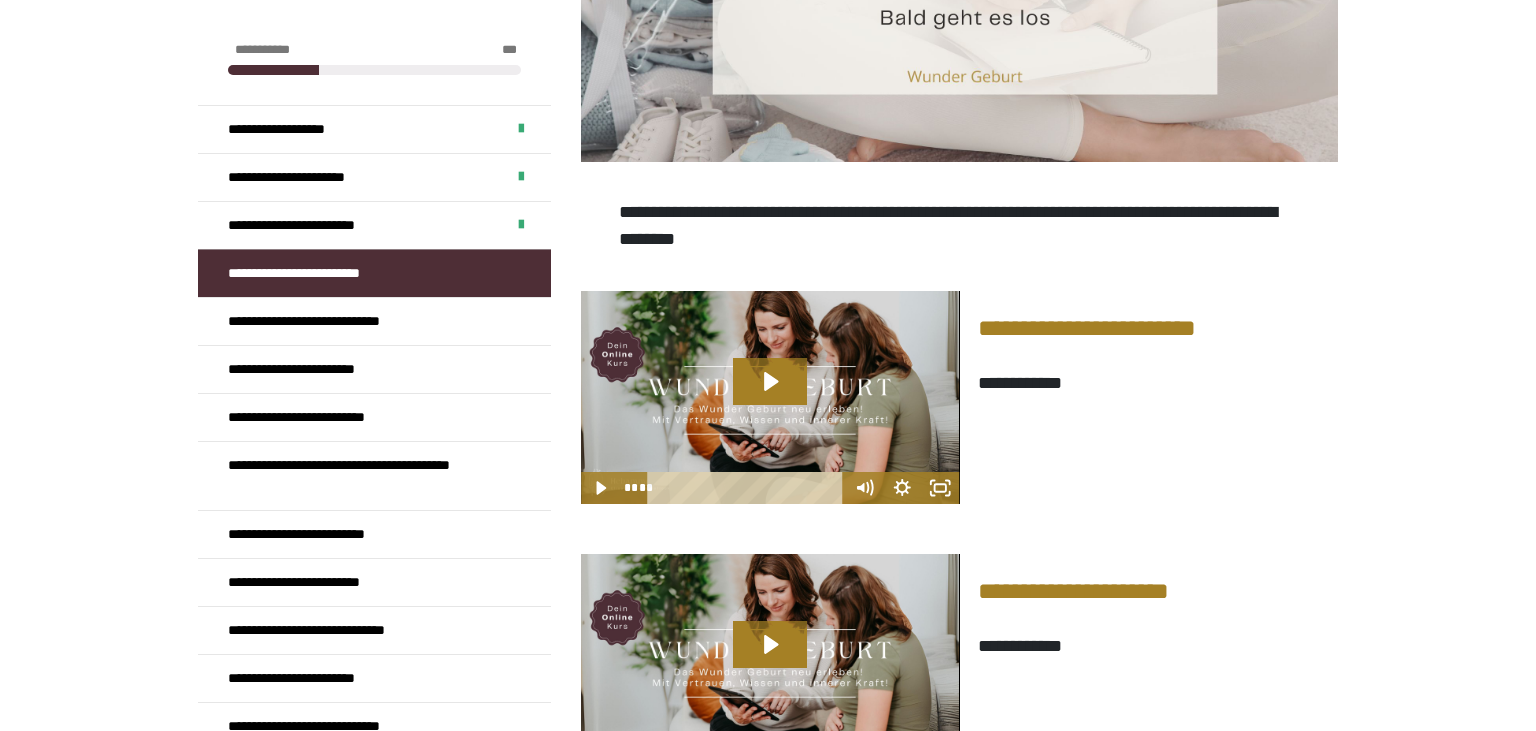 scroll, scrollTop: 503, scrollLeft: 0, axis: vertical 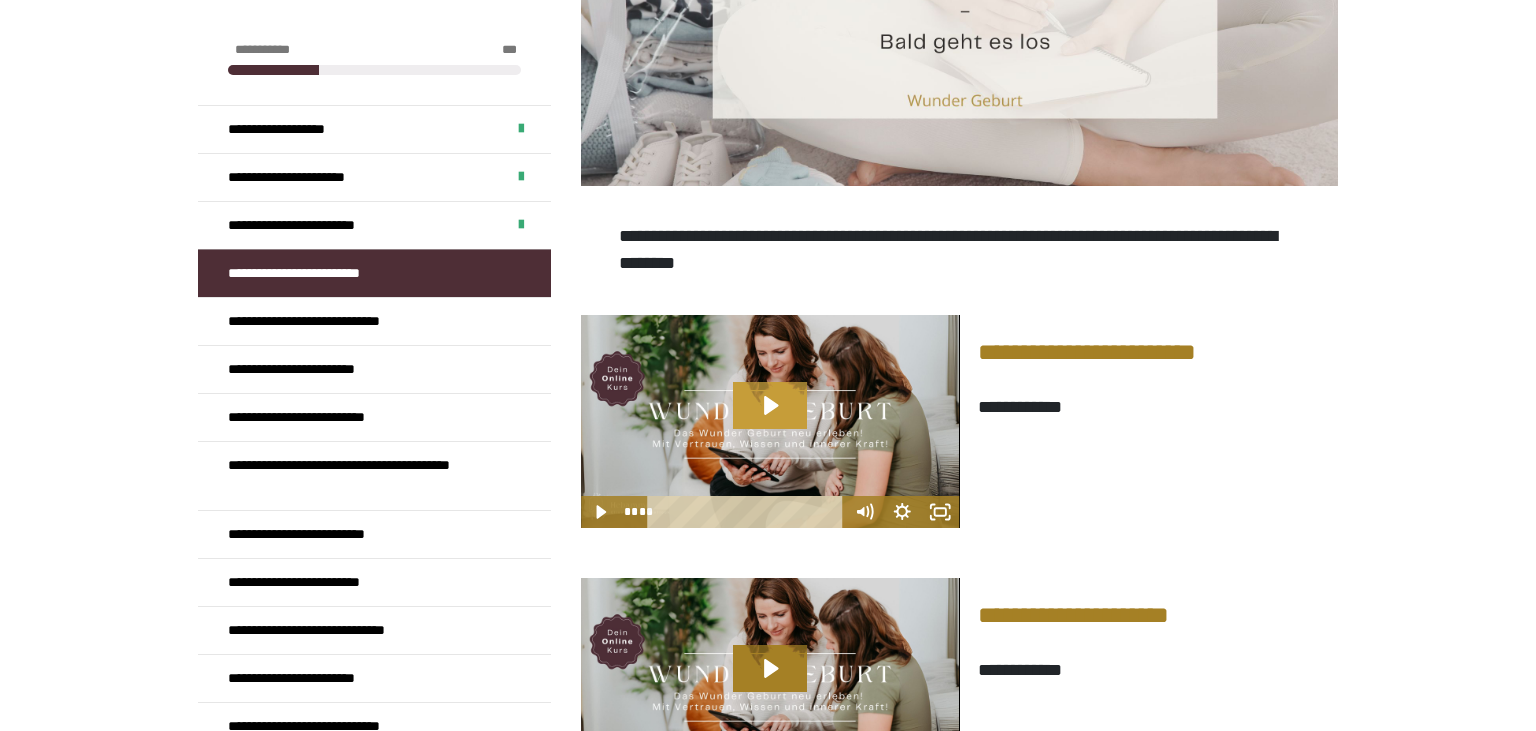 click 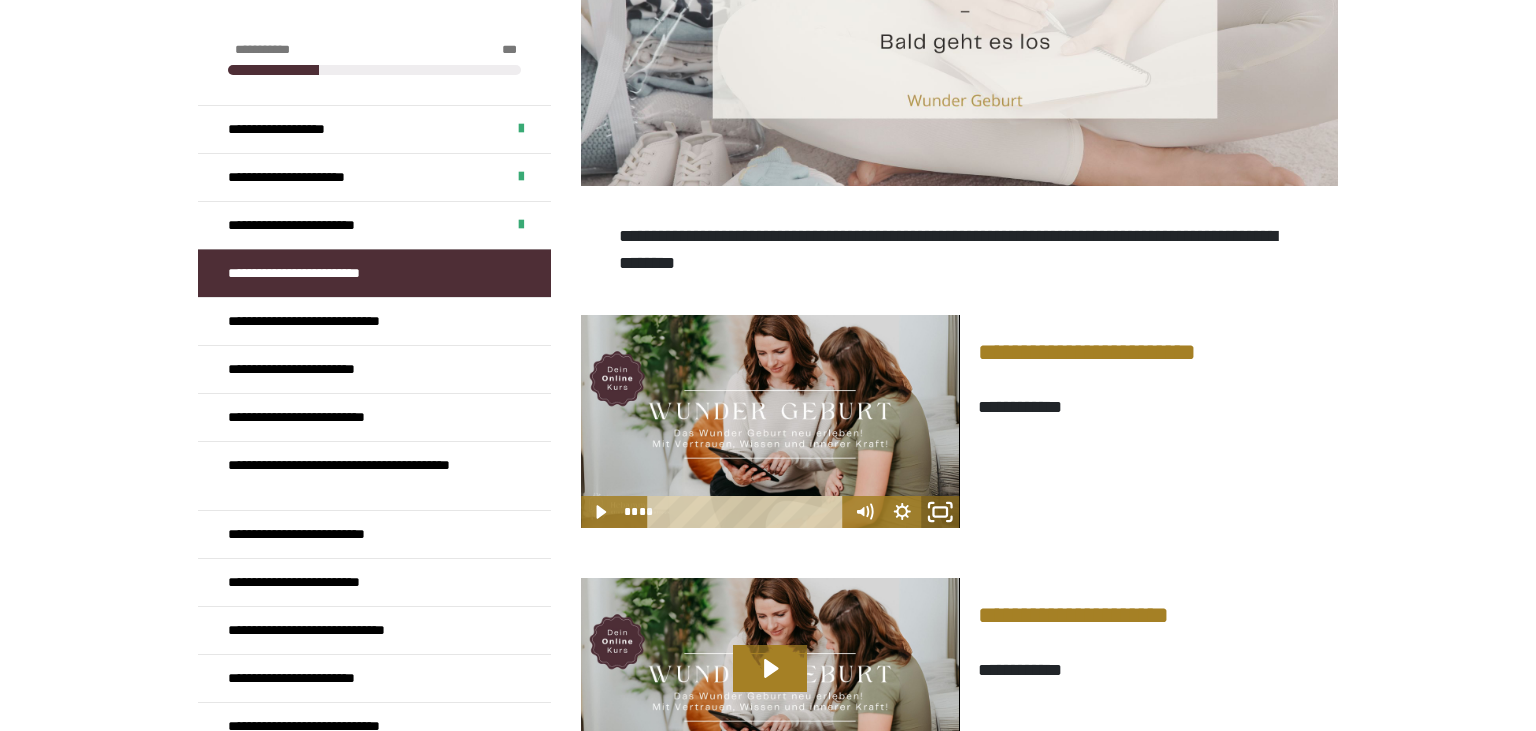 click 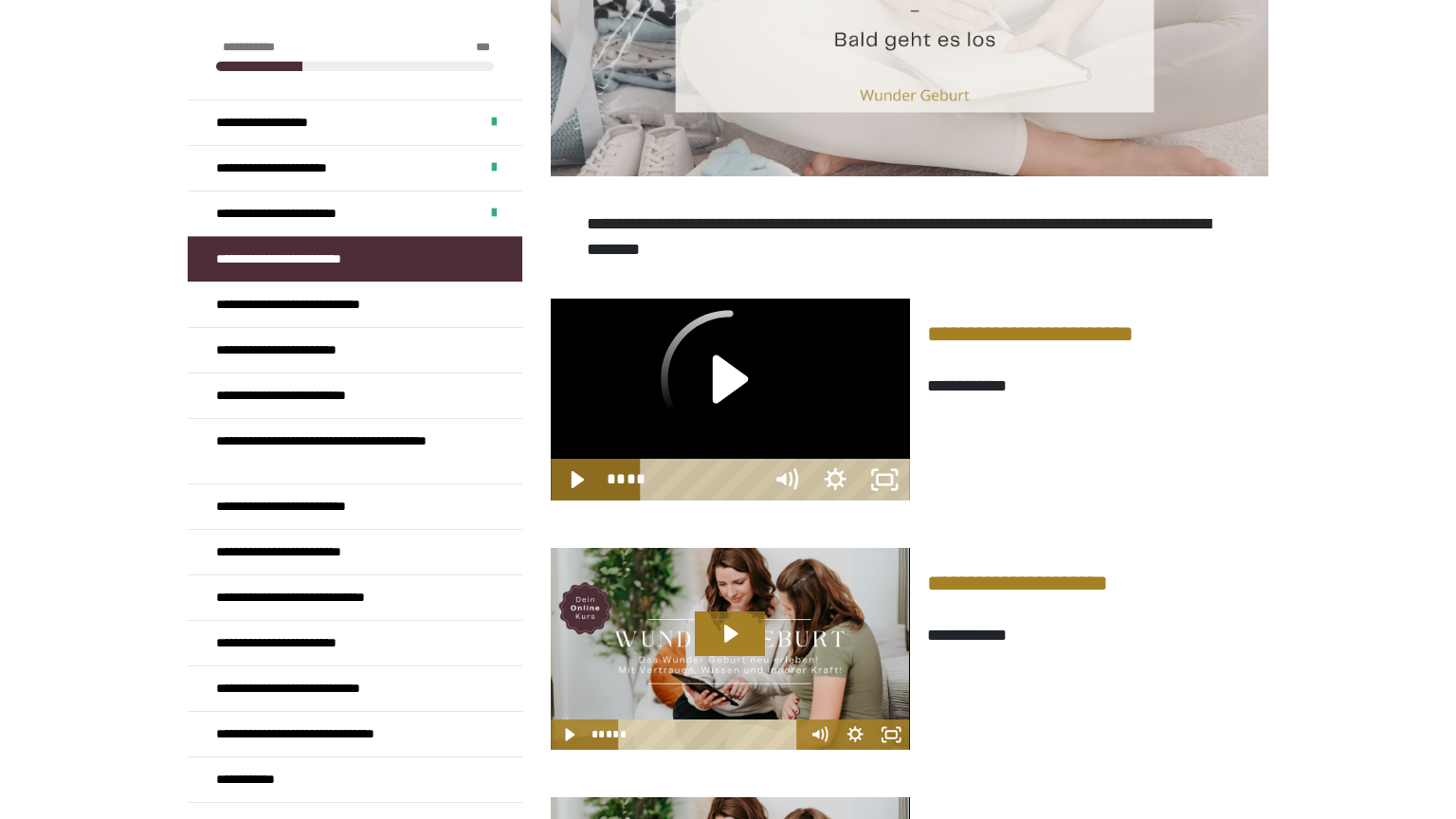 type 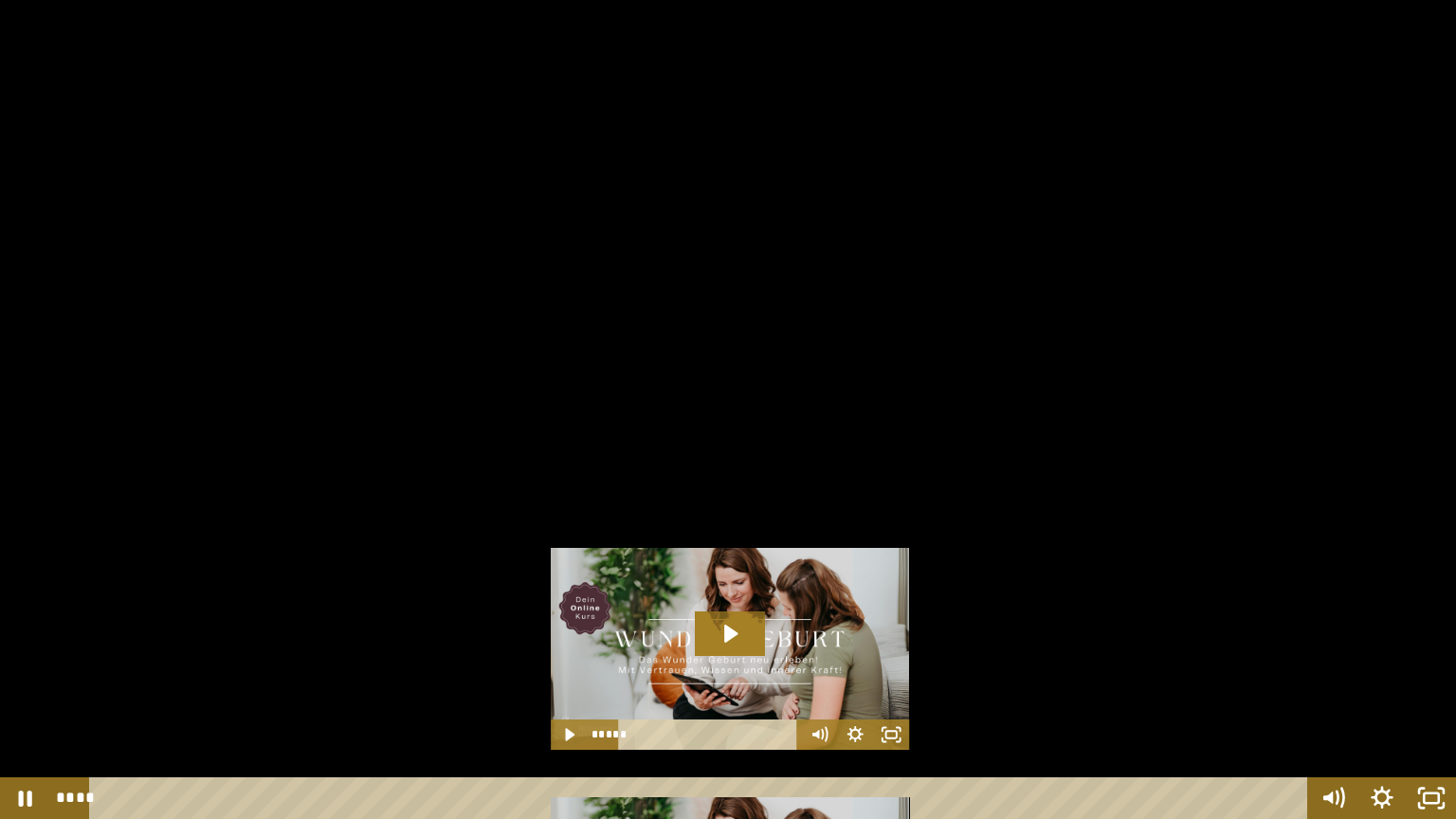 click at bounding box center (728, 410) 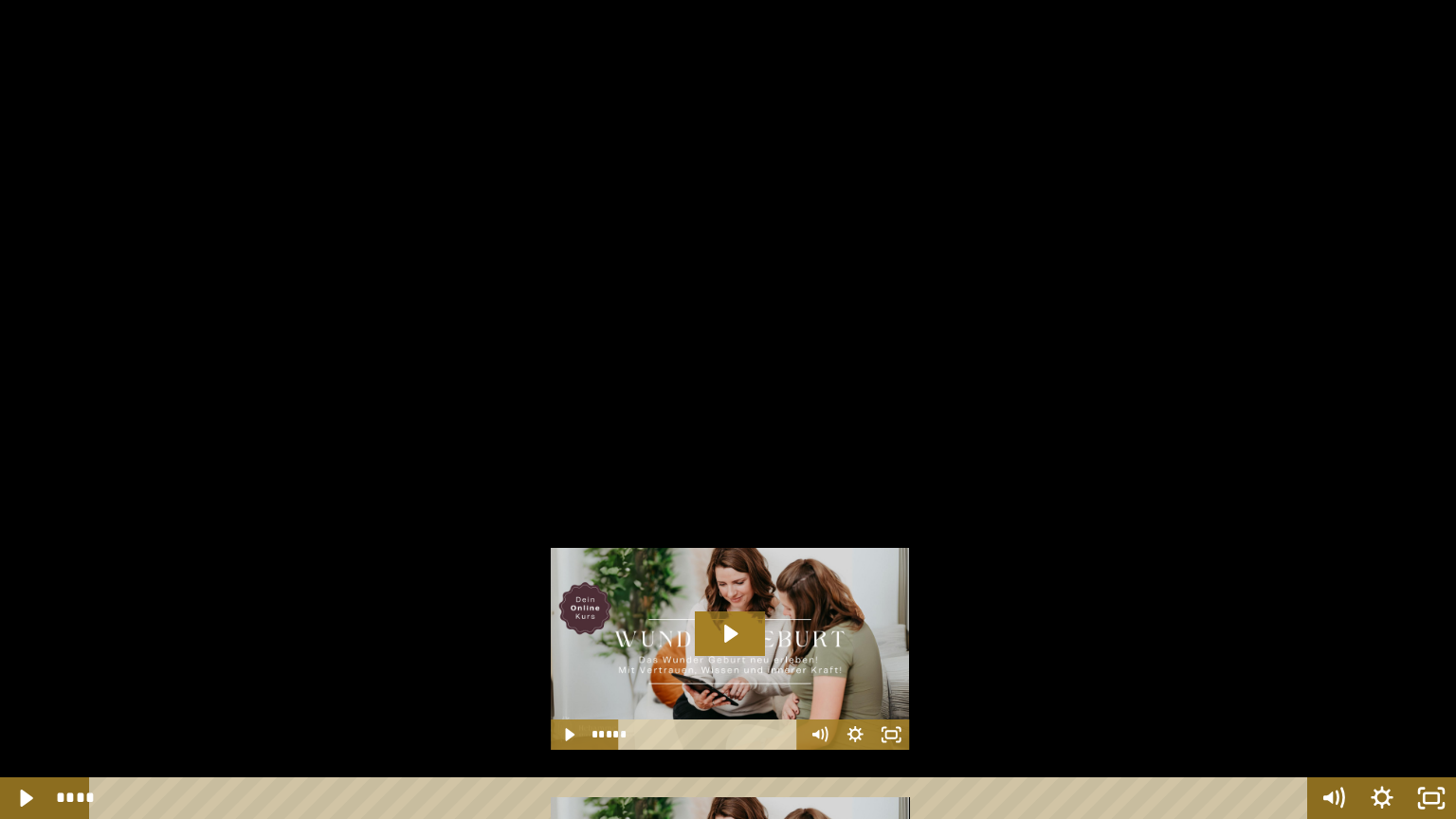 click at bounding box center (728, 410) 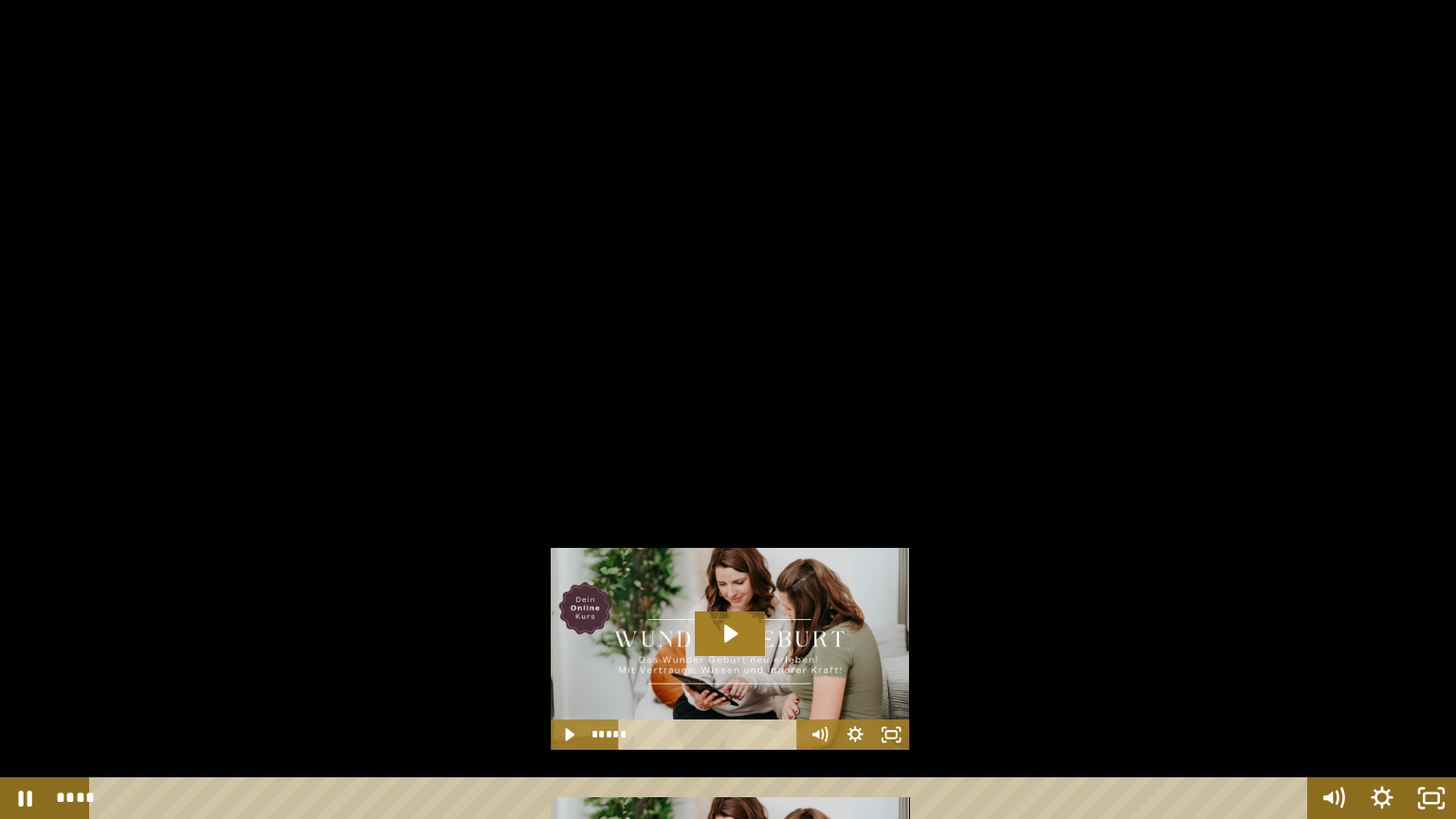 type 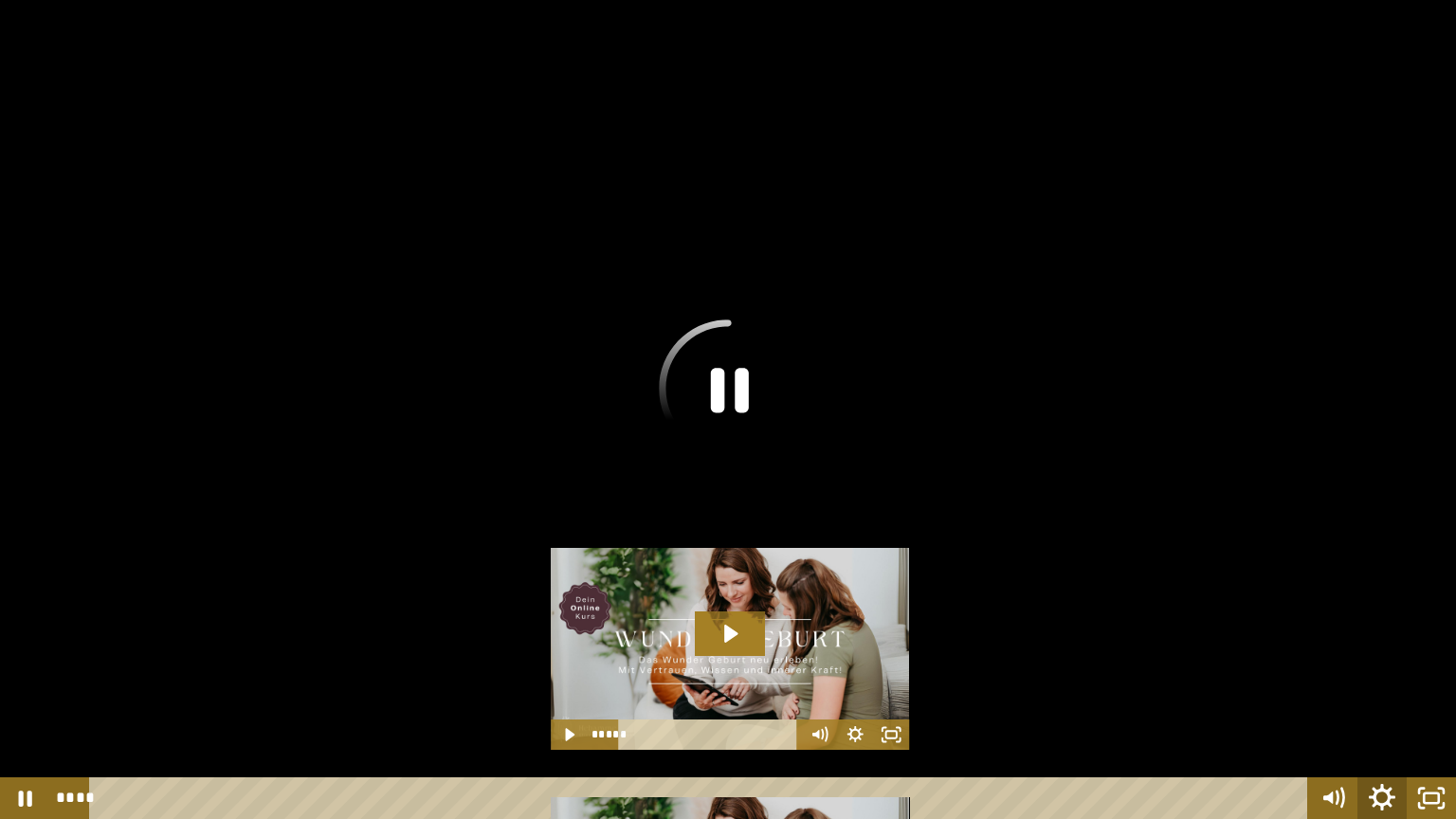 click 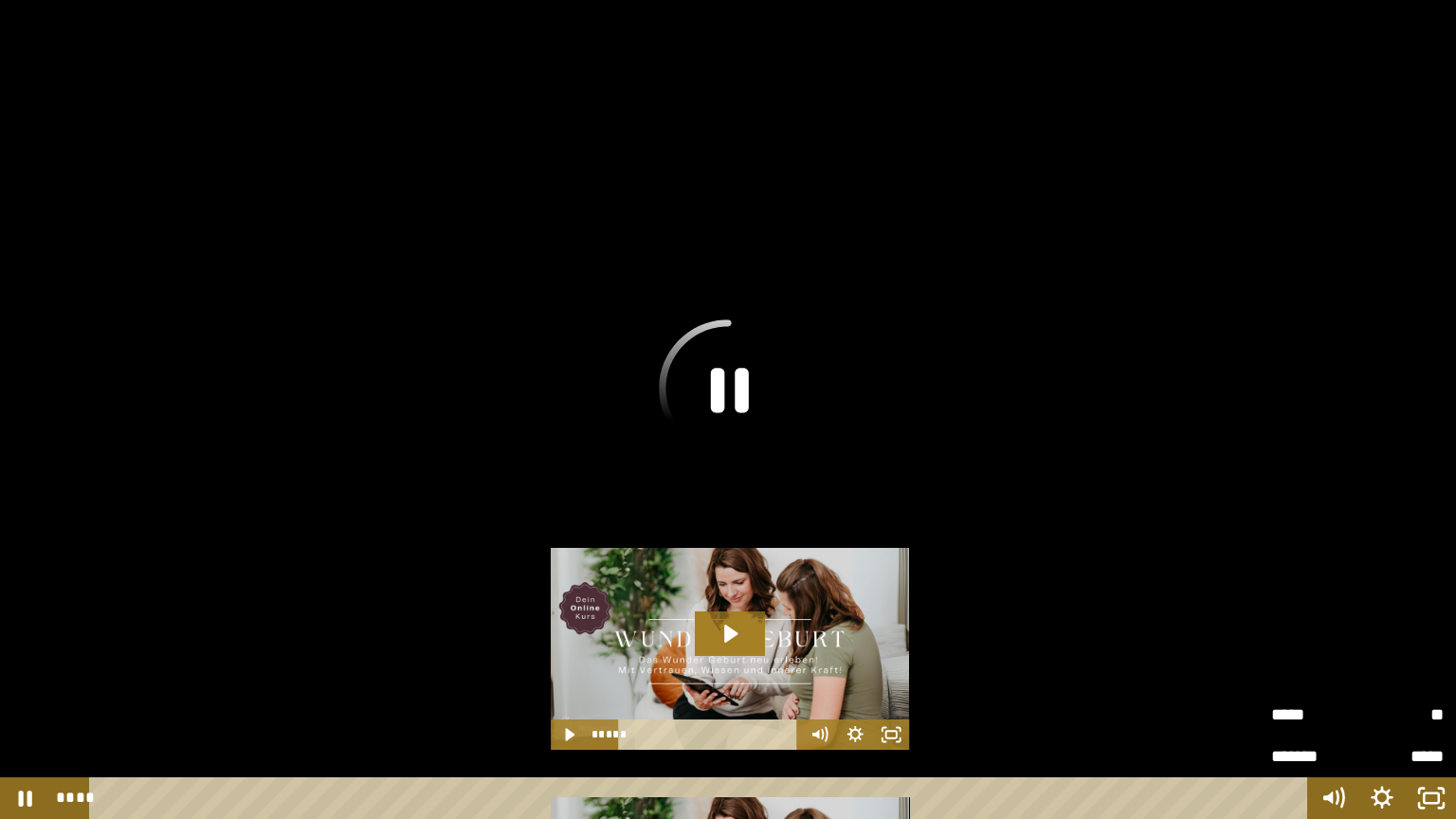 click on "*****" at bounding box center (1400, 756) 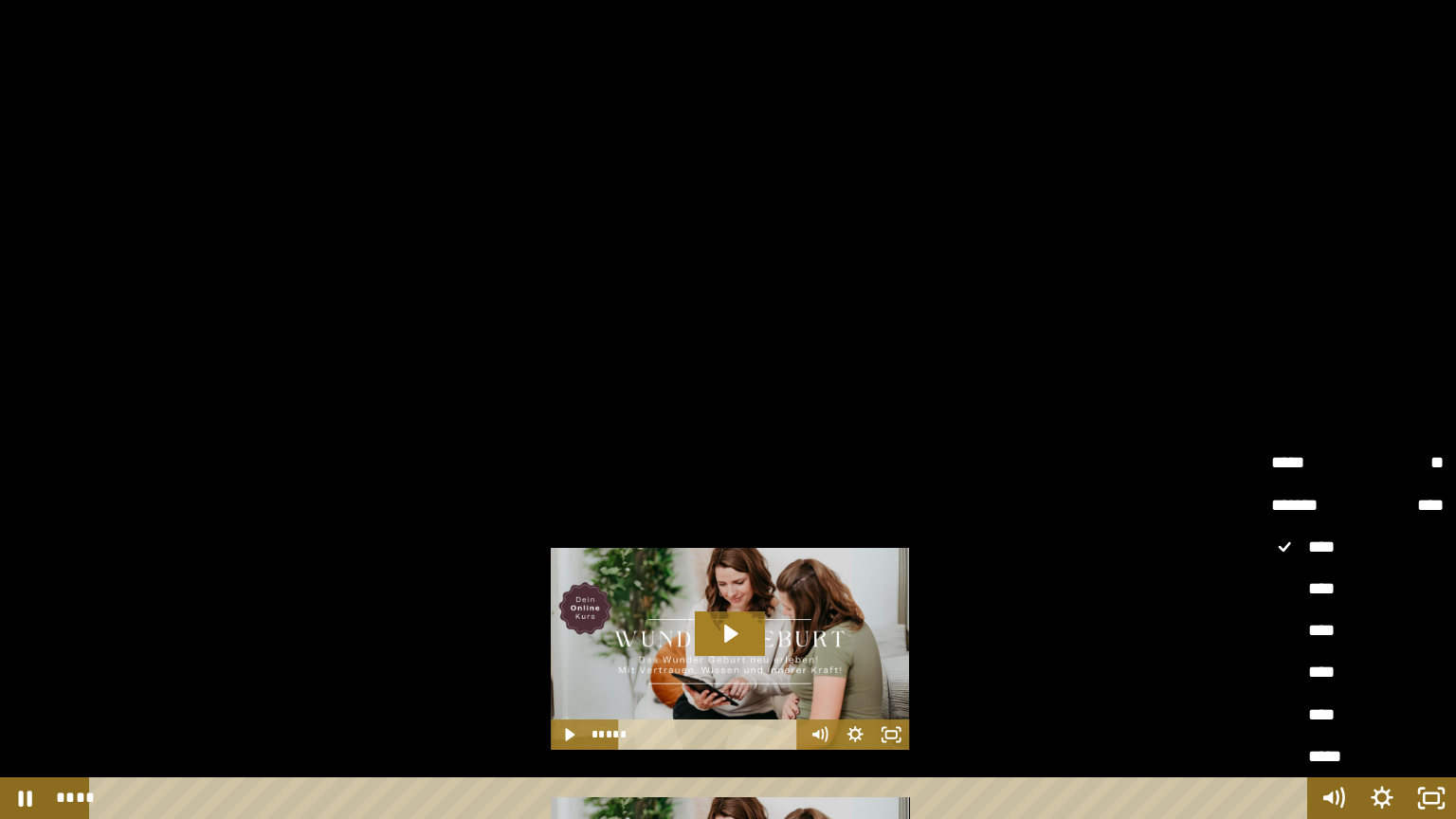 click at bounding box center [728, 410] 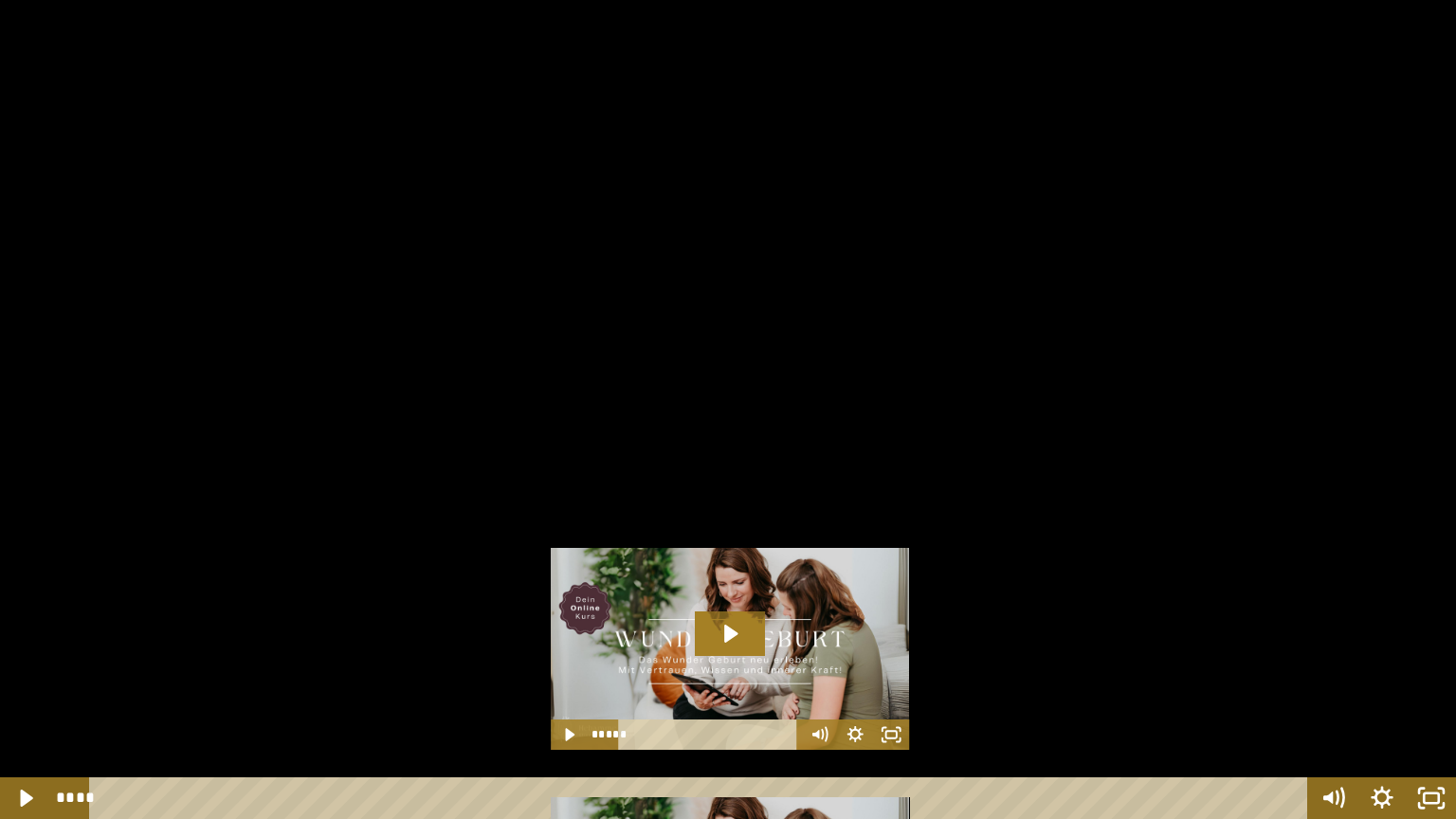 click at bounding box center [728, 410] 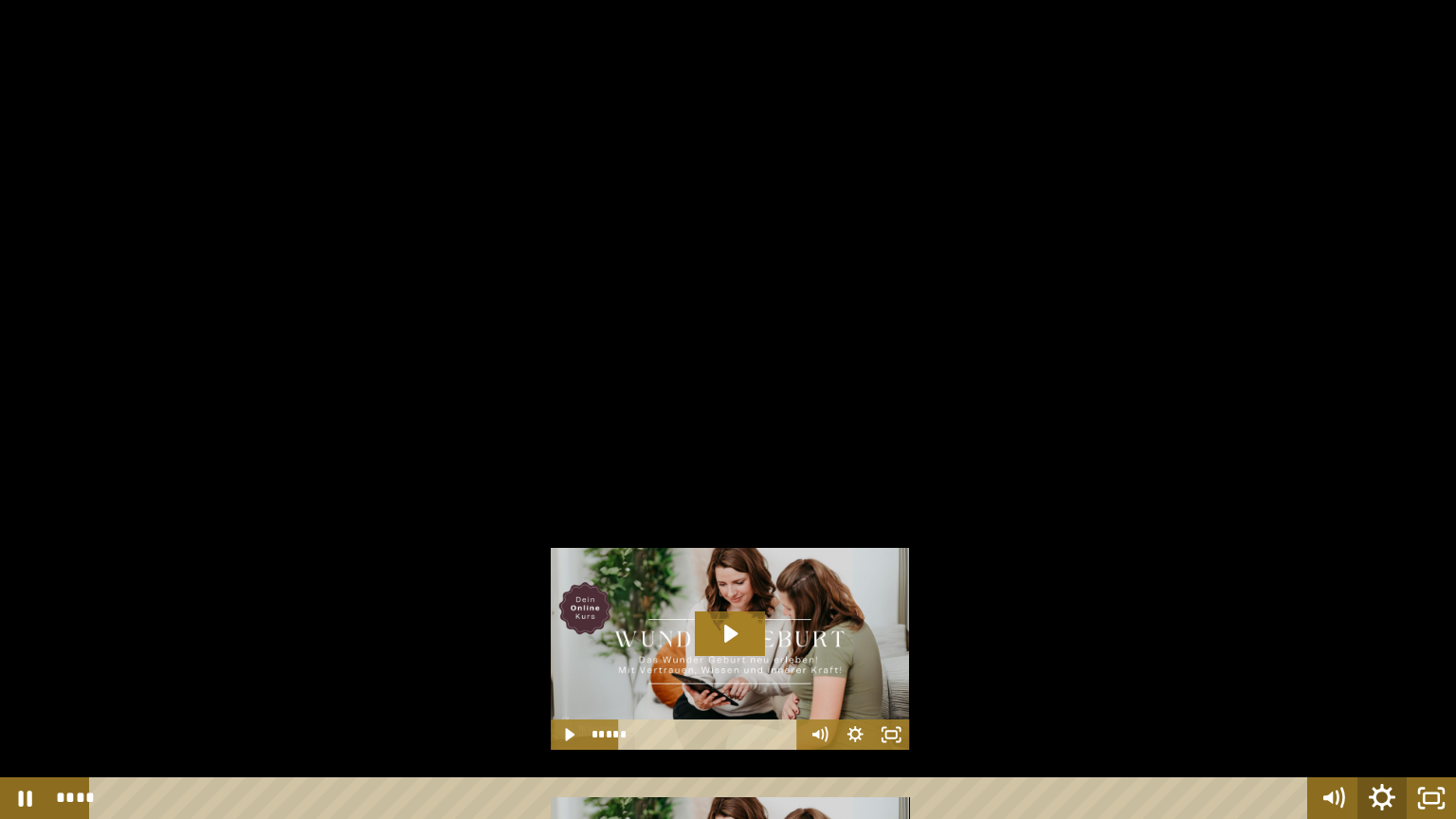 click 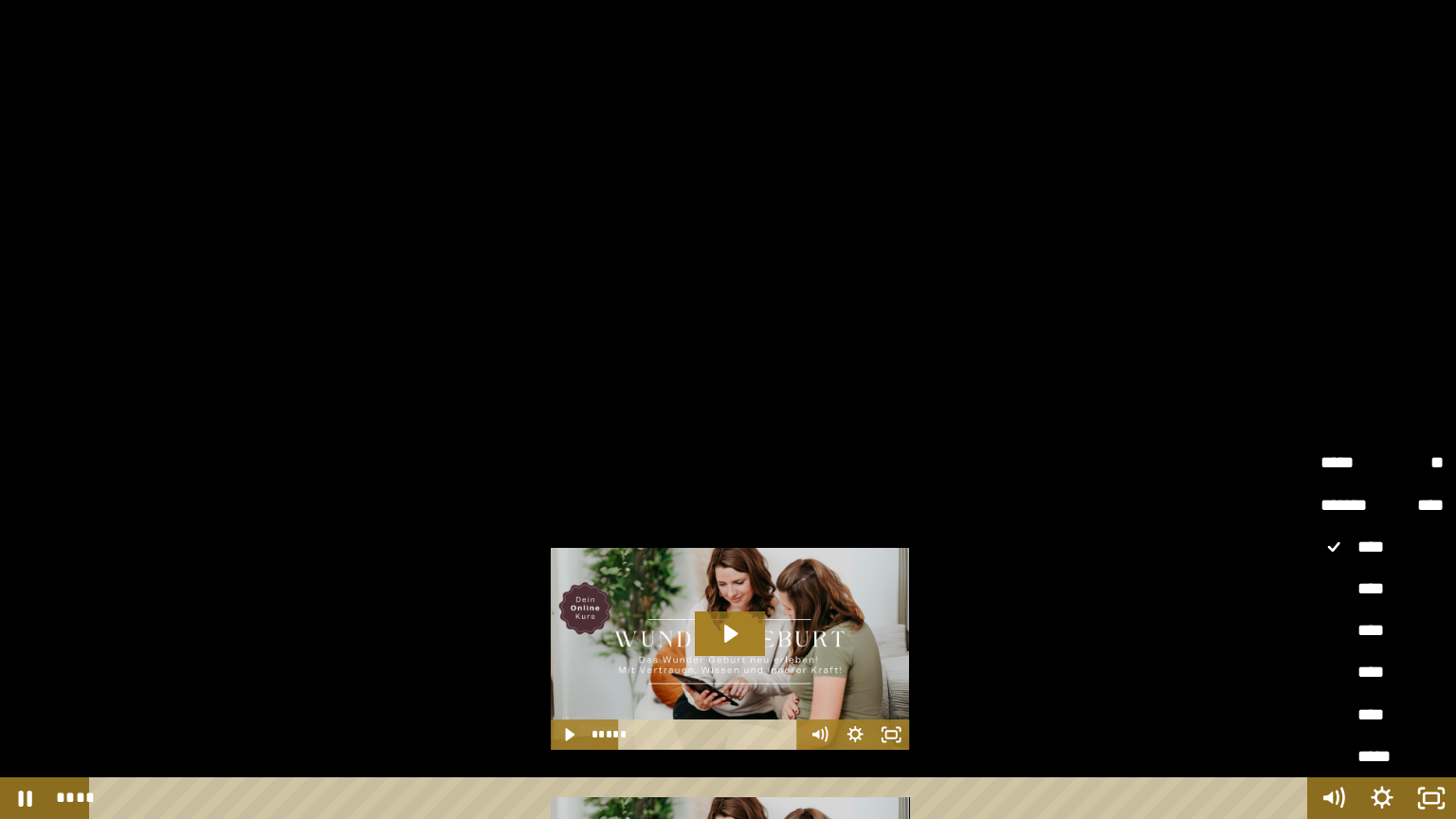 click on "****" at bounding box center (1382, 631) 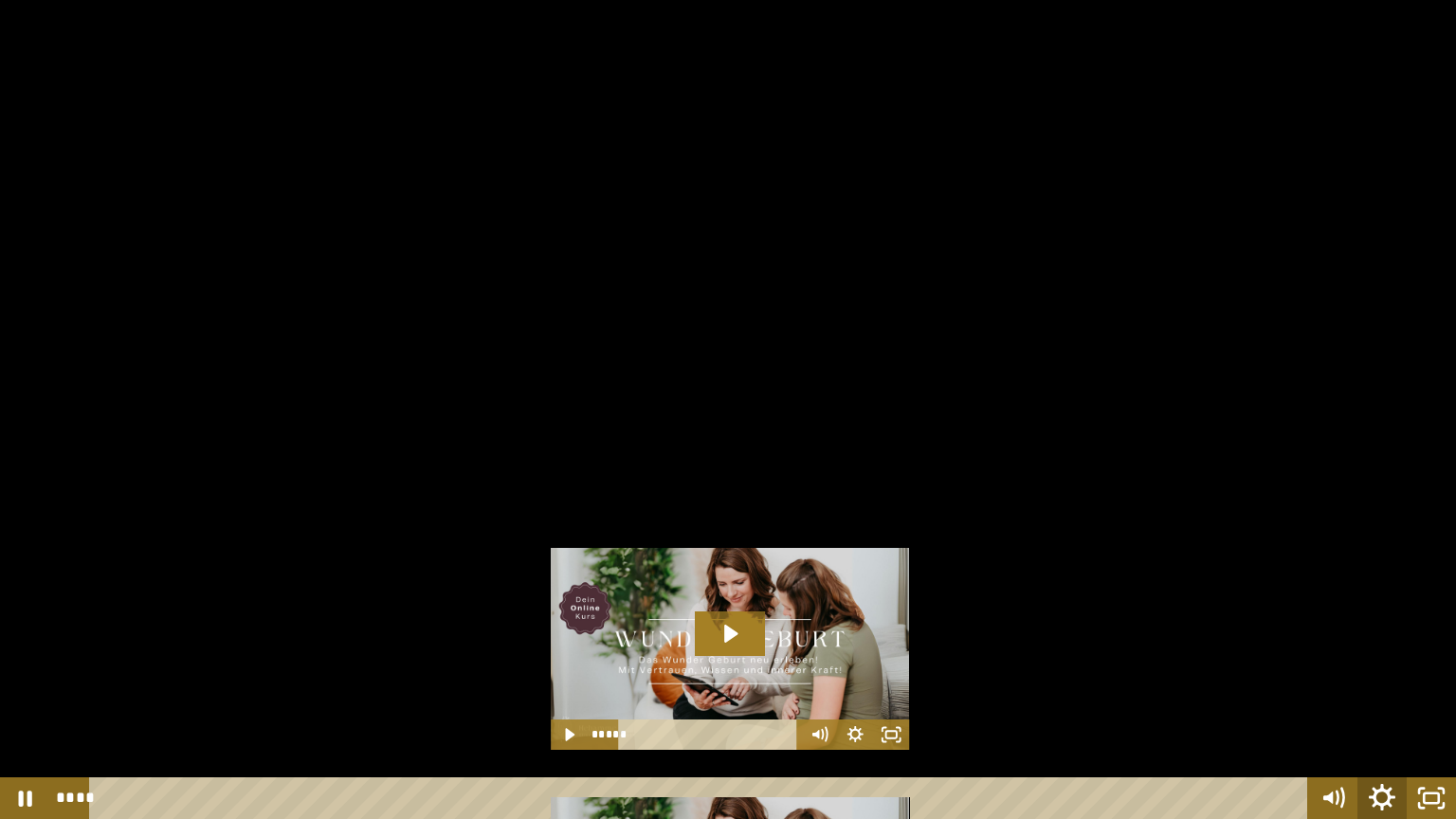 click 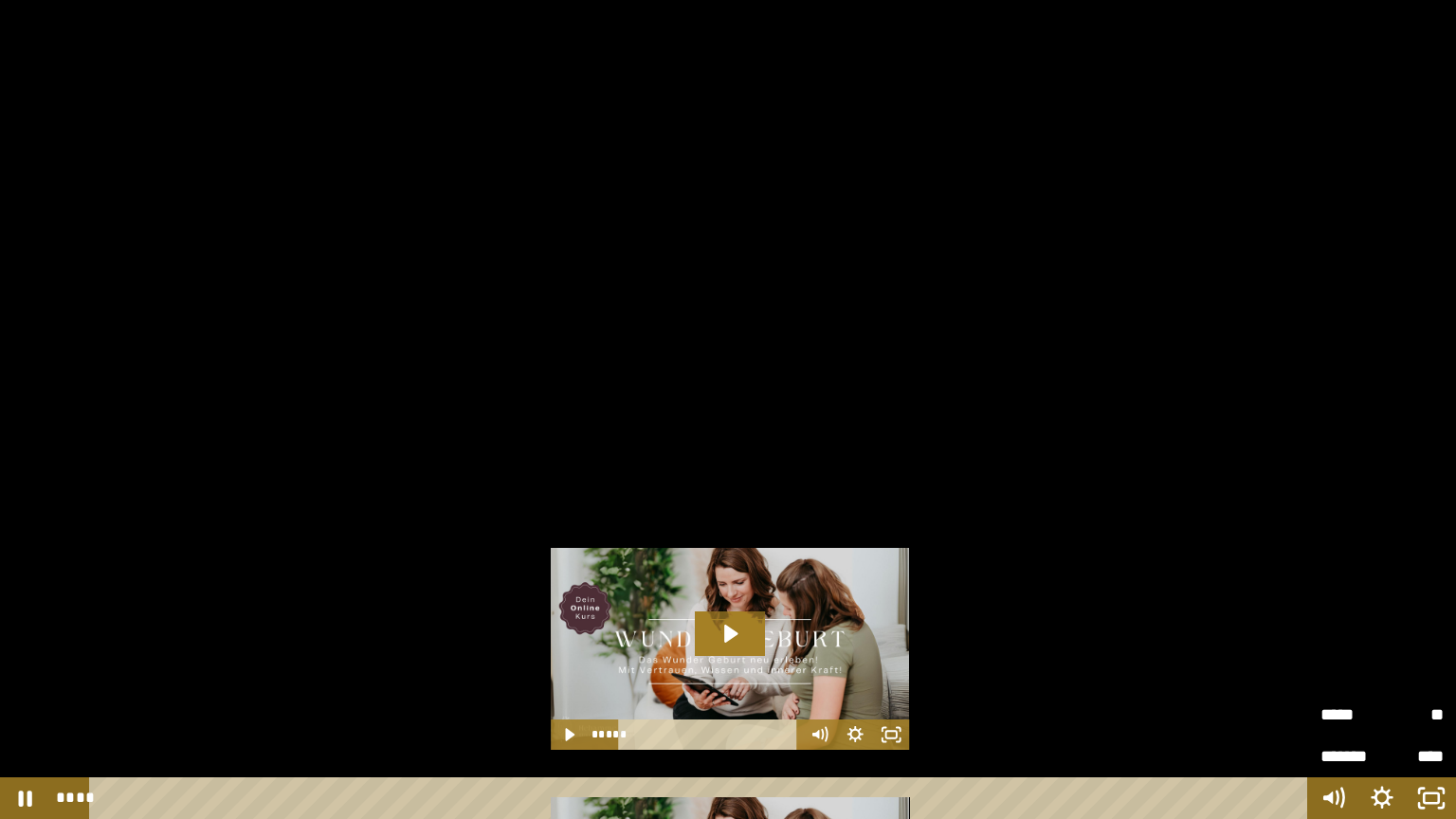 click on "*******" at bounding box center [1351, 756] 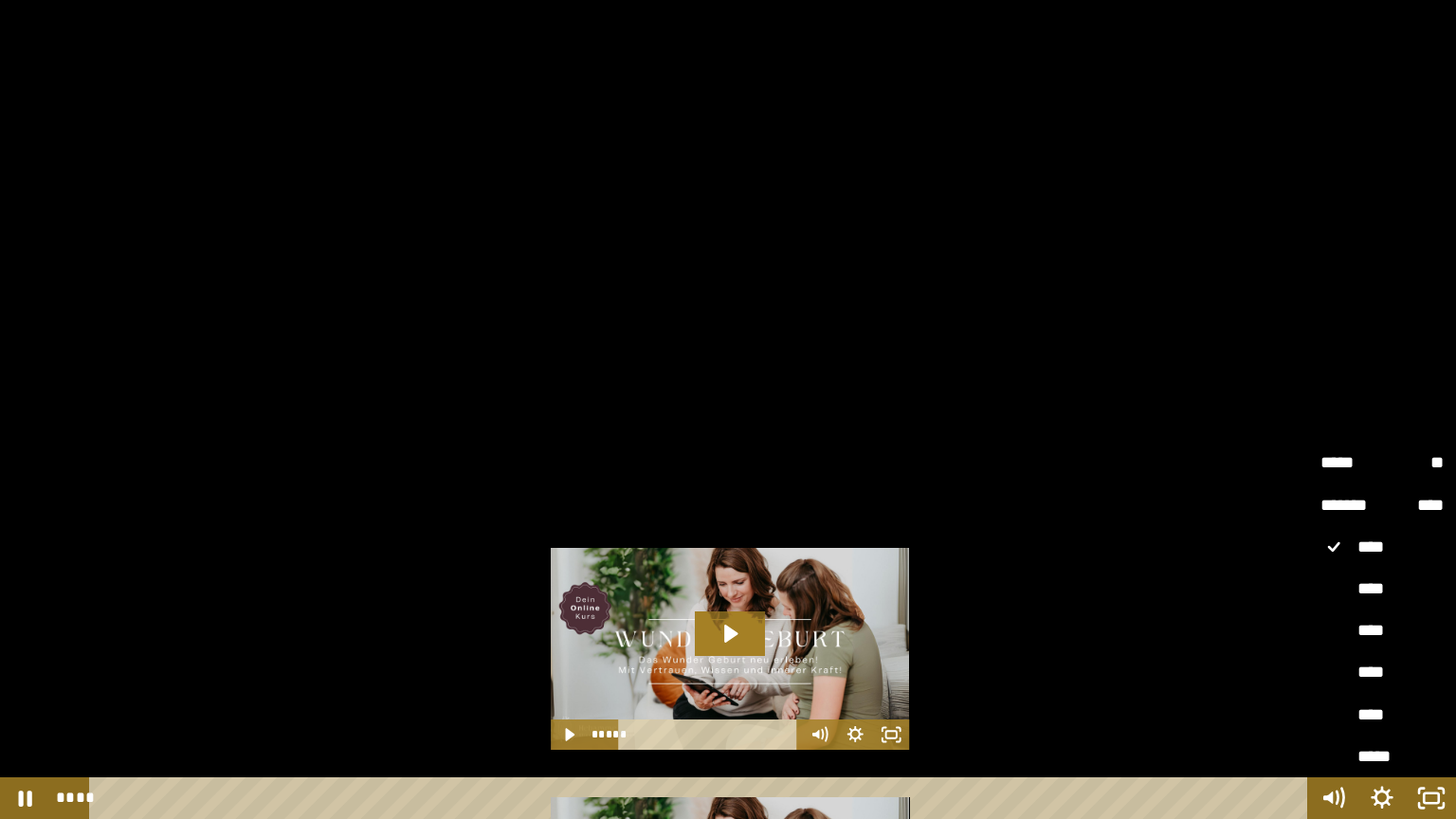 click on "****" at bounding box center (1382, 590) 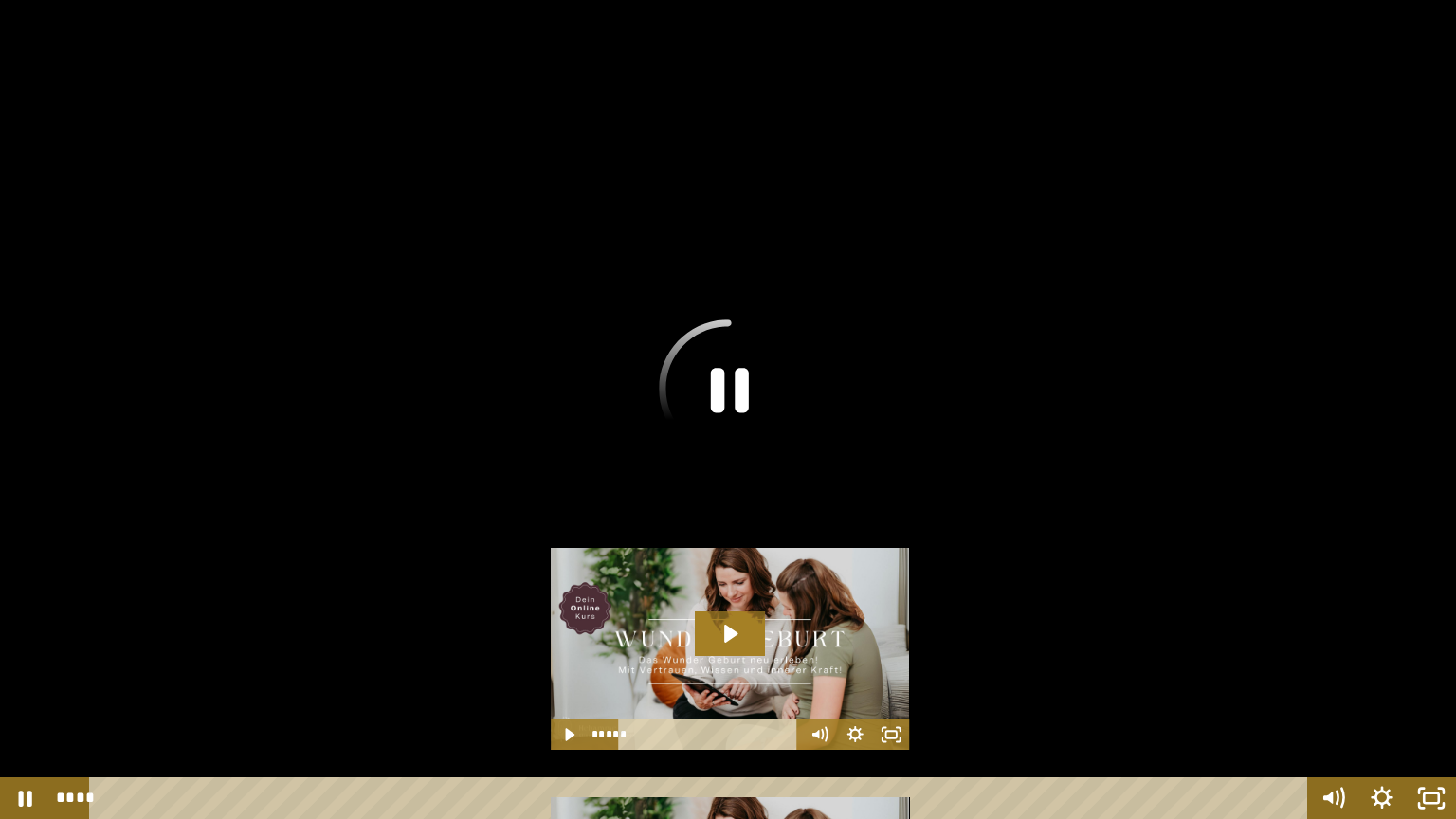 click at bounding box center (728, 410) 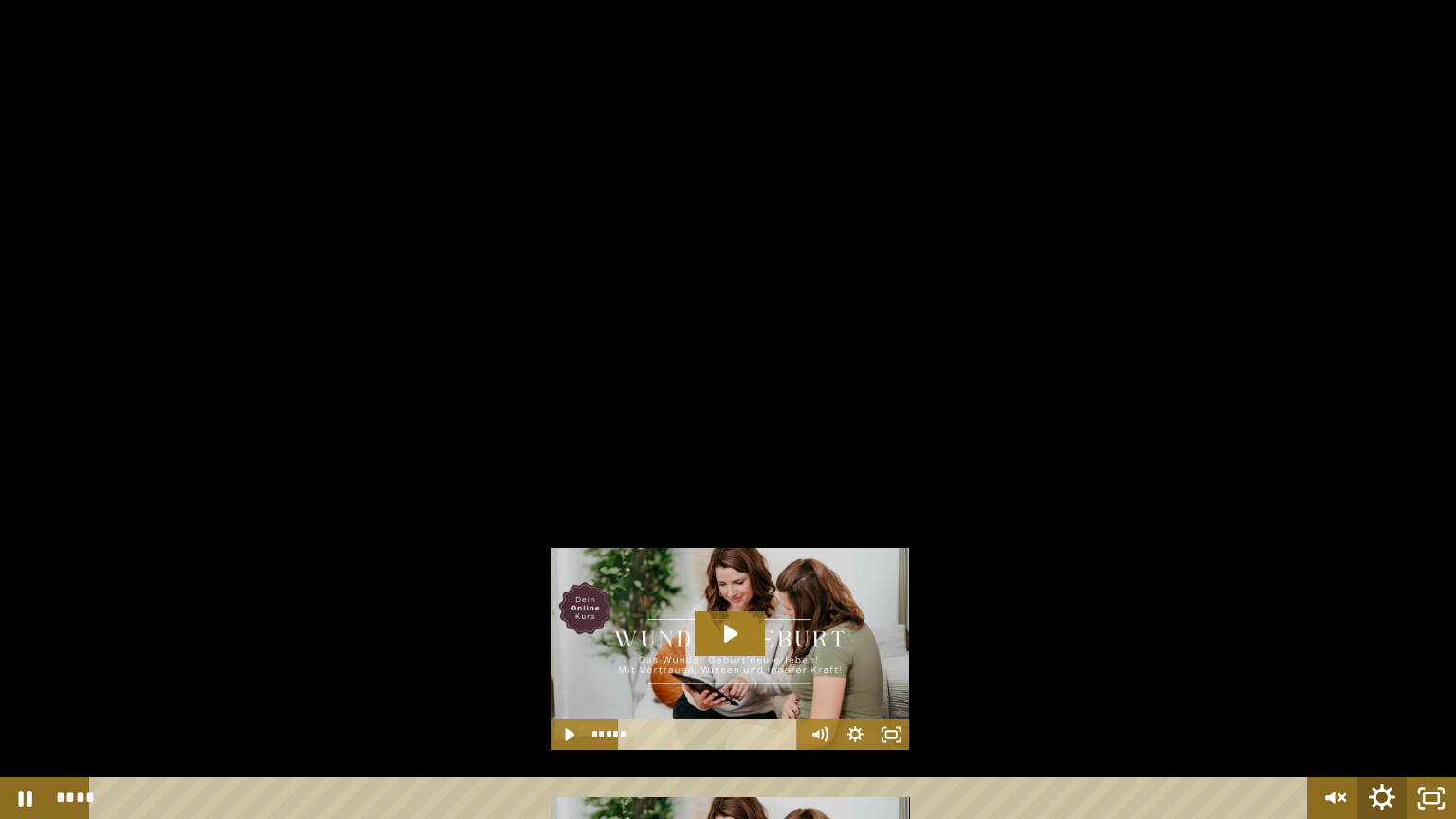 click 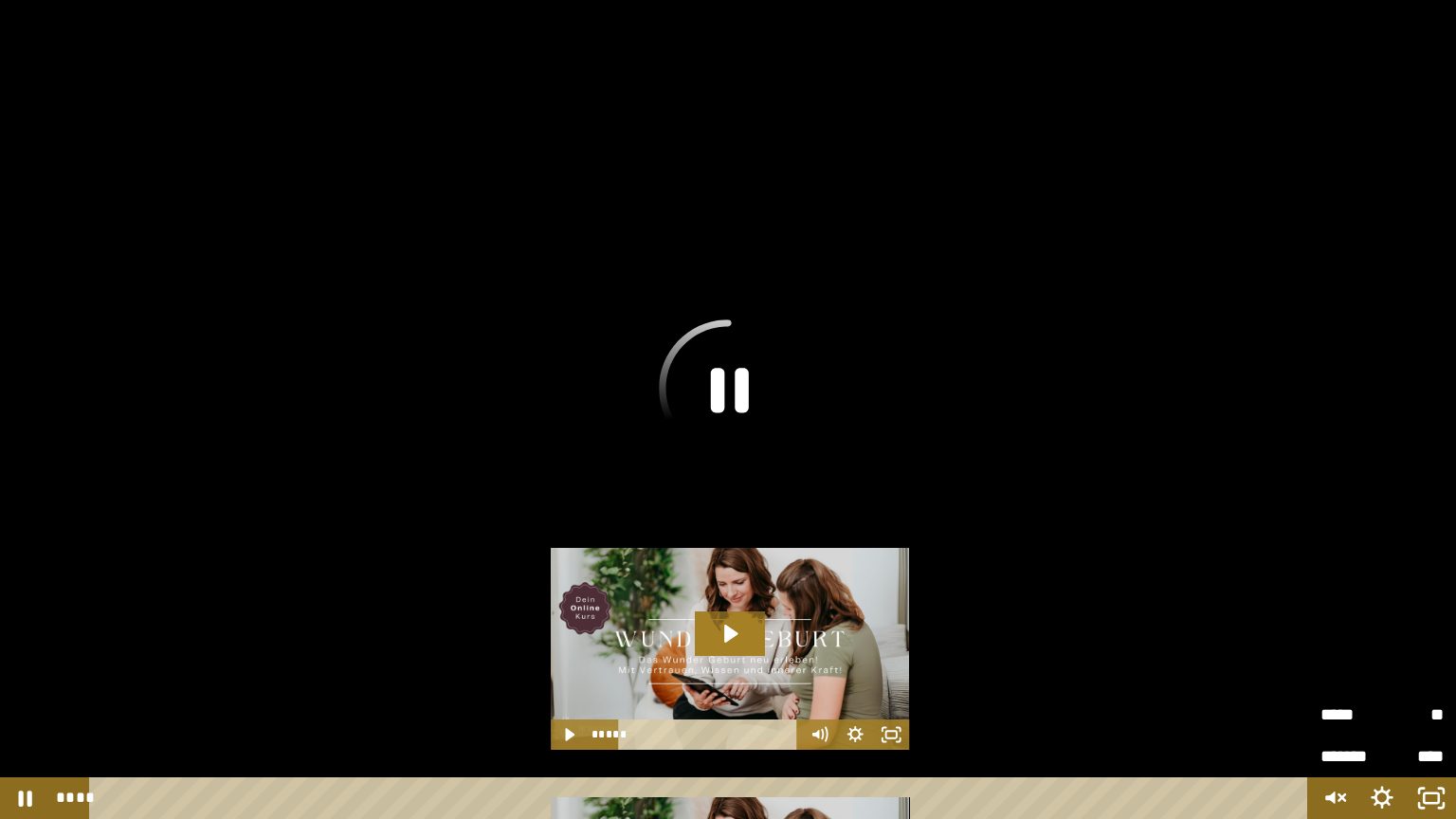 click on "****" at bounding box center [1412, 756] 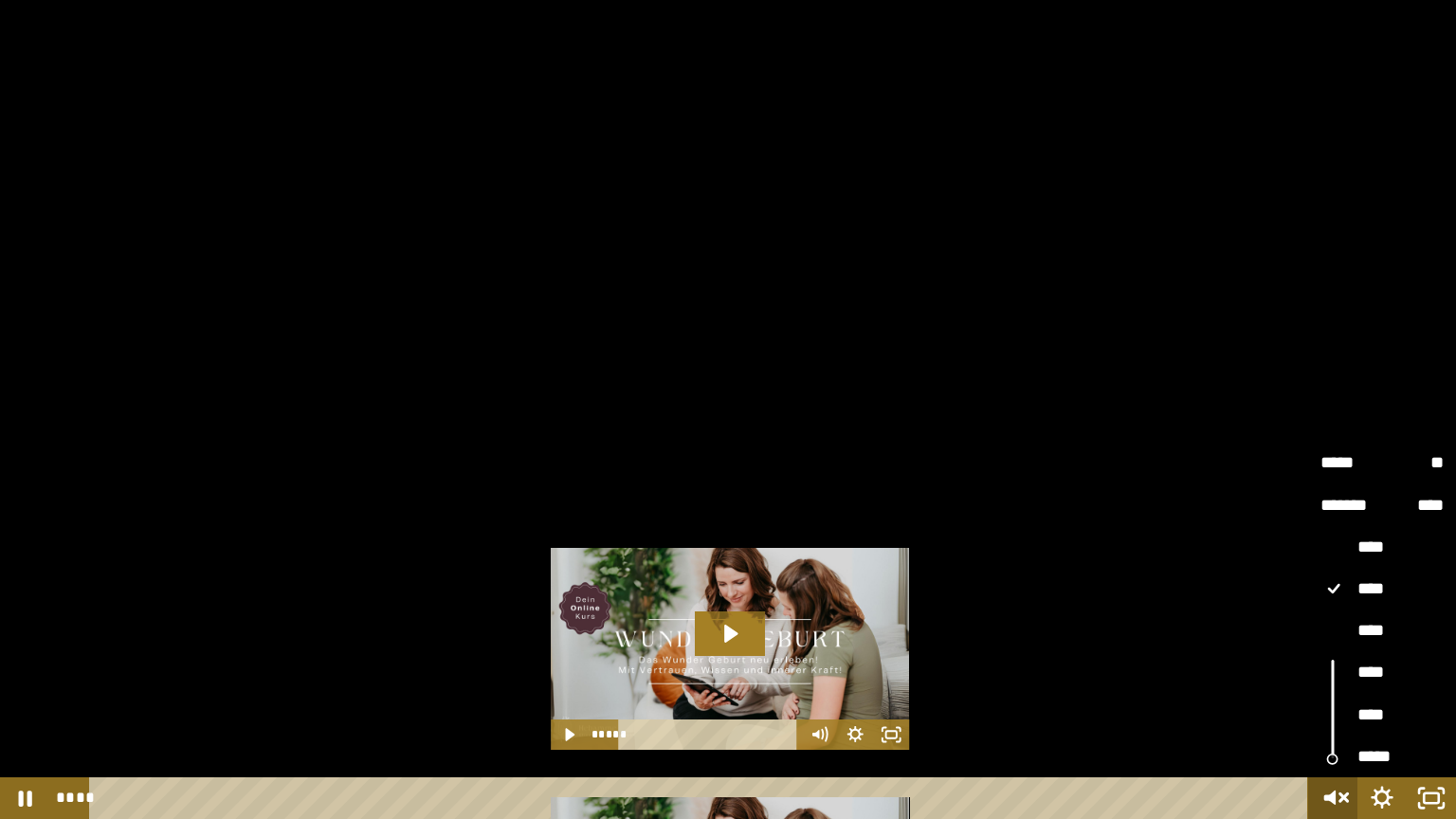 click 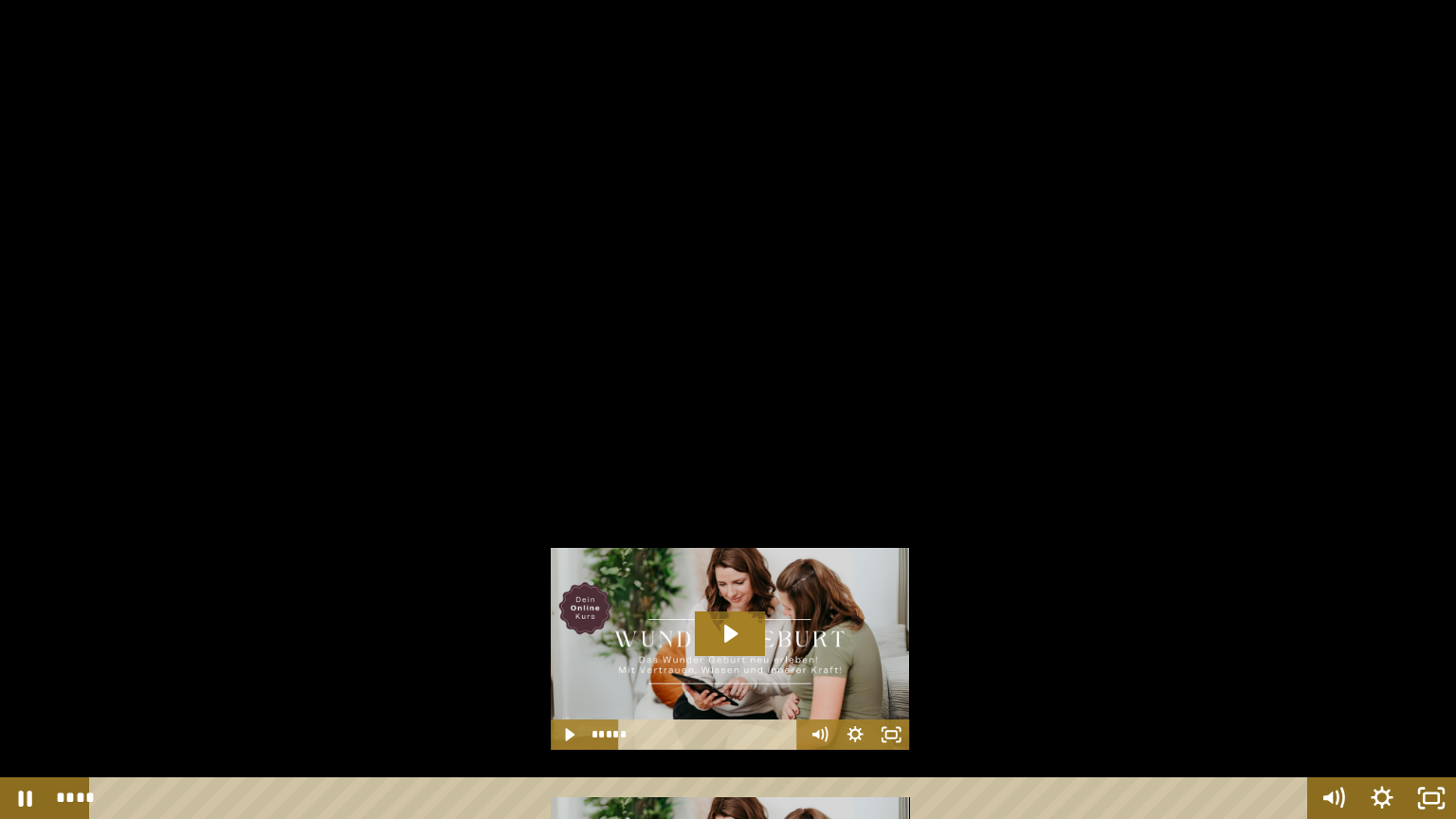 click at bounding box center [728, 410] 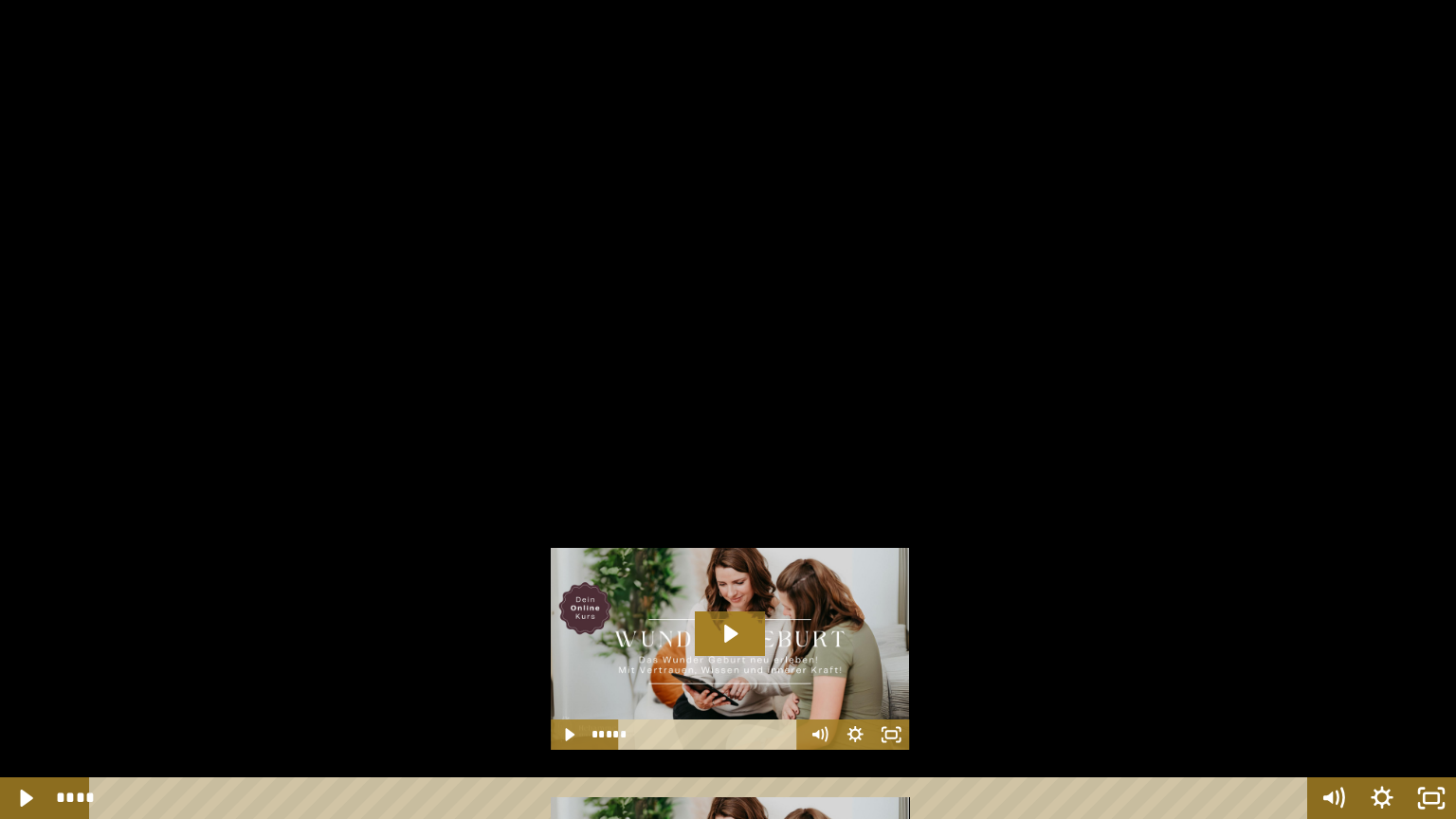 click at bounding box center (0, 0) 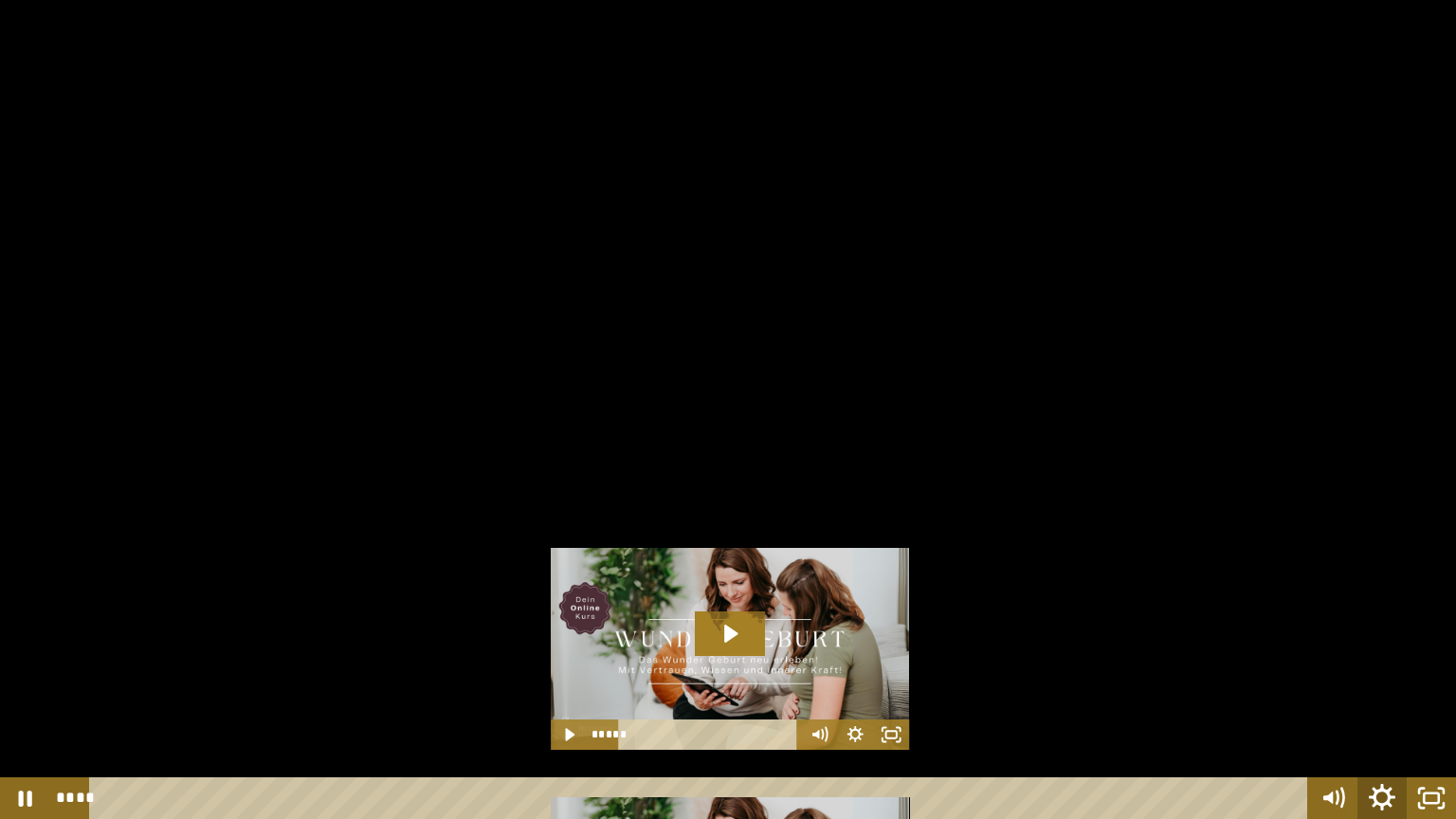 click 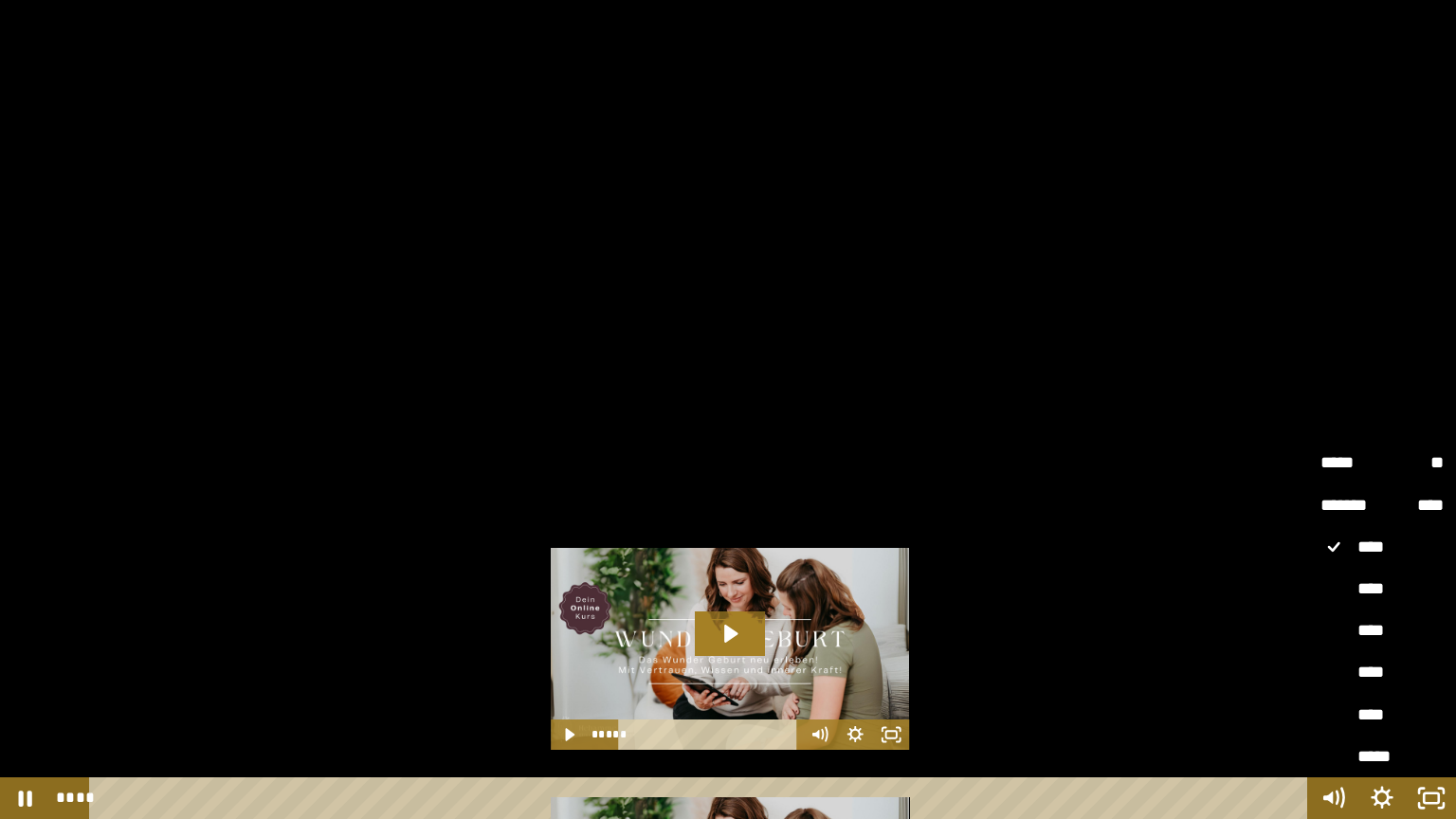 click on "****" at bounding box center [1382, 590] 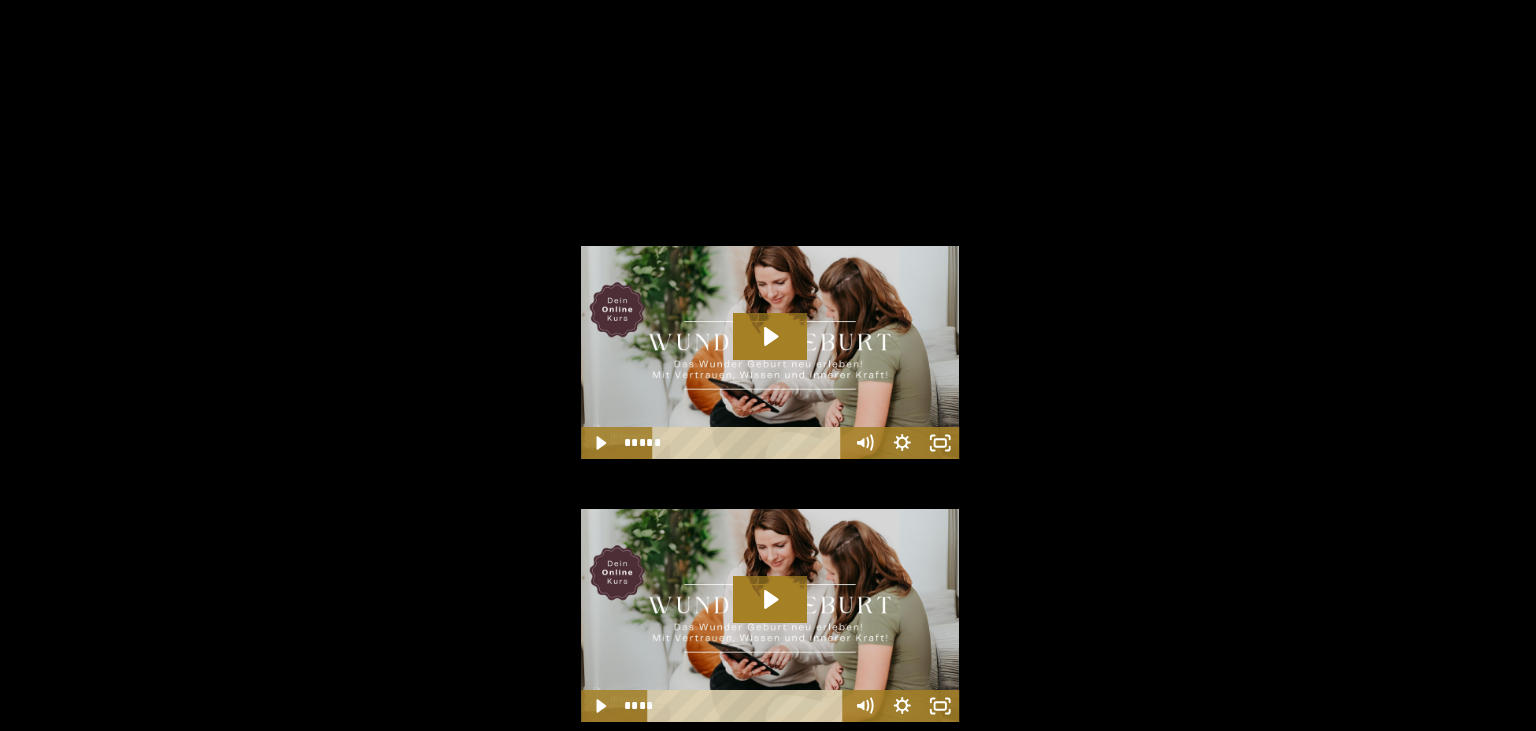 scroll, scrollTop: 836, scrollLeft: 0, axis: vertical 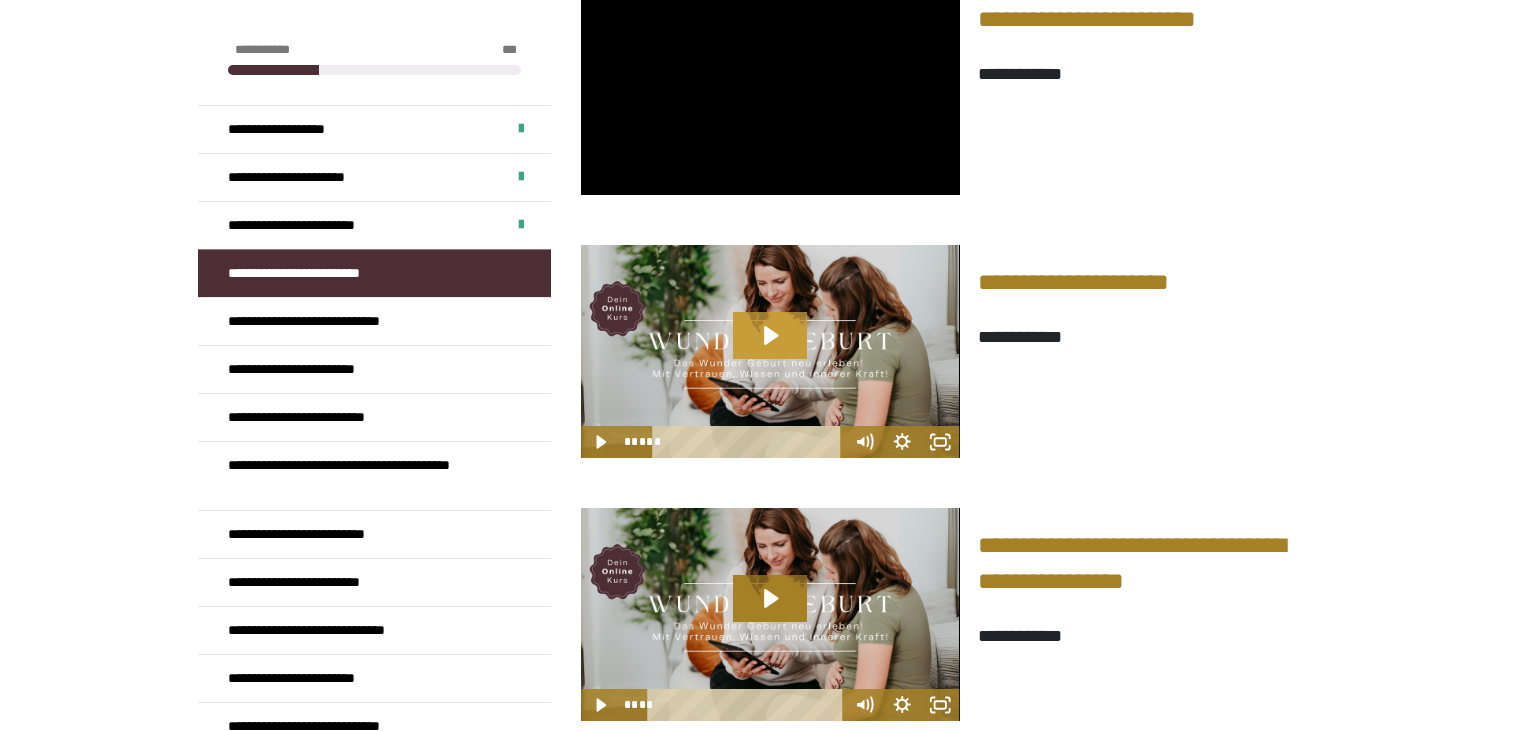 click 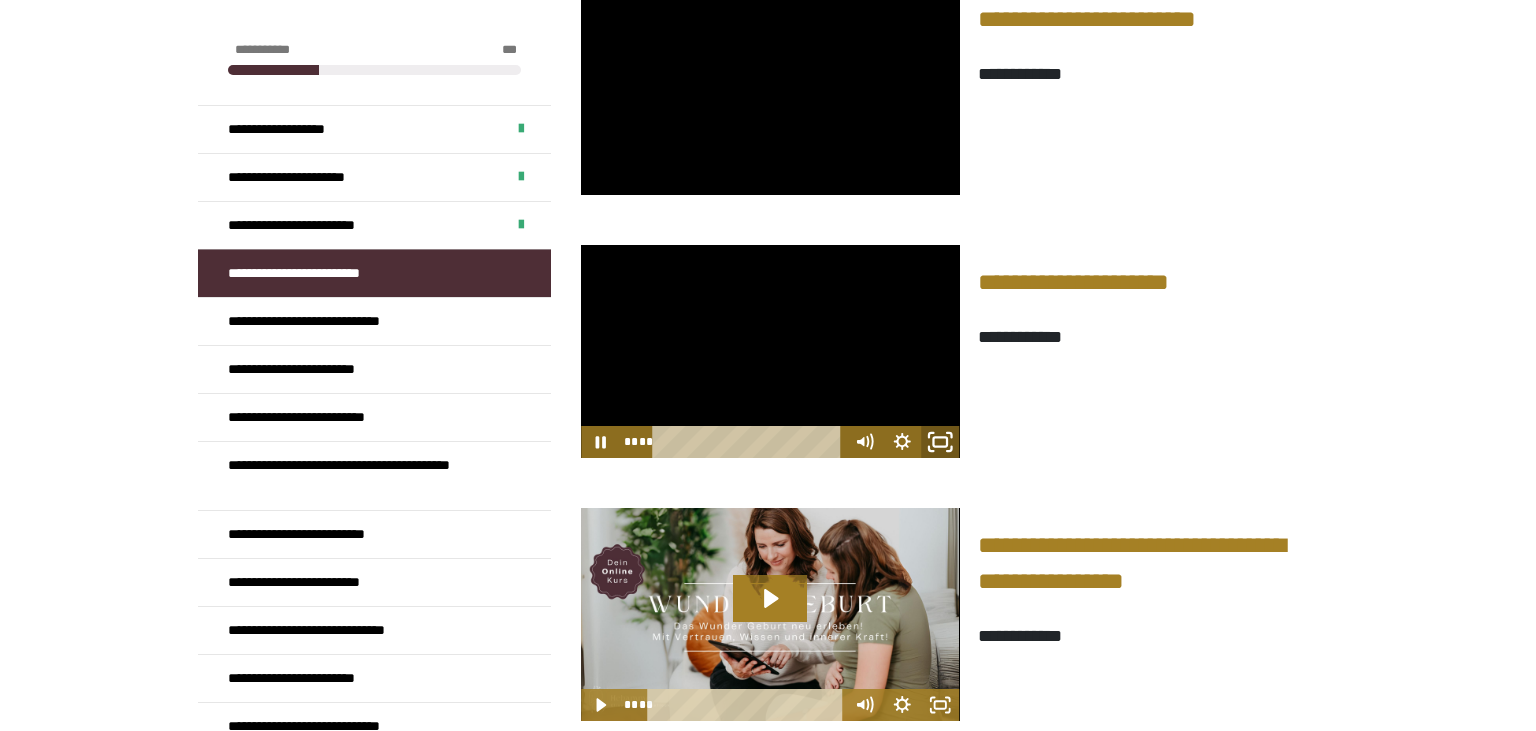 click 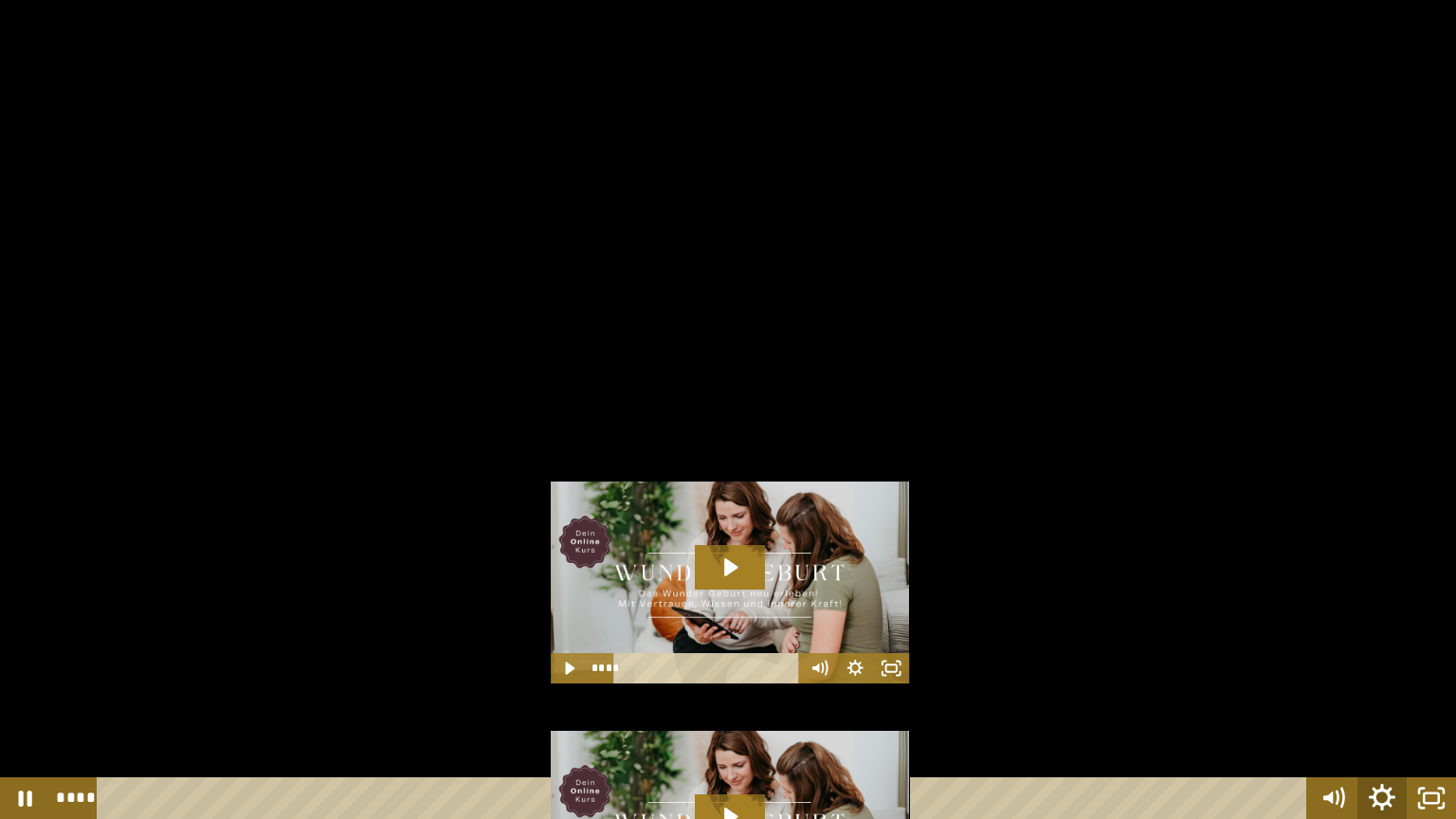 click 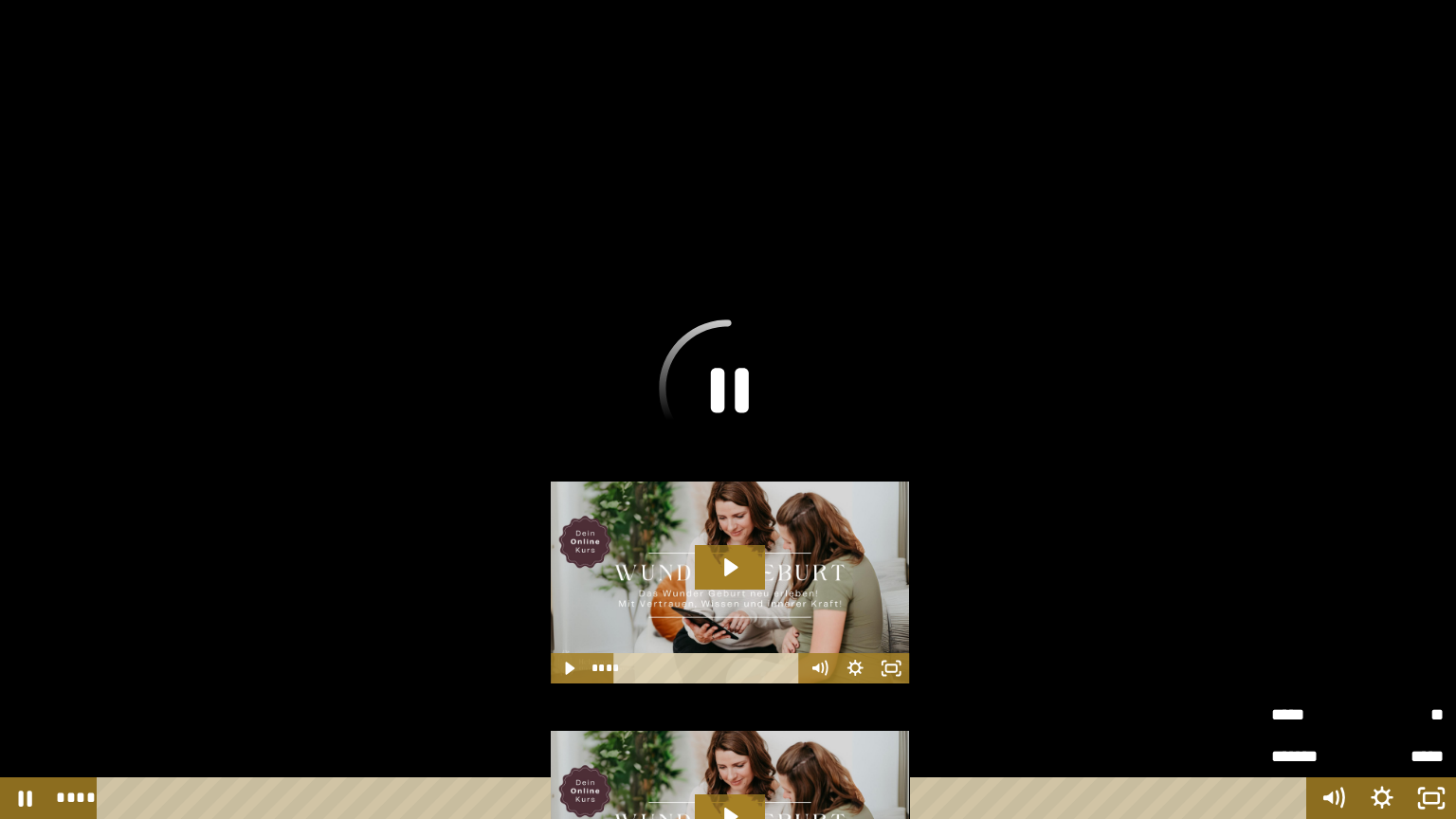 click on "*****" at bounding box center [1400, 756] 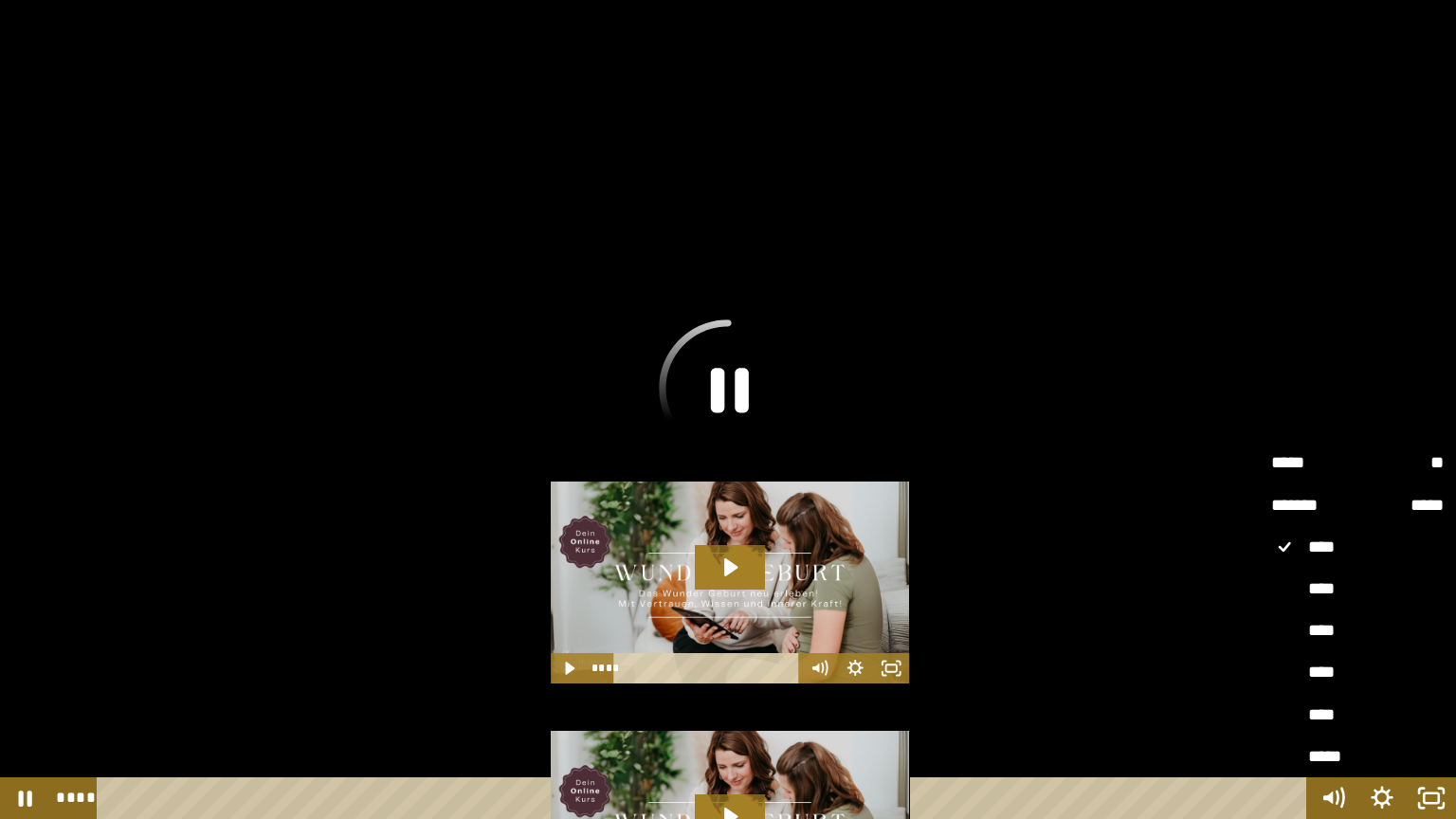 click on "****" at bounding box center (1357, 590) 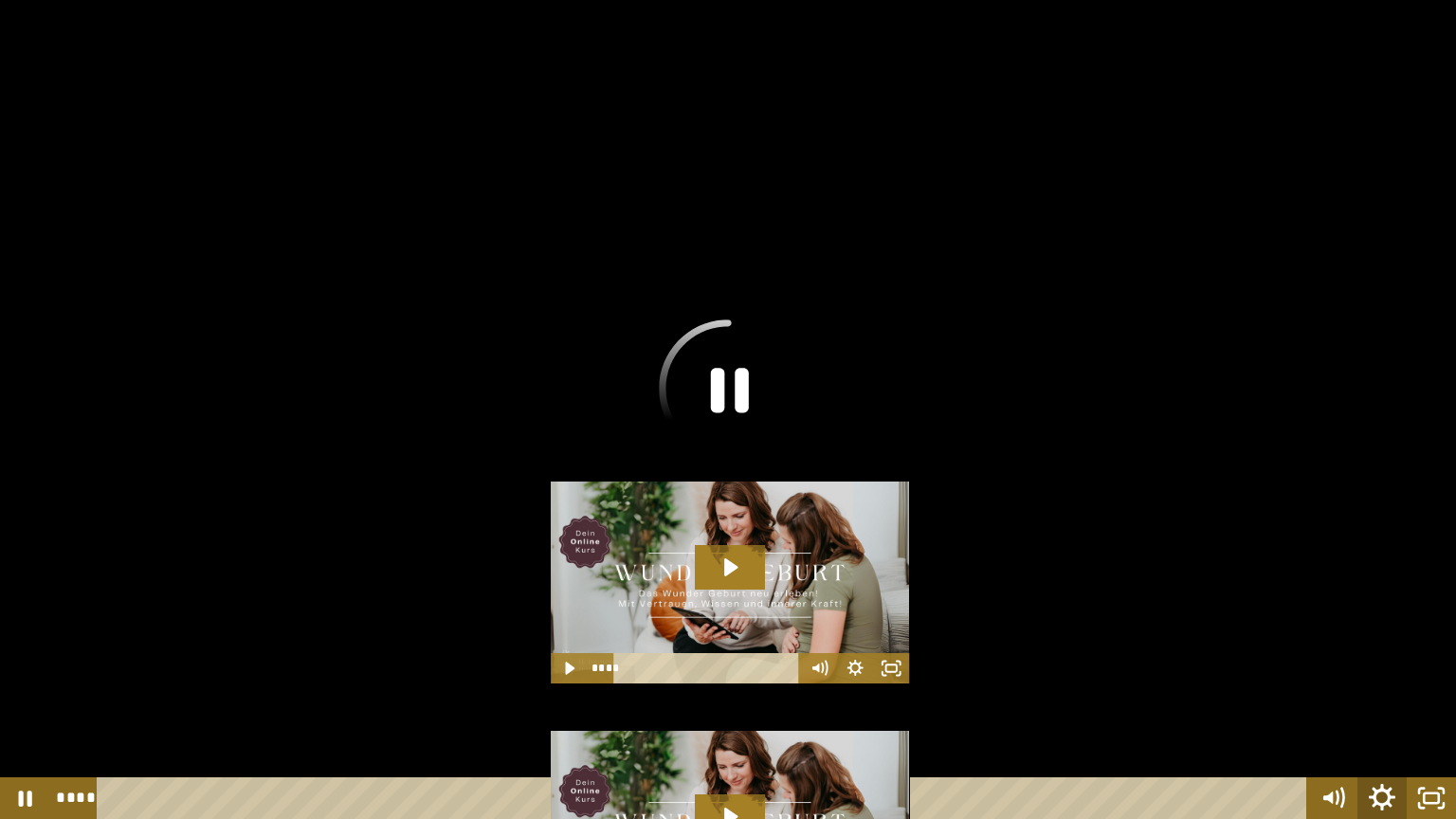 click 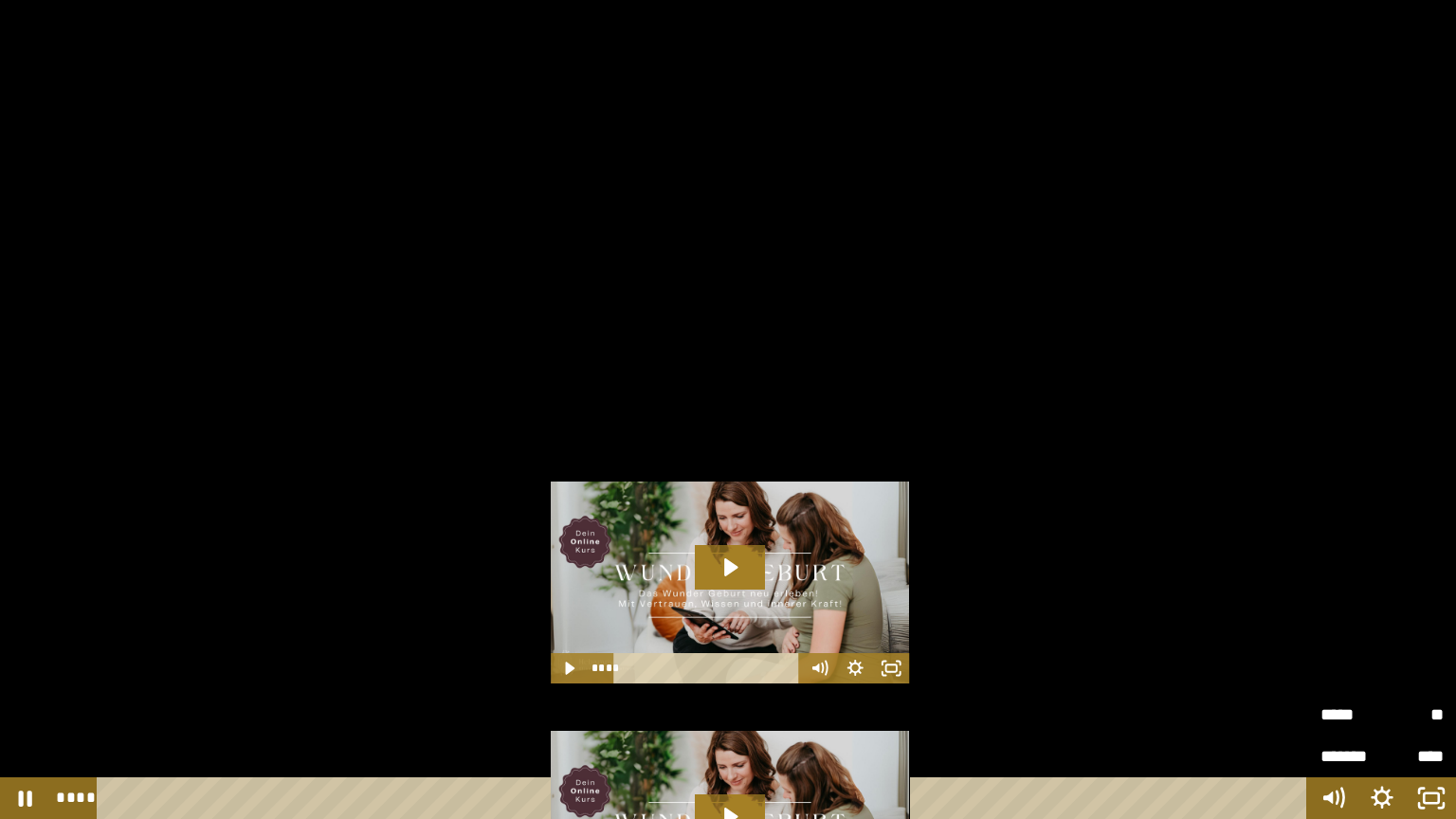type 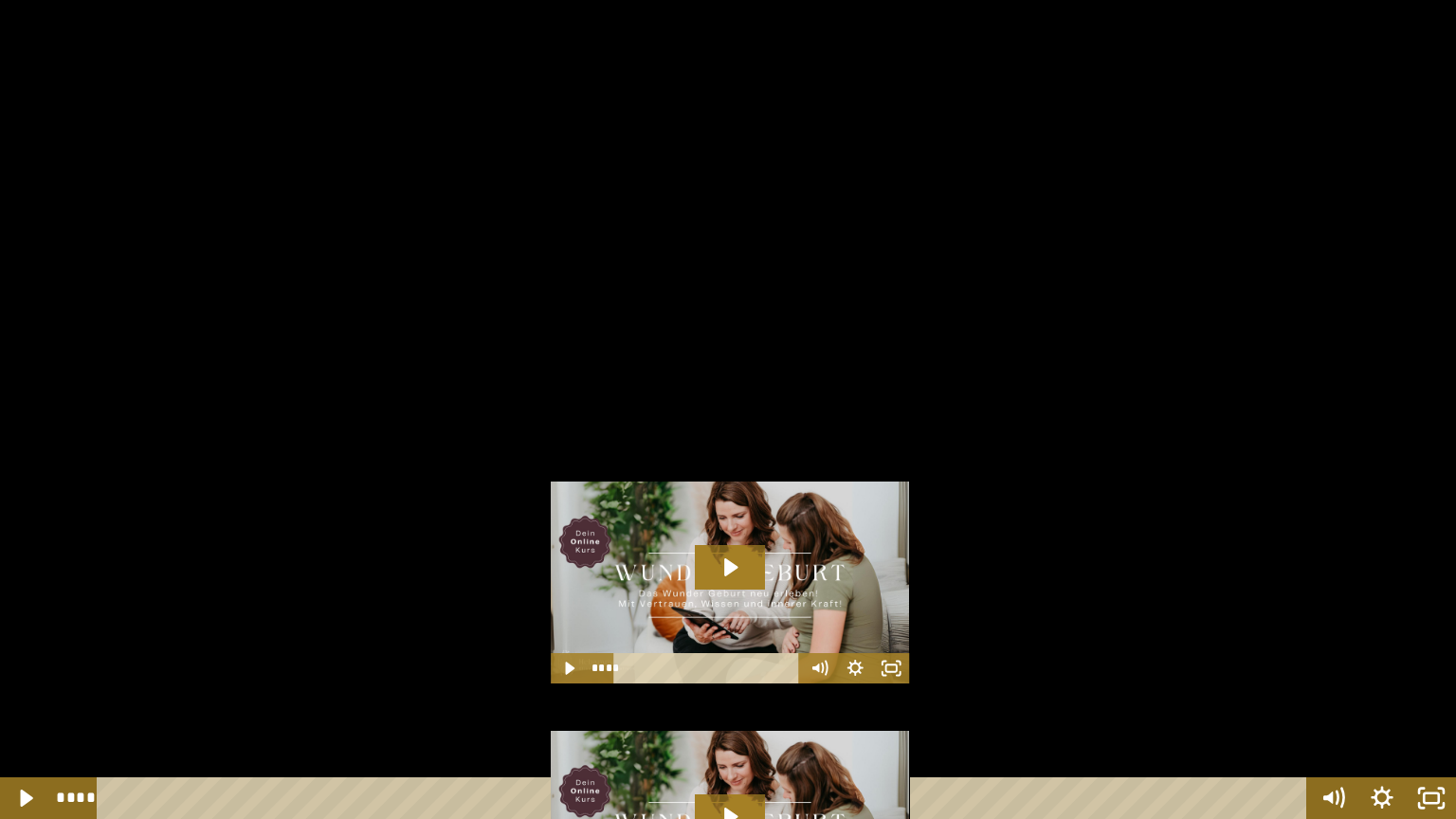 click at bounding box center (728, 410) 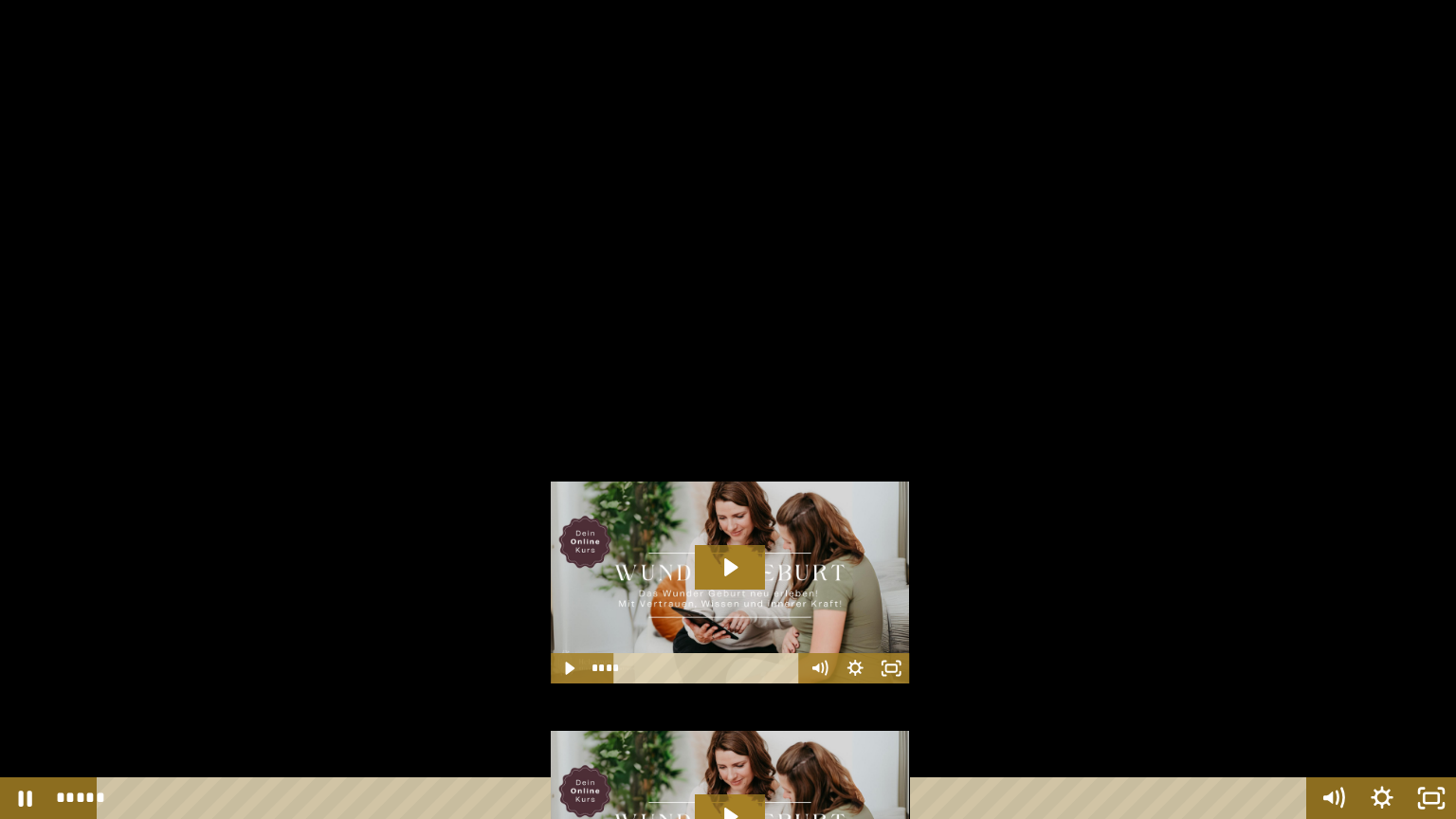 click at bounding box center [728, 410] 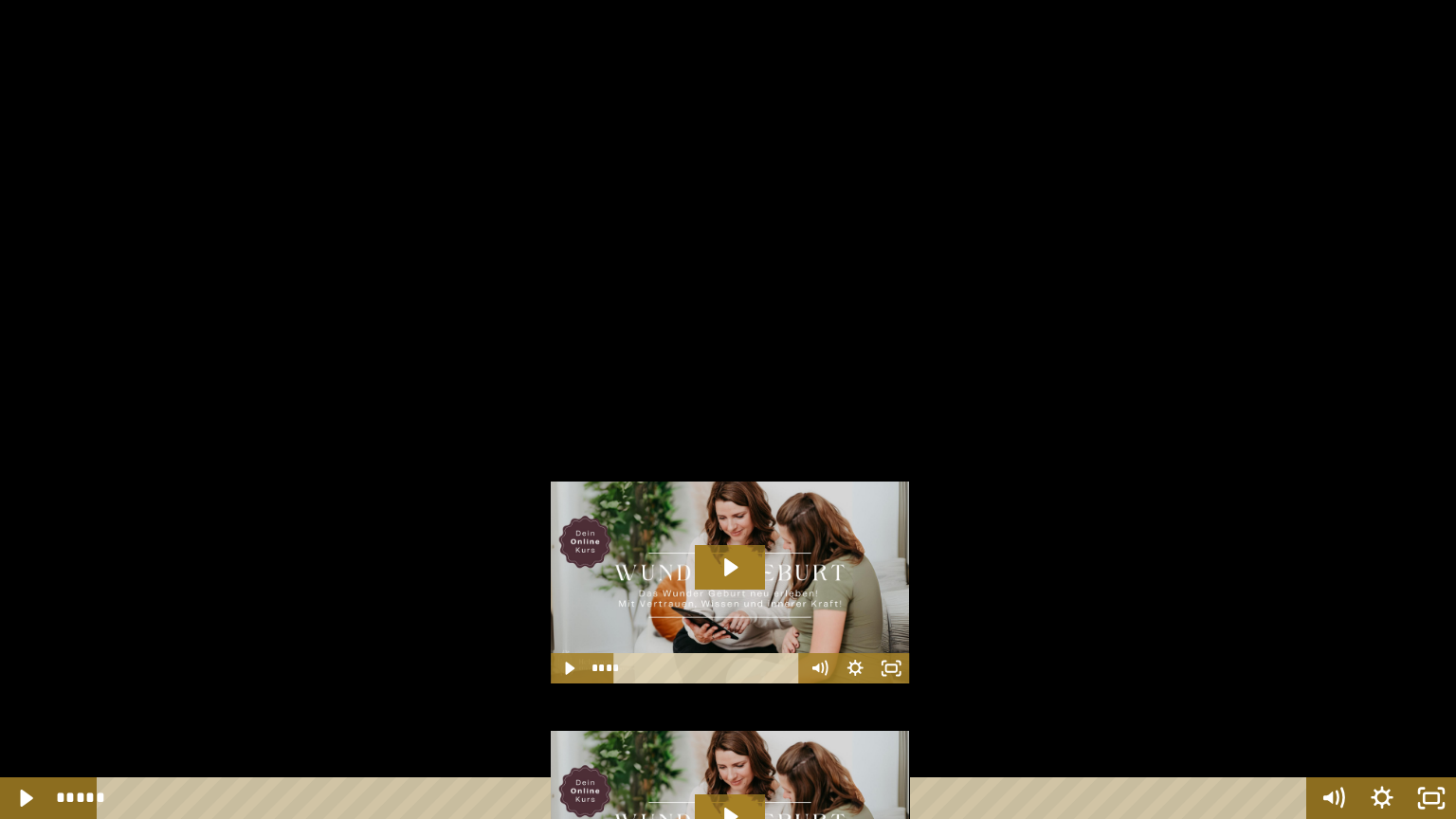 type 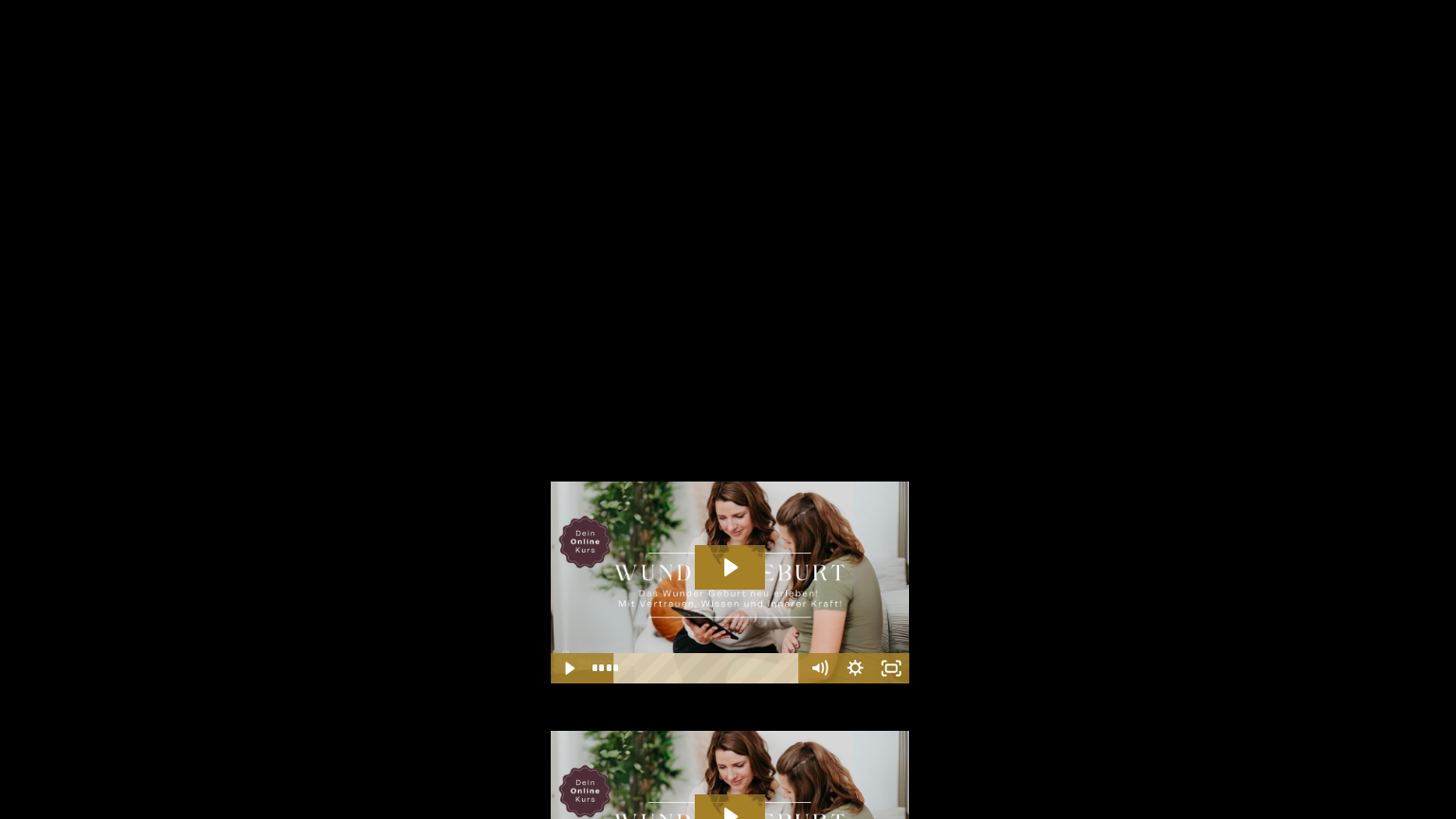 click at bounding box center (0, 0) 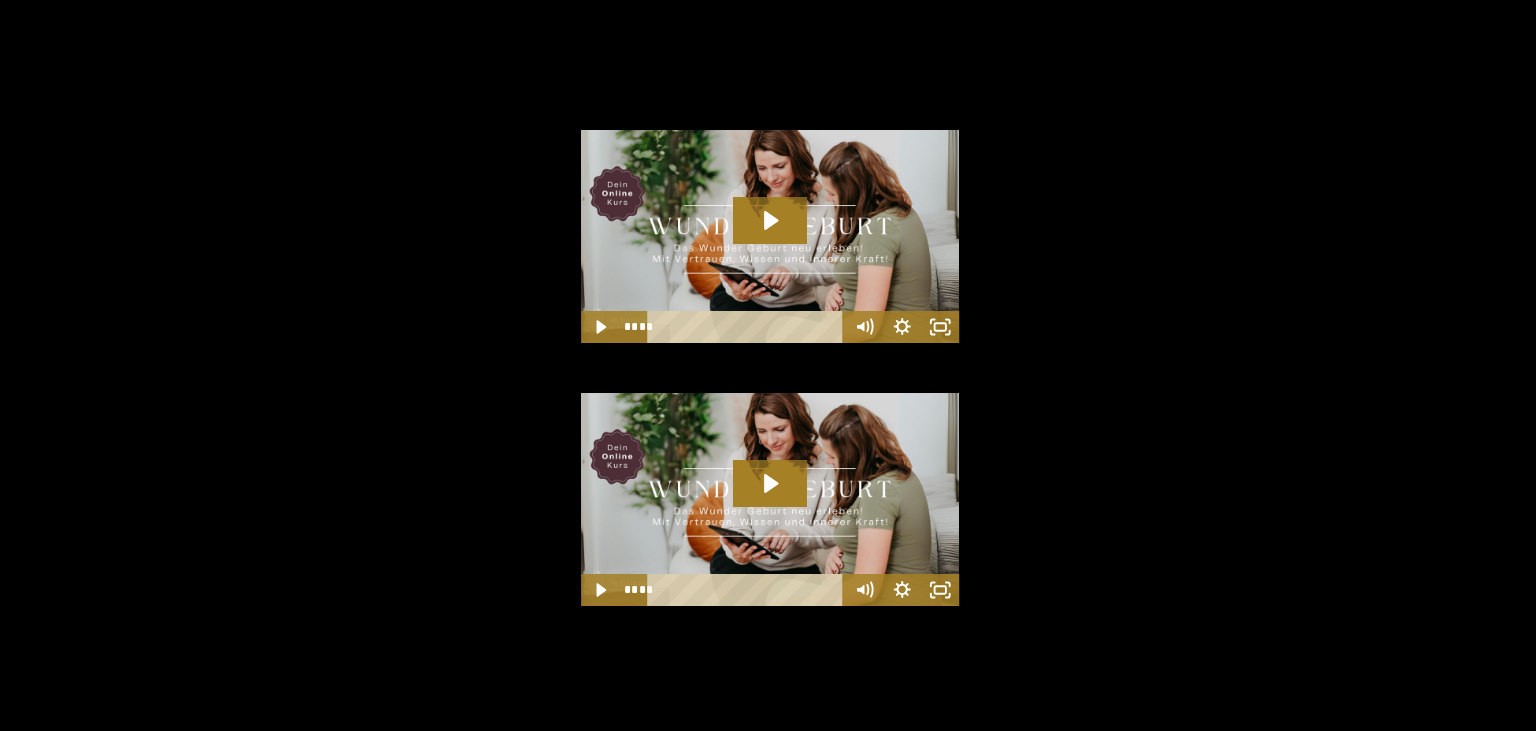 scroll, scrollTop: 1216, scrollLeft: 0, axis: vertical 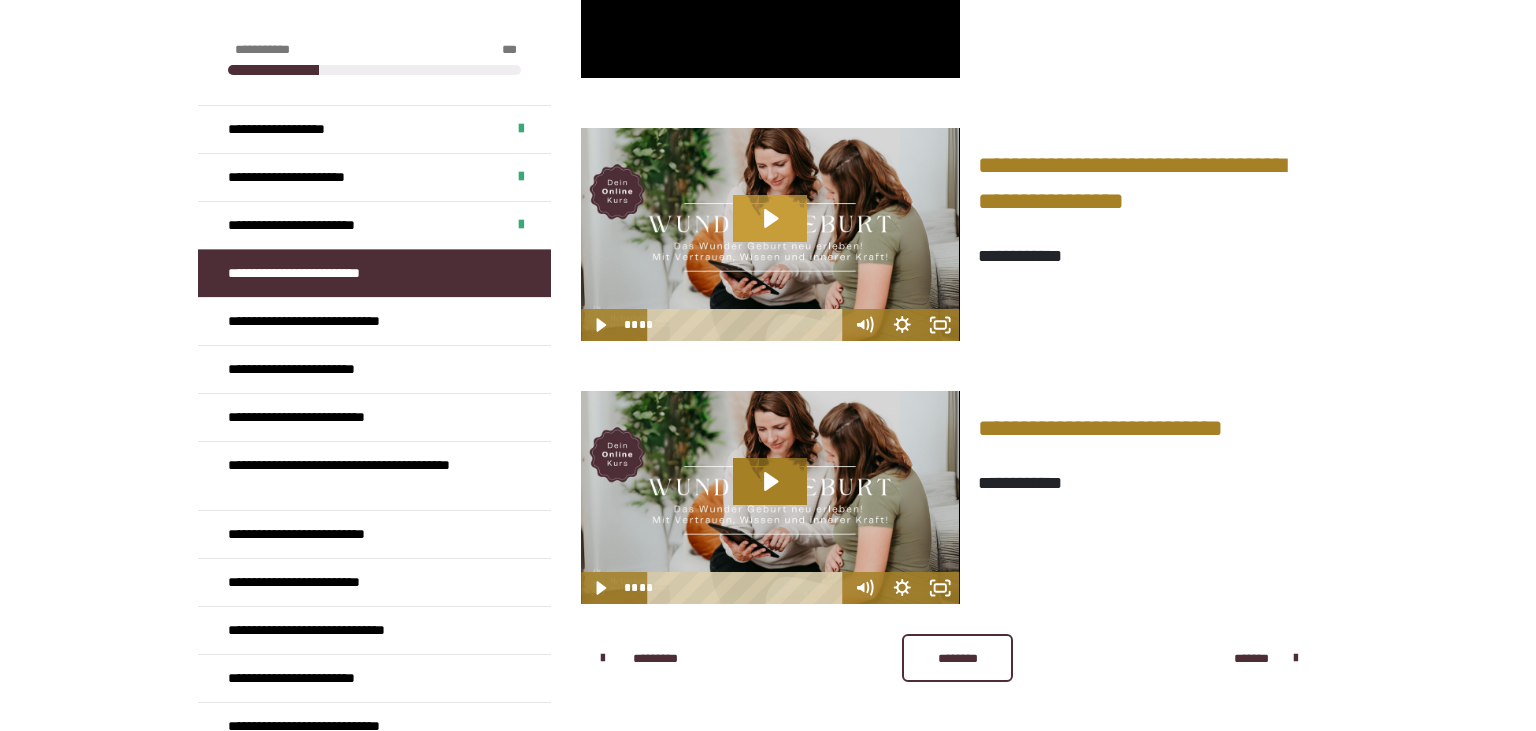 click 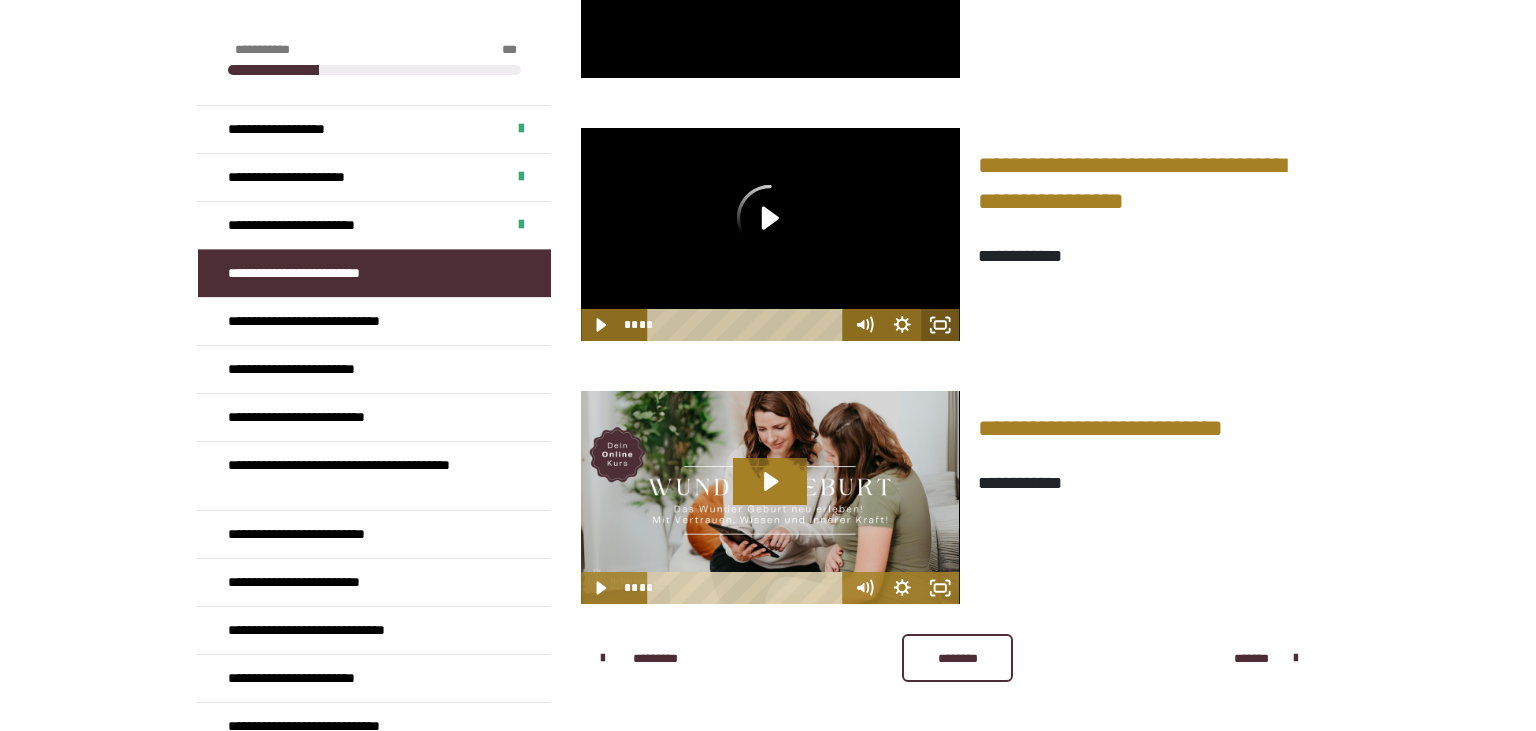 click 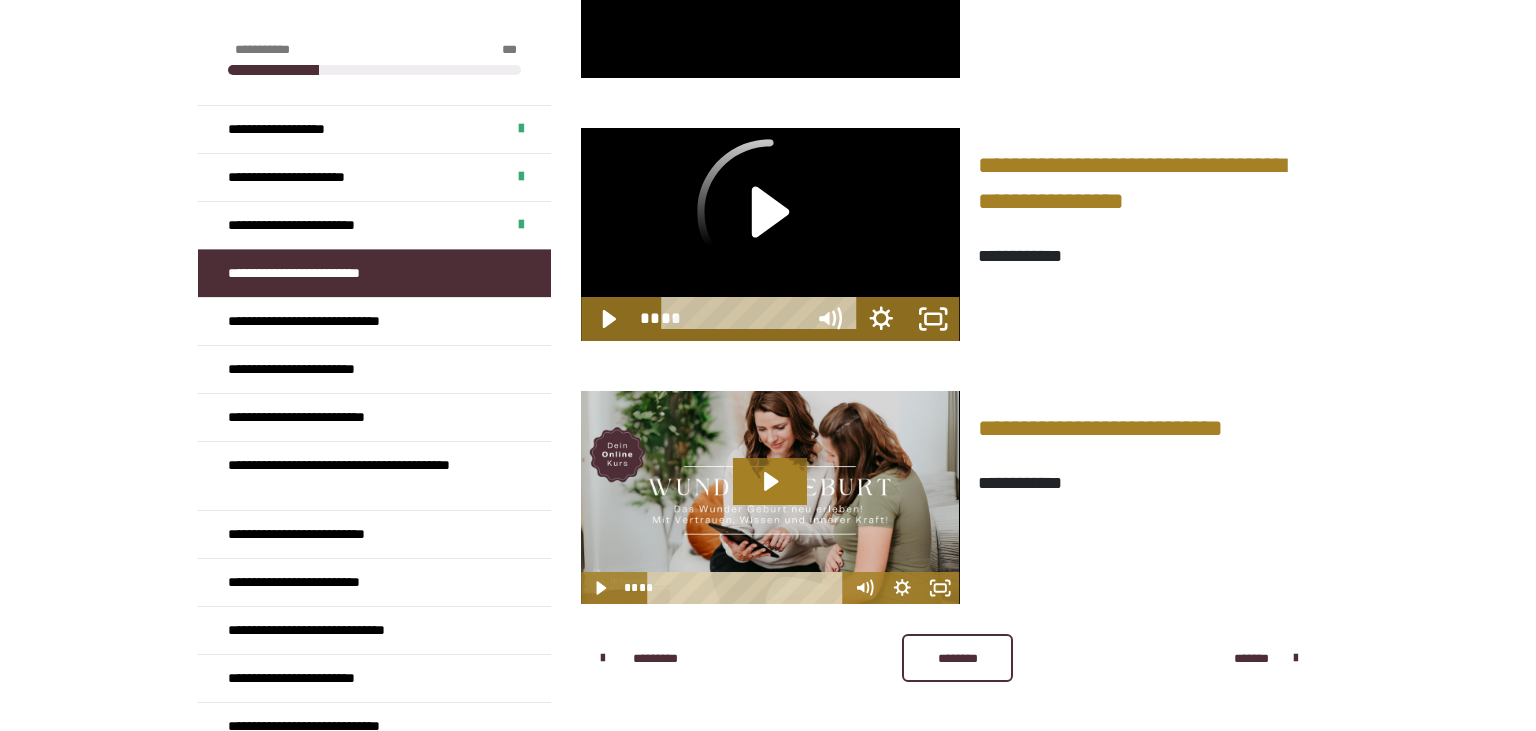 scroll, scrollTop: 1093, scrollLeft: 0, axis: vertical 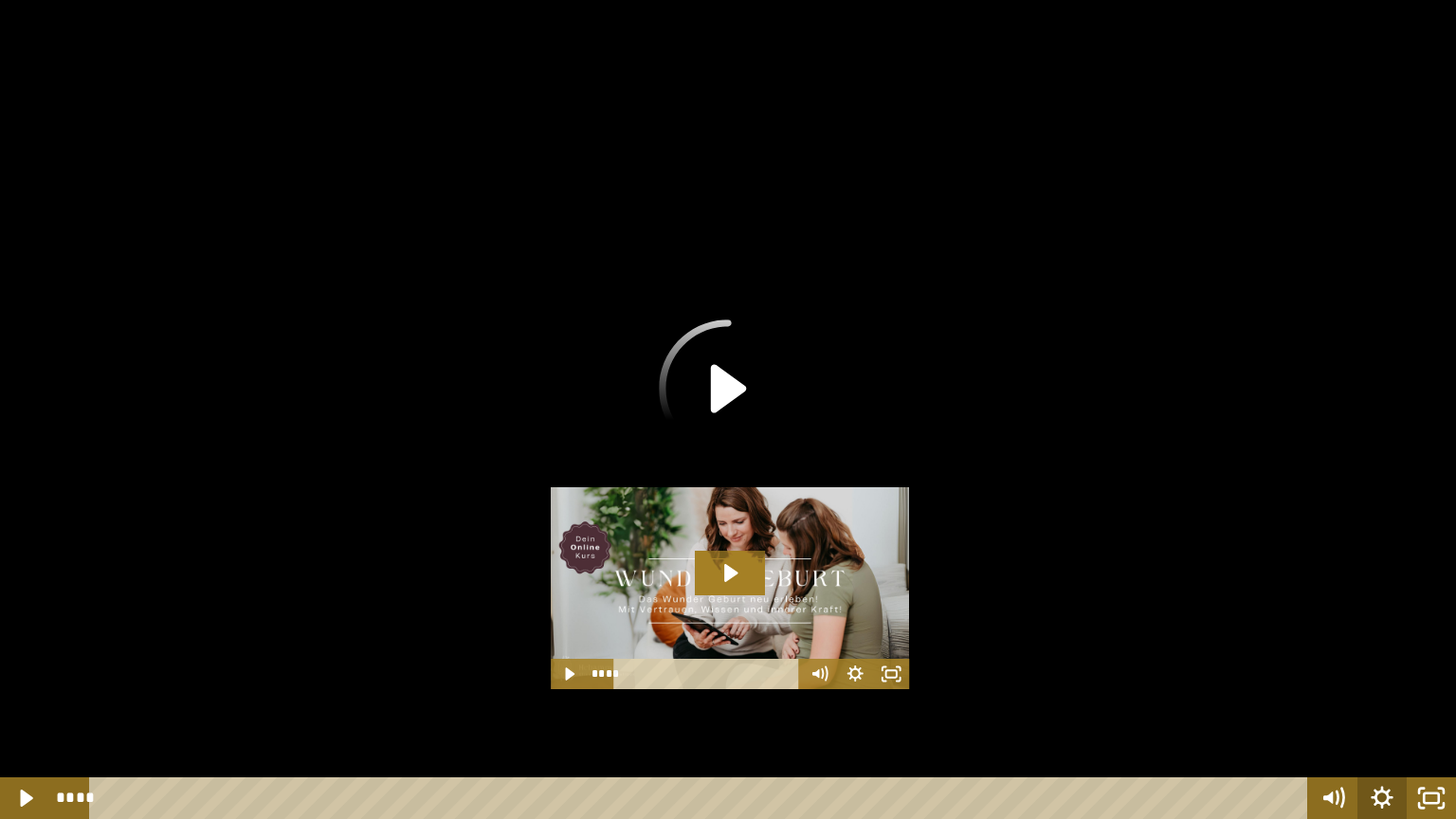 click 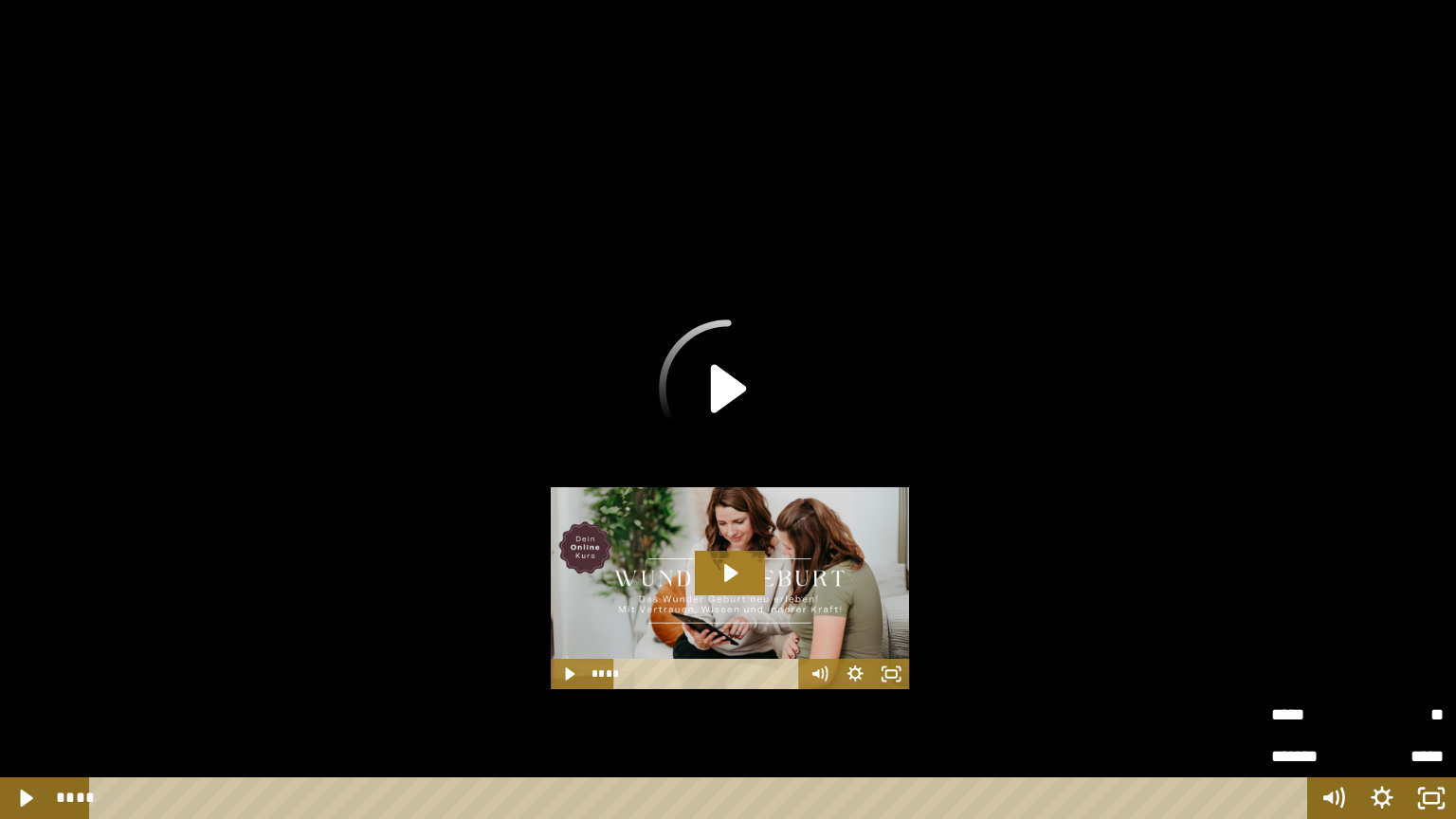 click on "*****" at bounding box center [1400, 756] 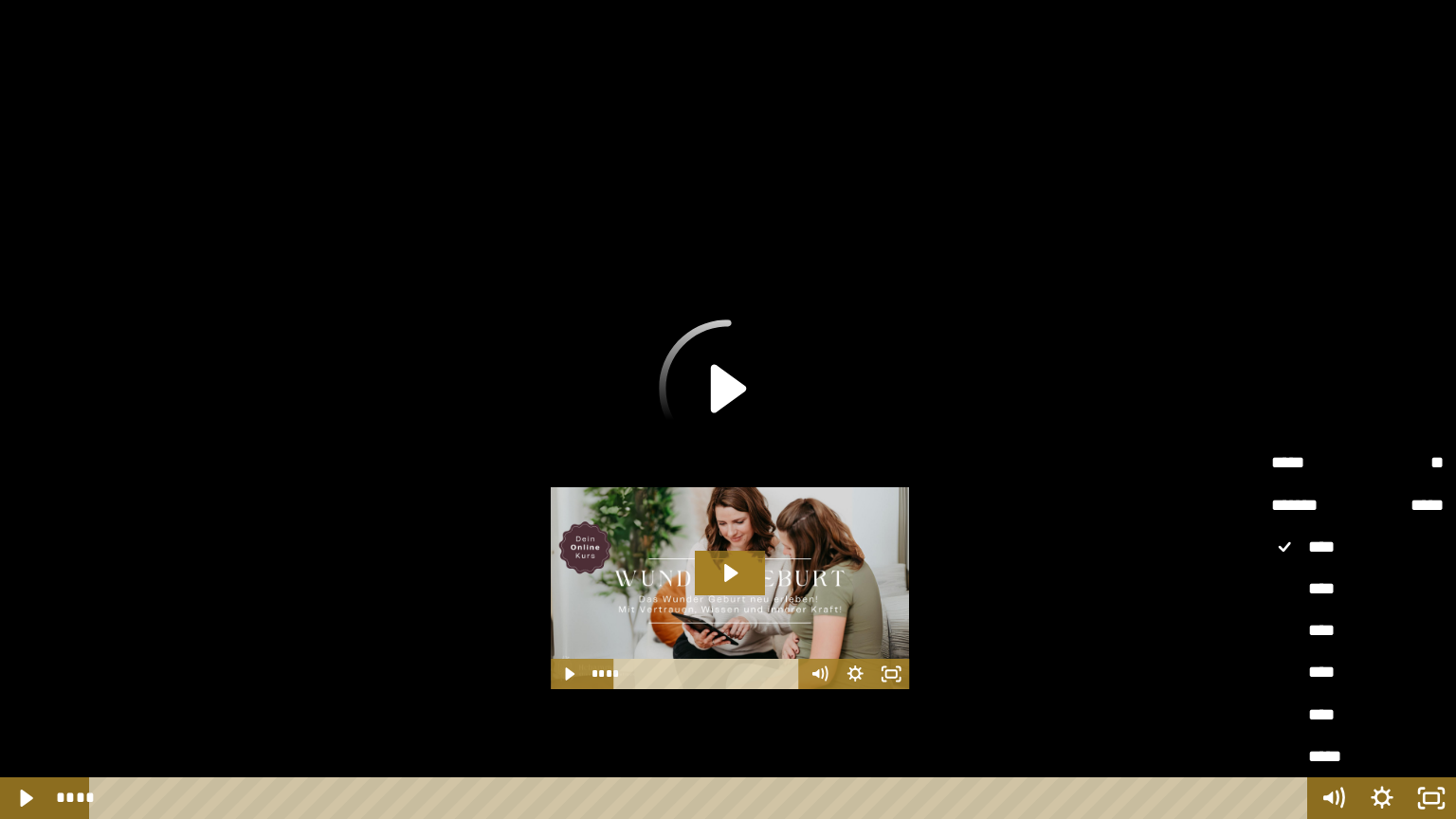 click on "****" at bounding box center (1357, 590) 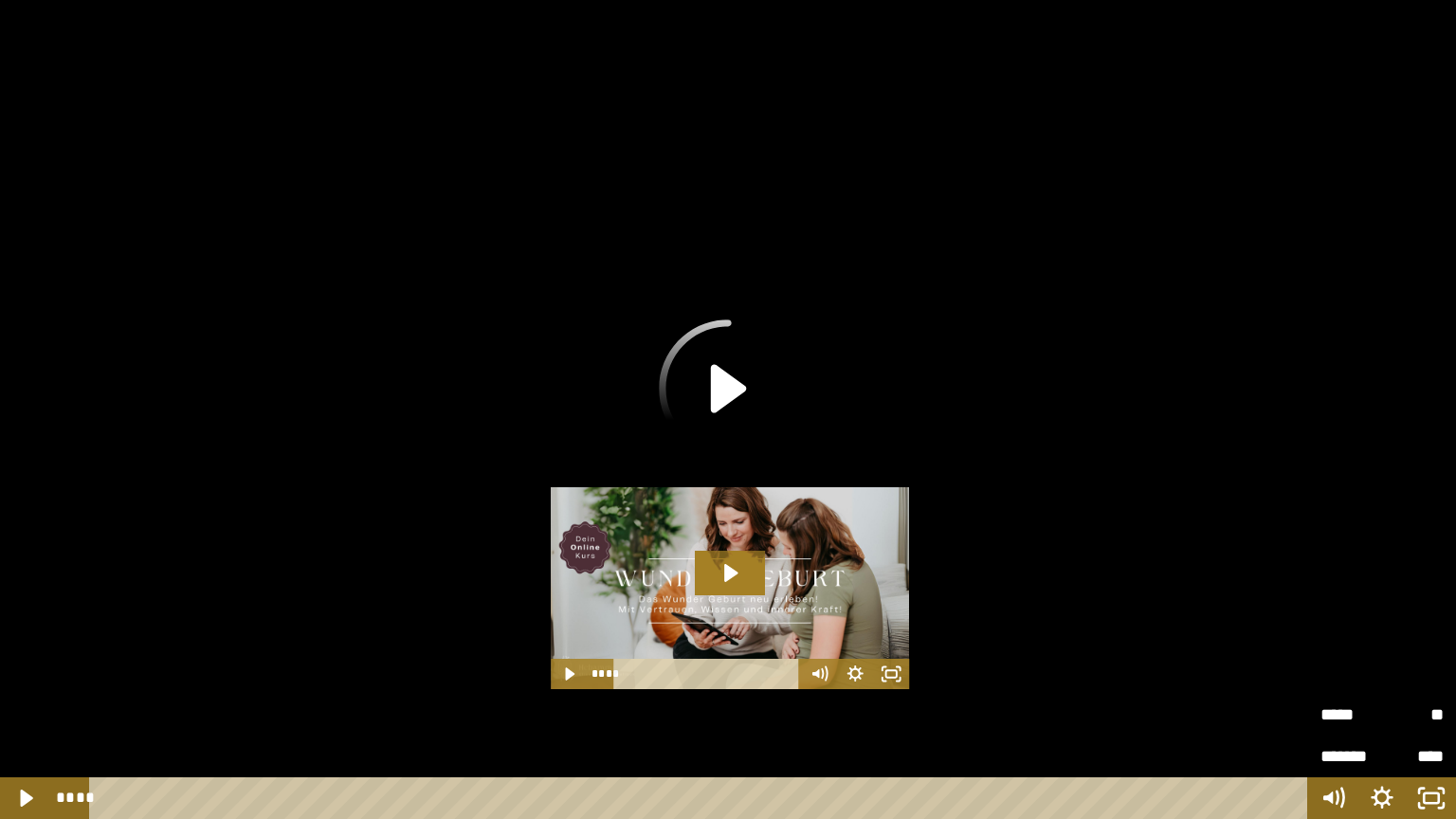 click on "*******" at bounding box center [1351, 756] 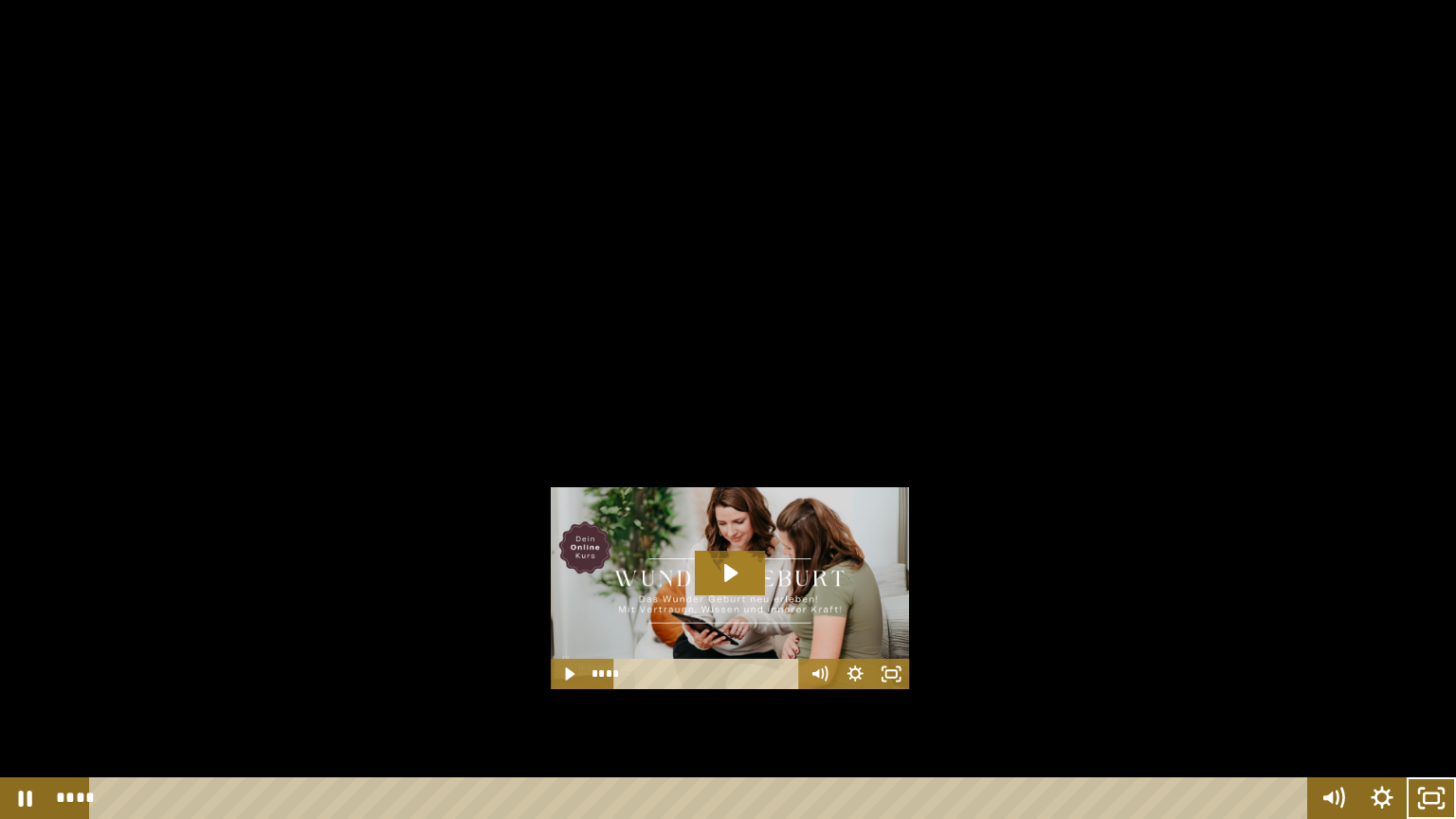 type 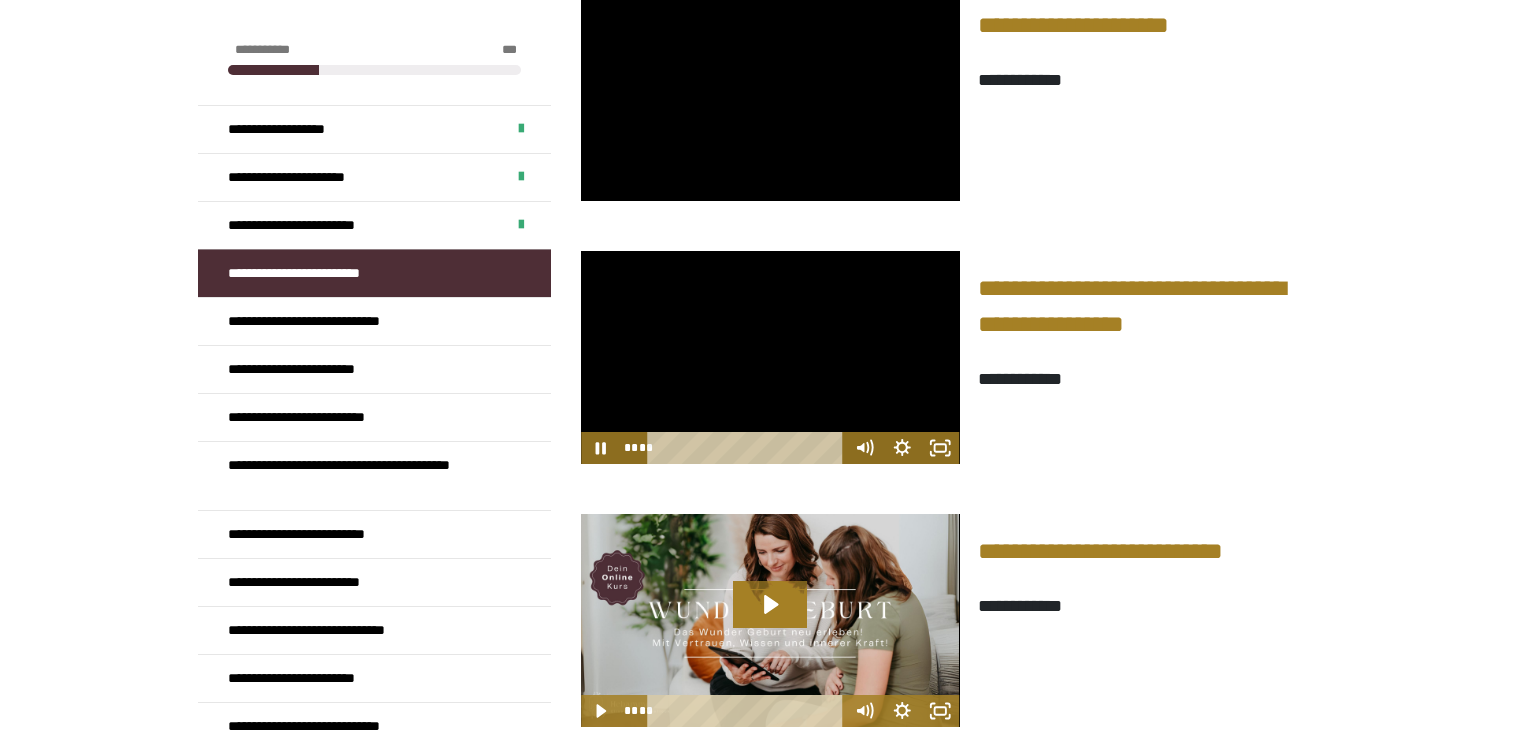 click at bounding box center [770, 357] 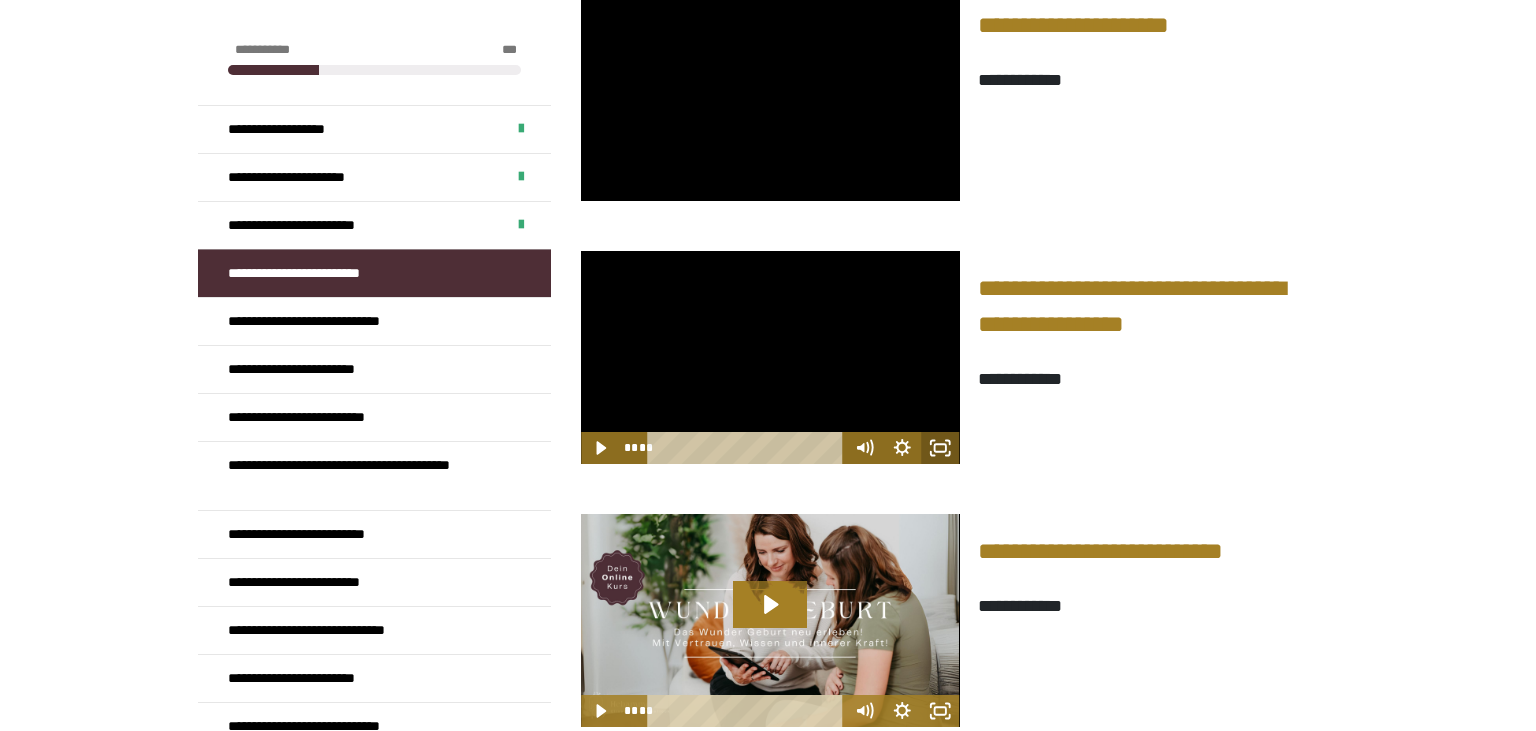 click 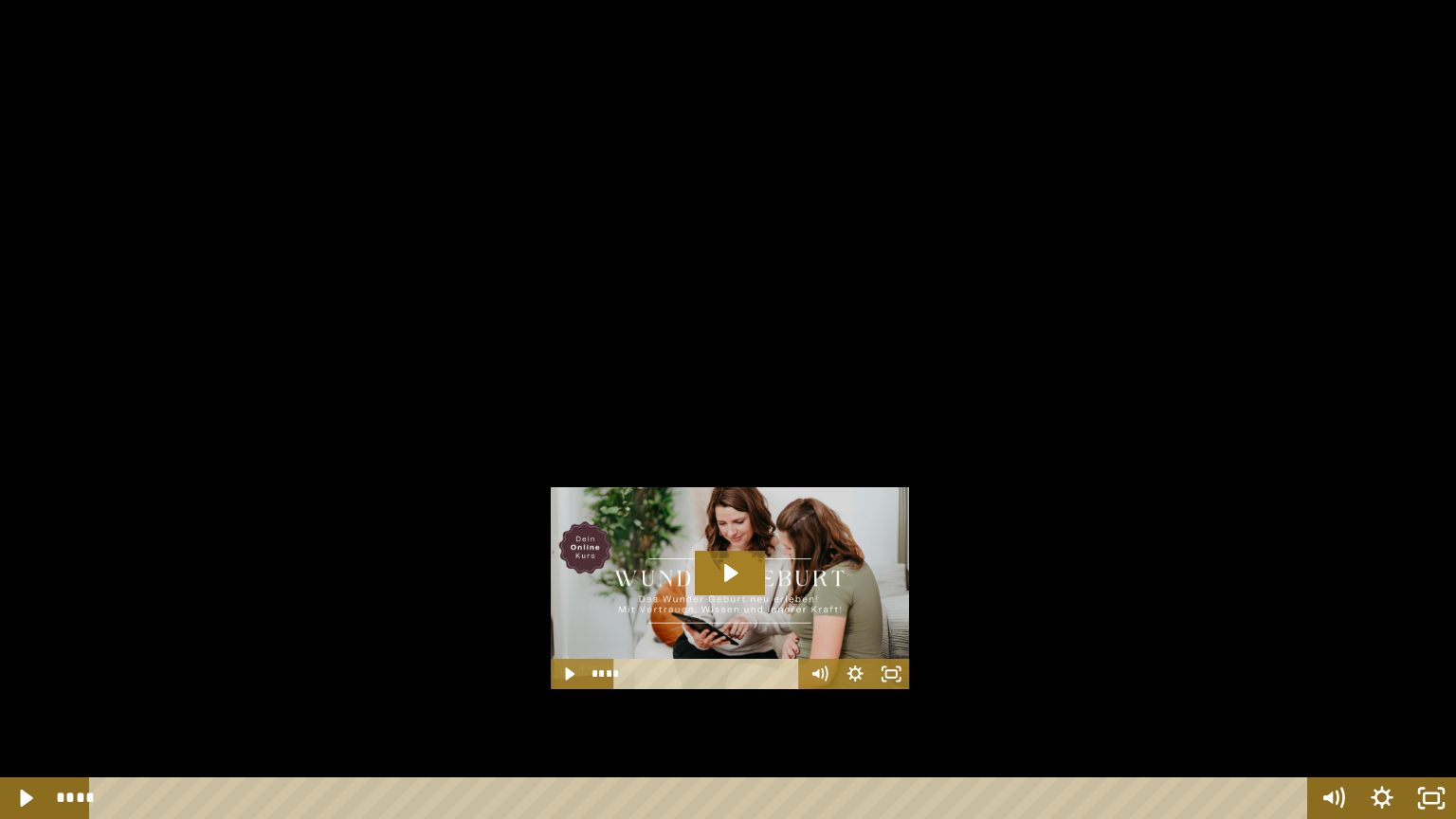 click at bounding box center (728, 410) 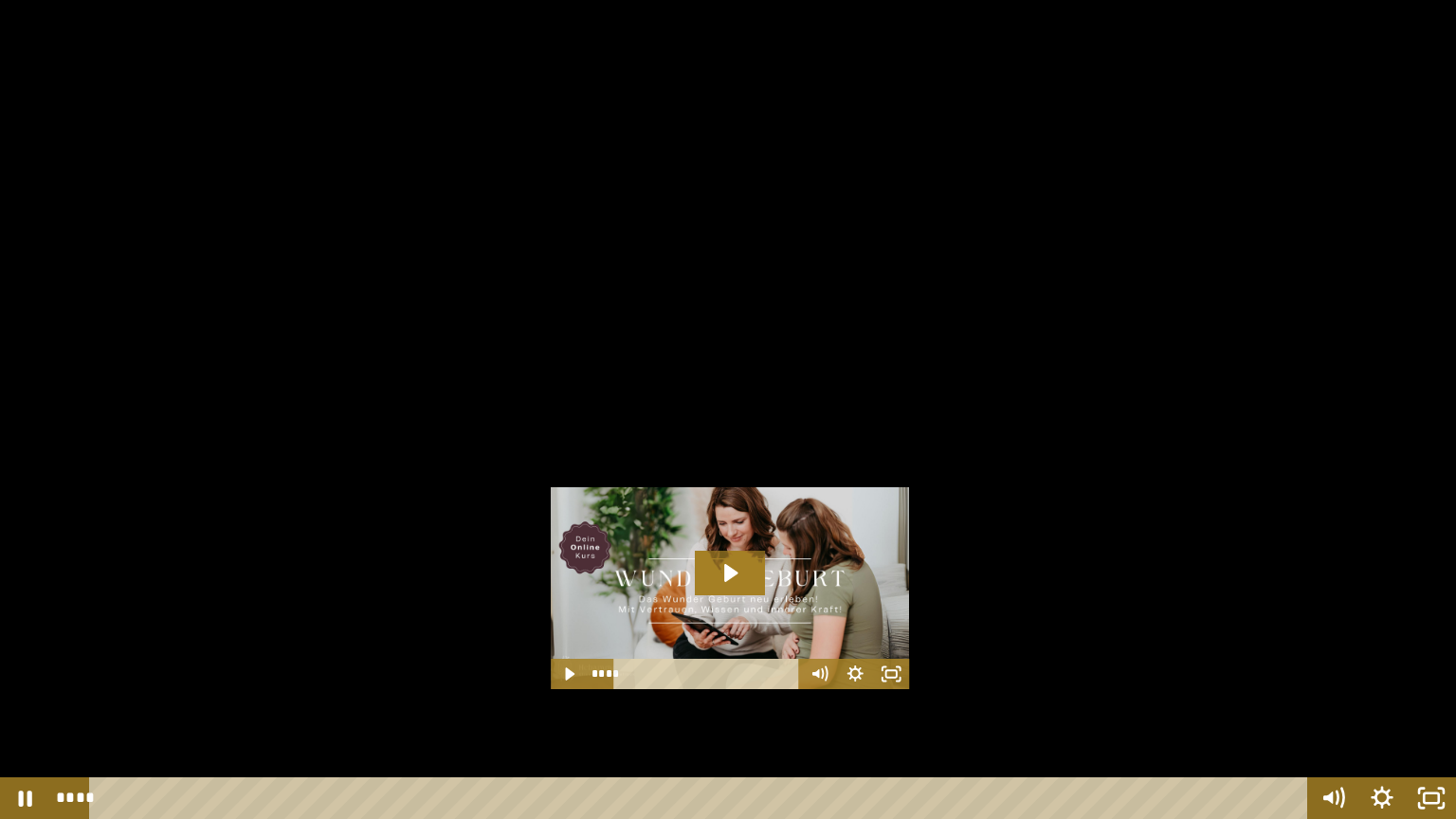 type 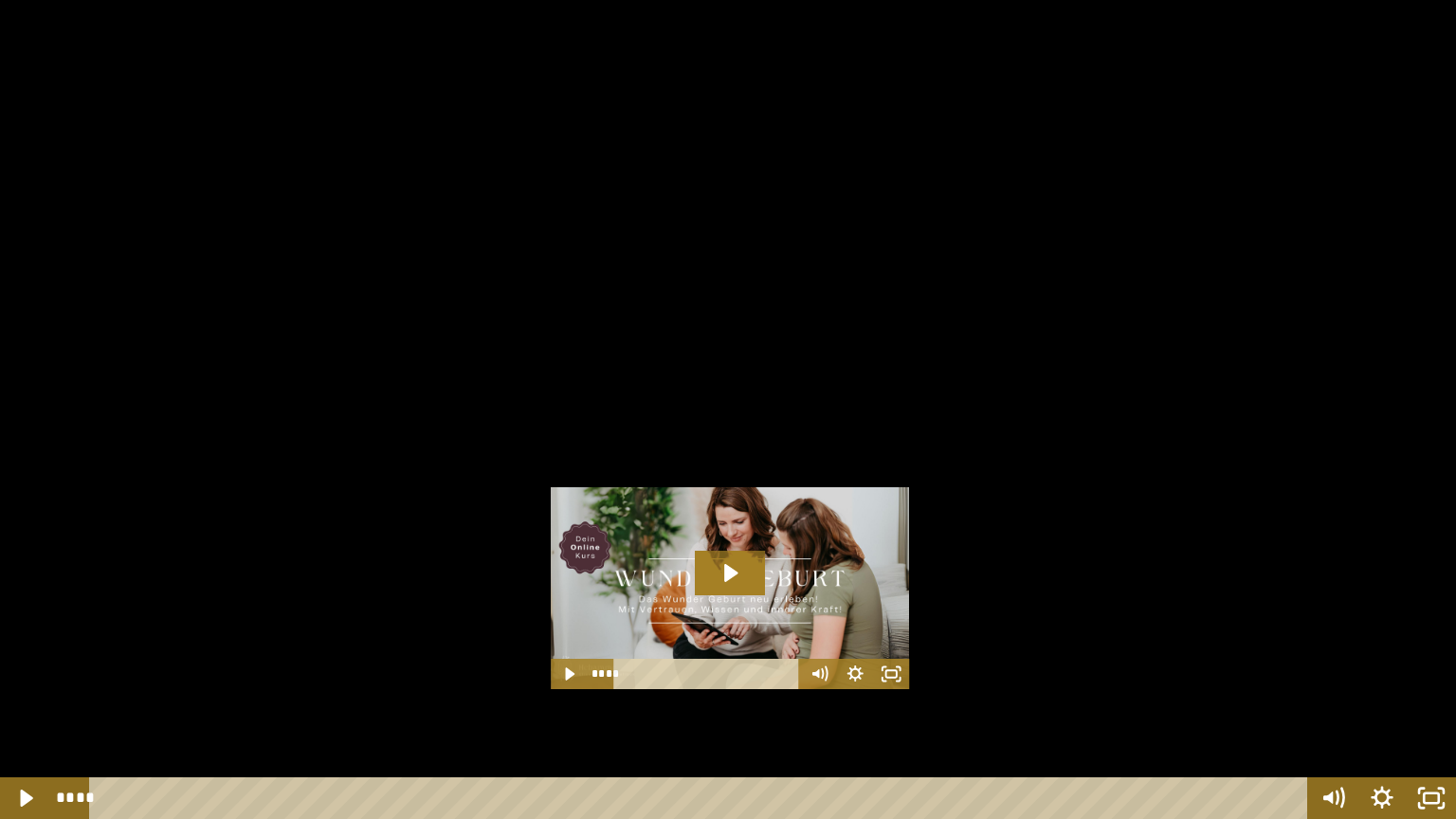 click at bounding box center (728, 410) 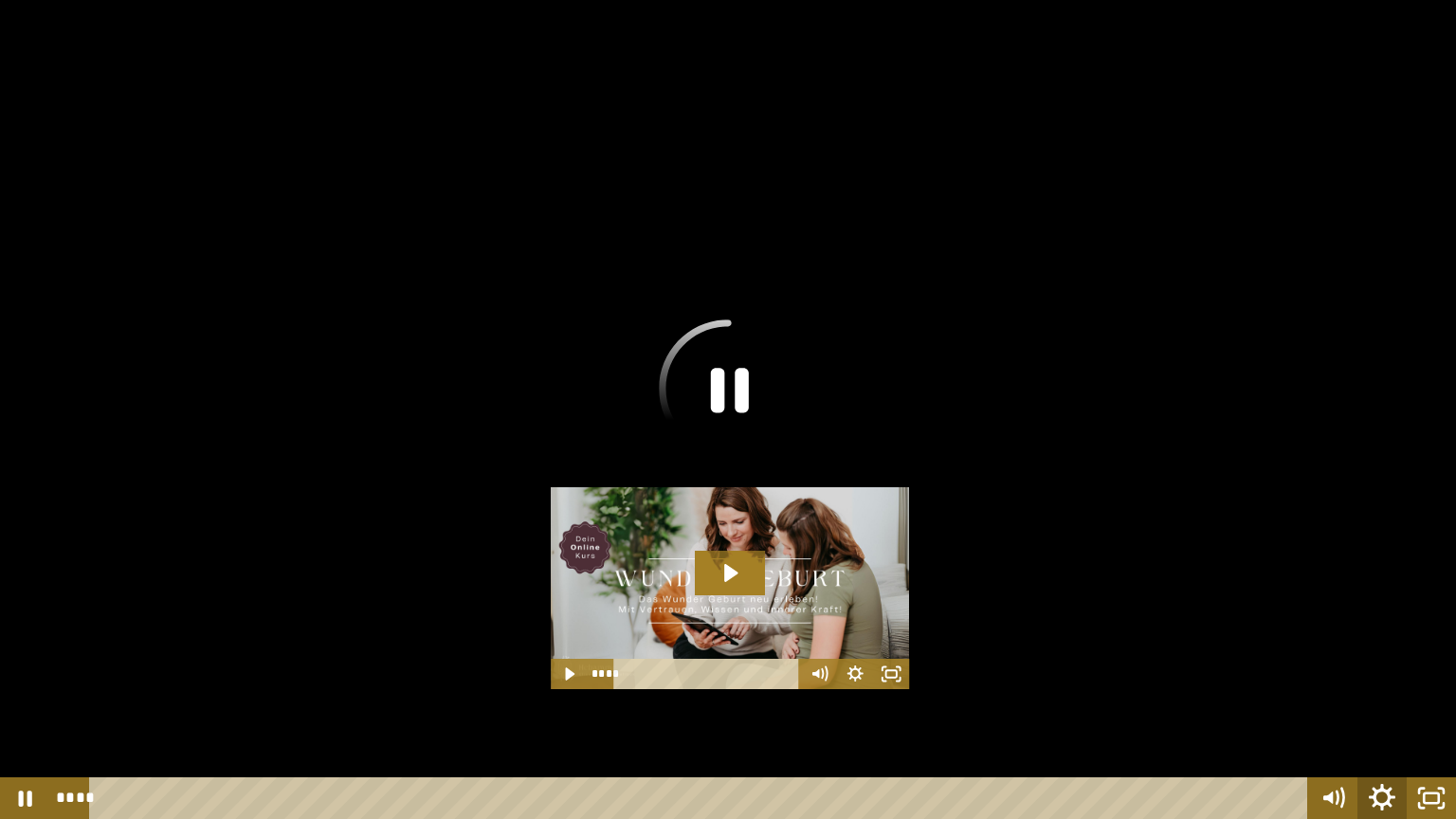 click 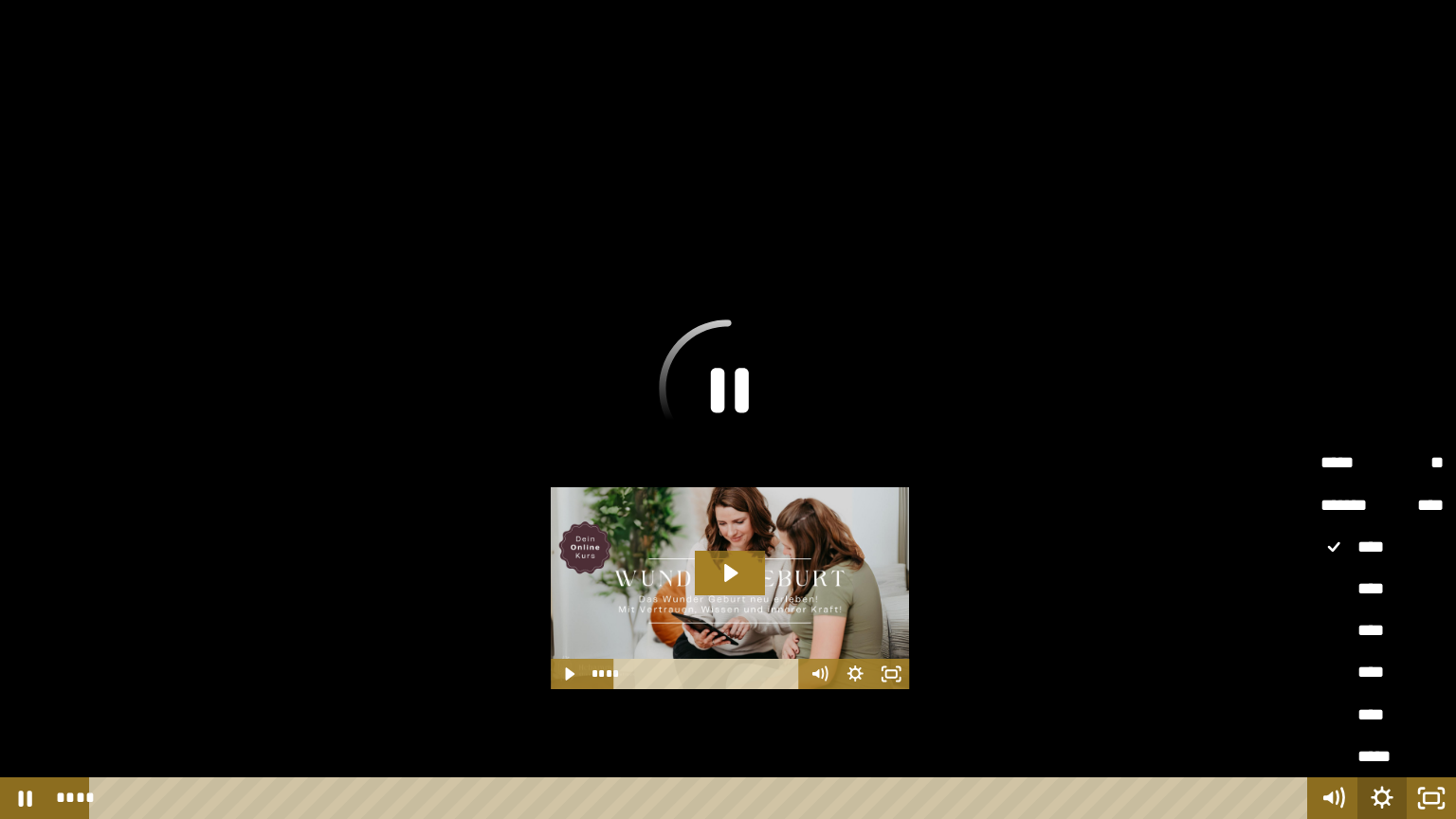 radio on "****" 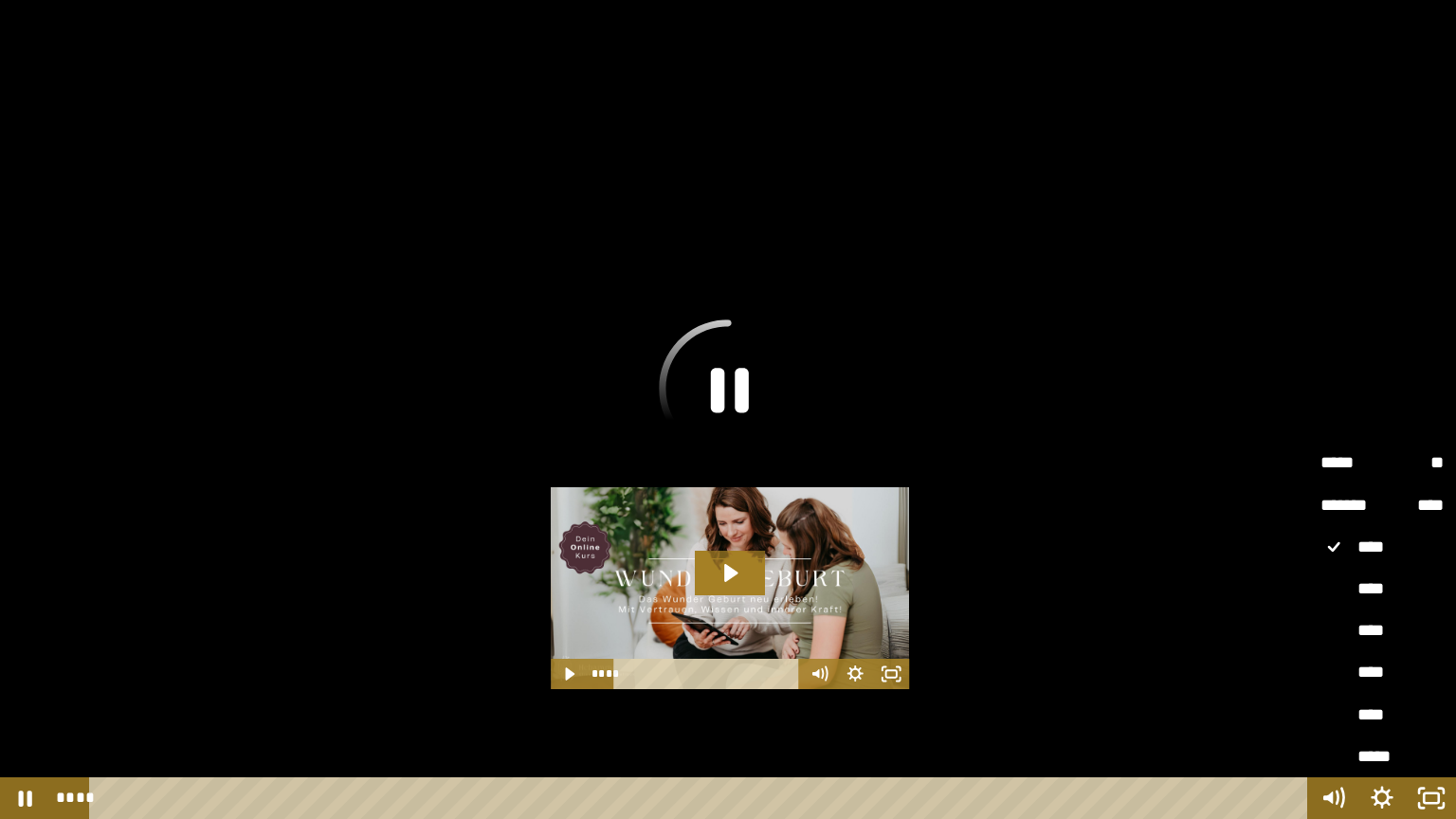 click on "****" at bounding box center [1382, 590] 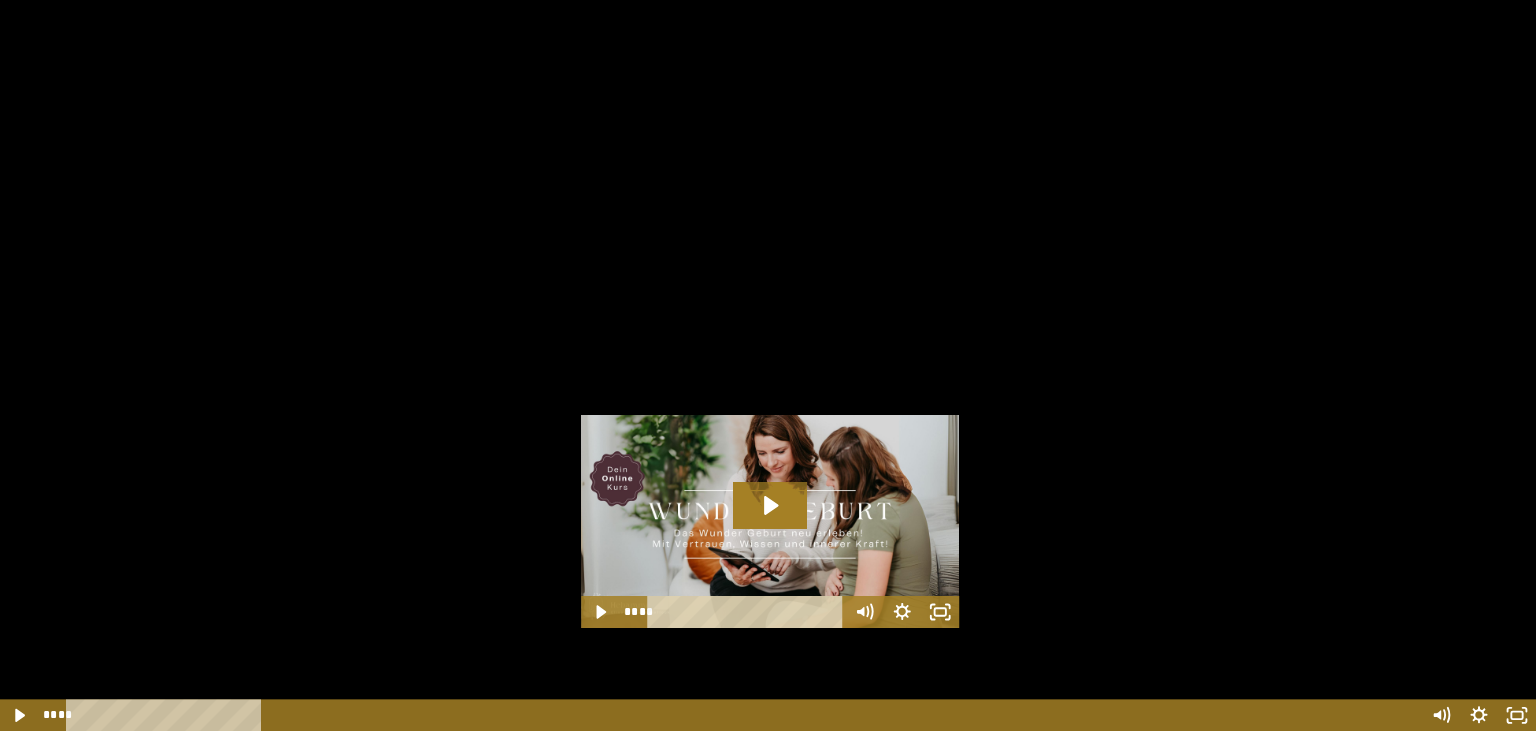 scroll, scrollTop: 1226, scrollLeft: 0, axis: vertical 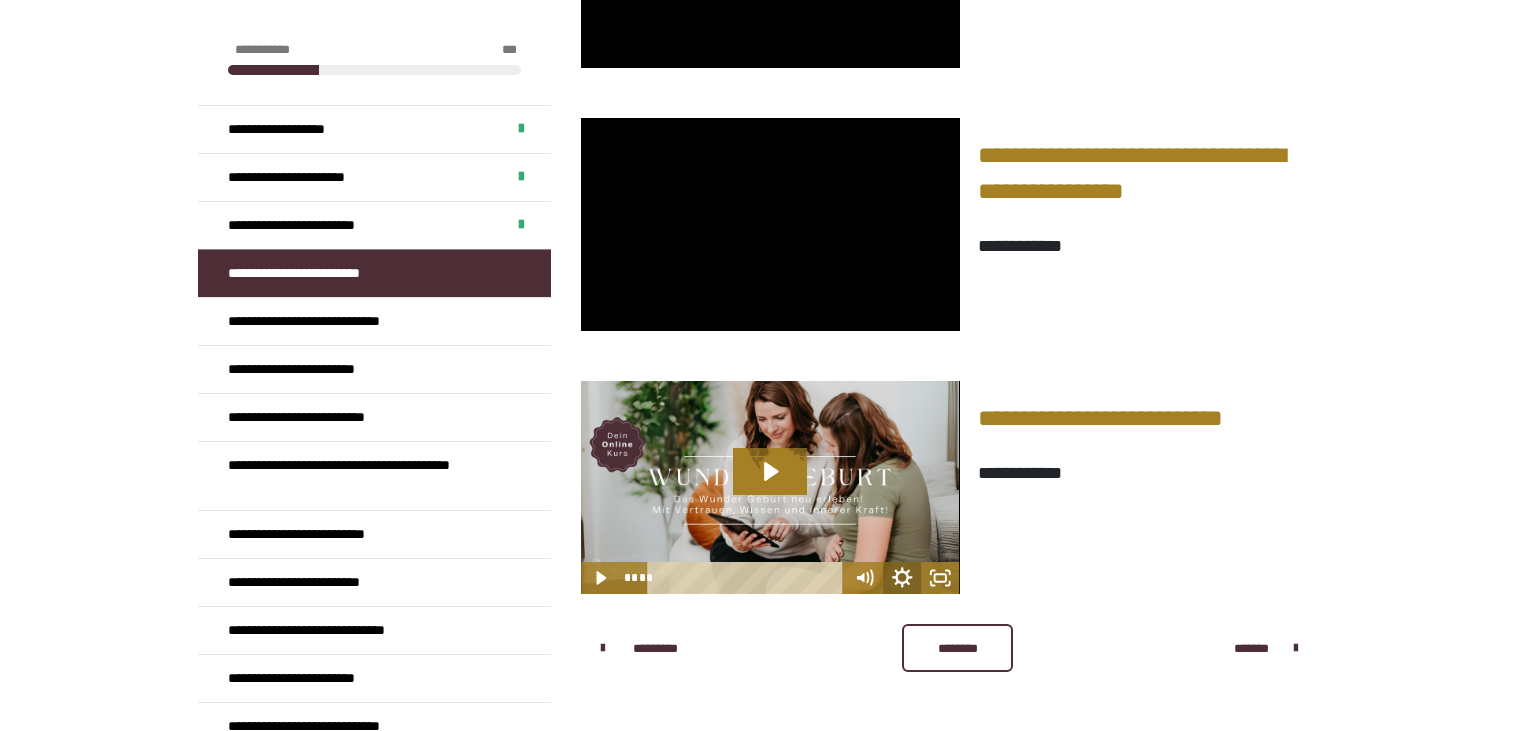 click 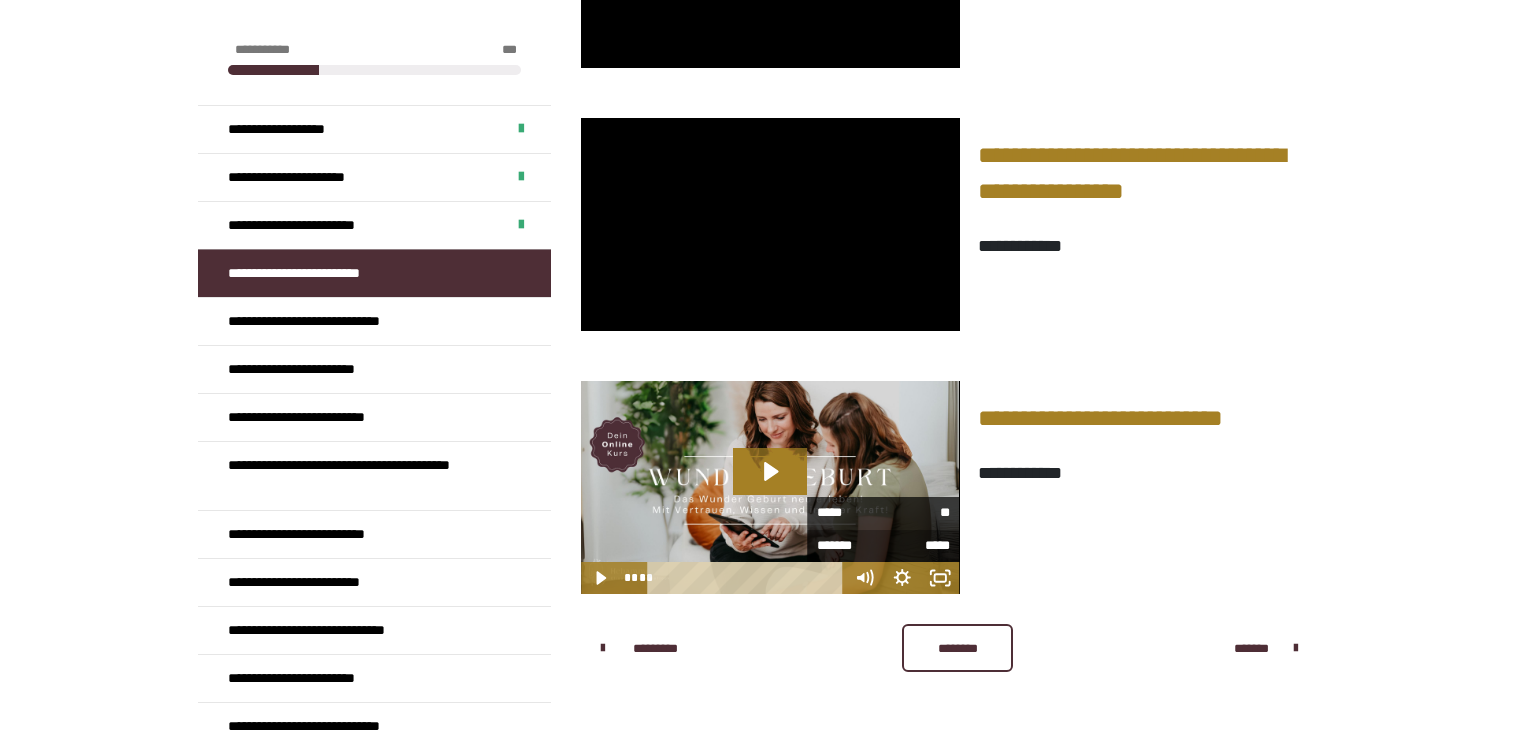 click on "*****" at bounding box center [917, 546] 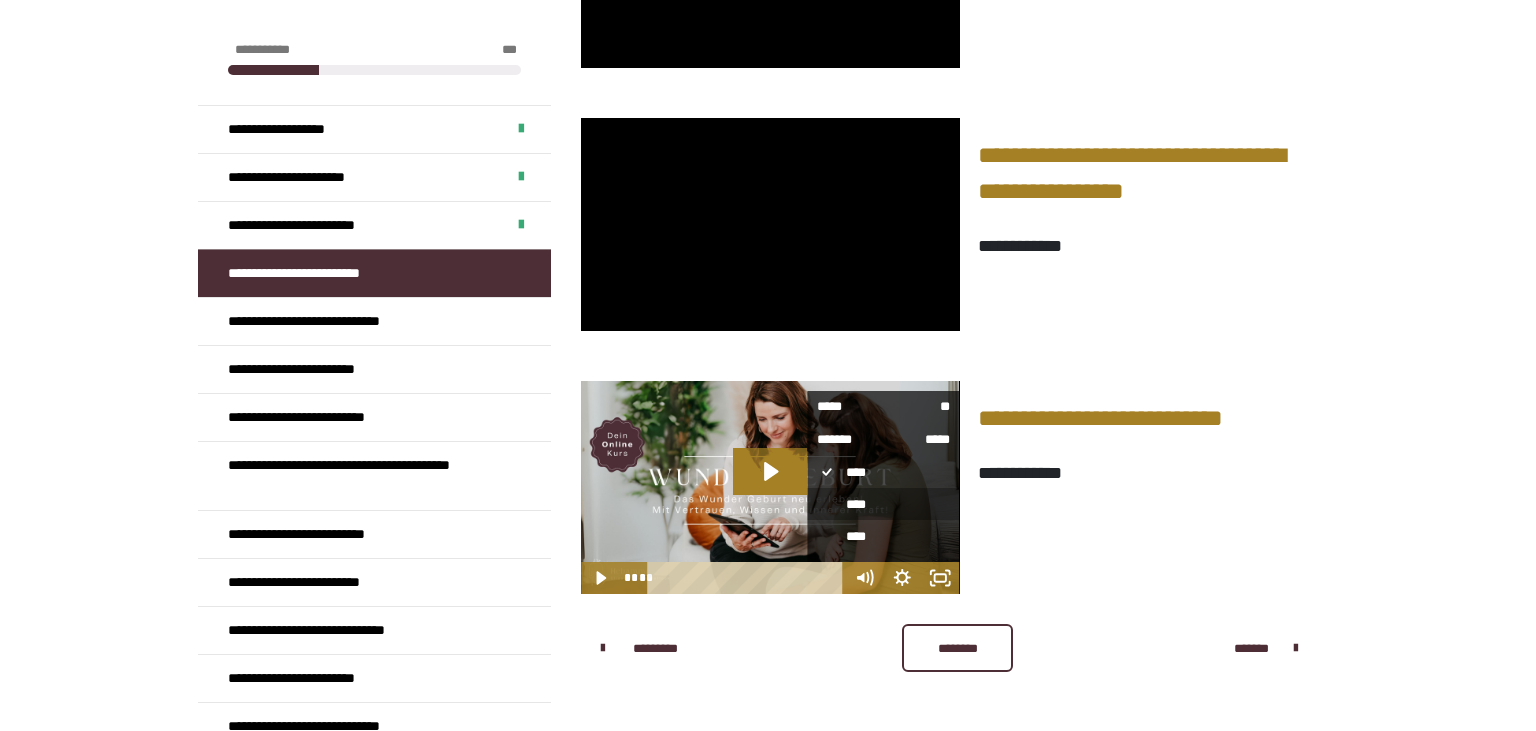 click on "****" at bounding box center [884, 504] 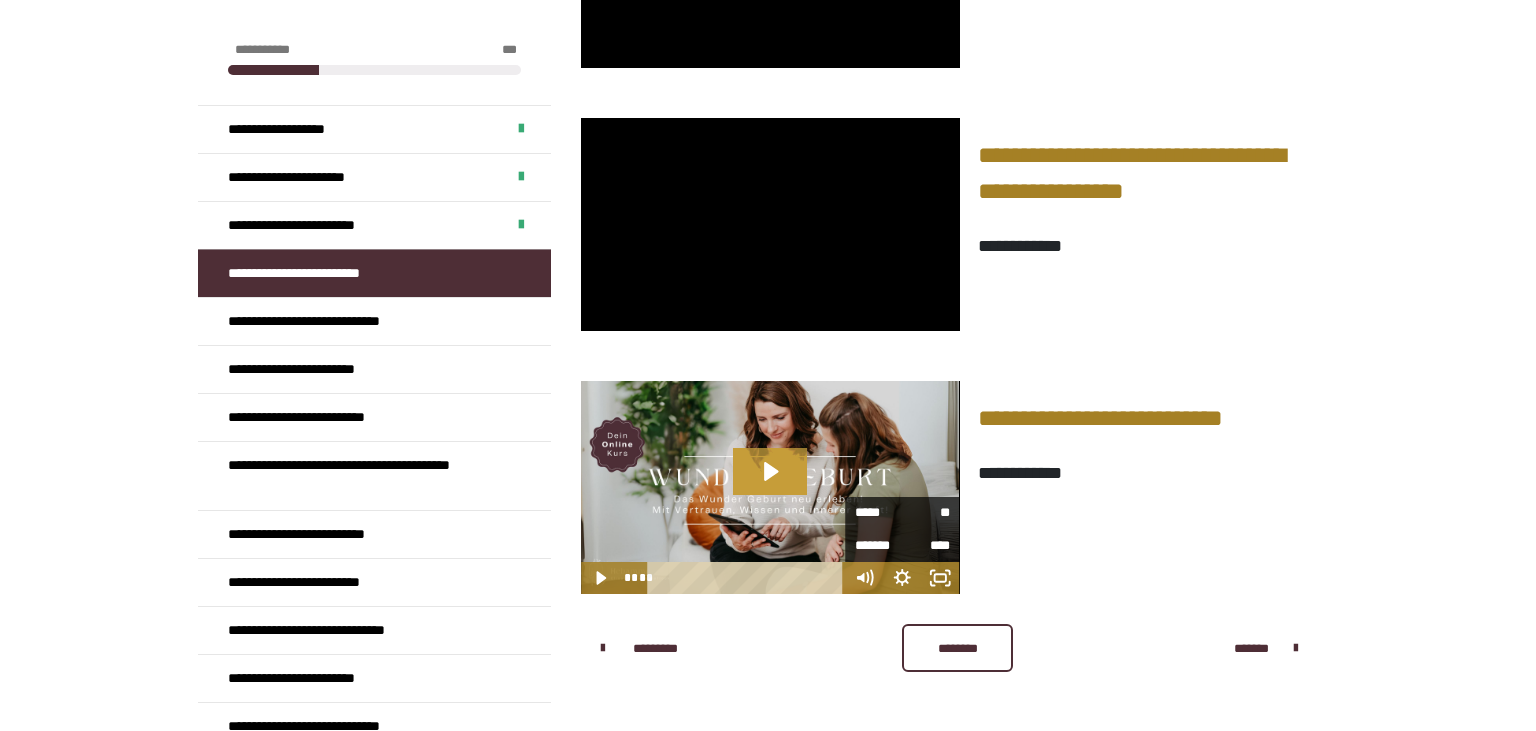 click 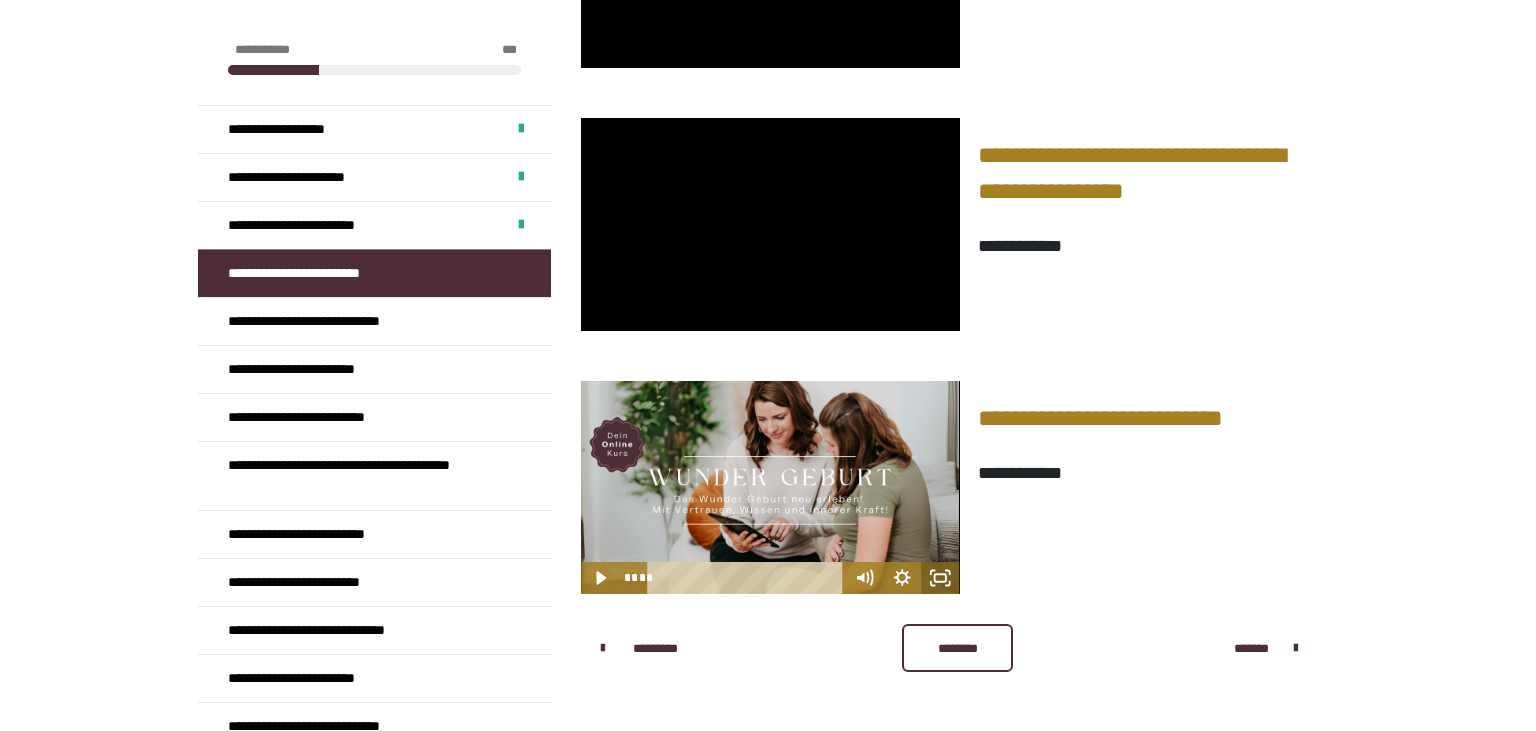 click 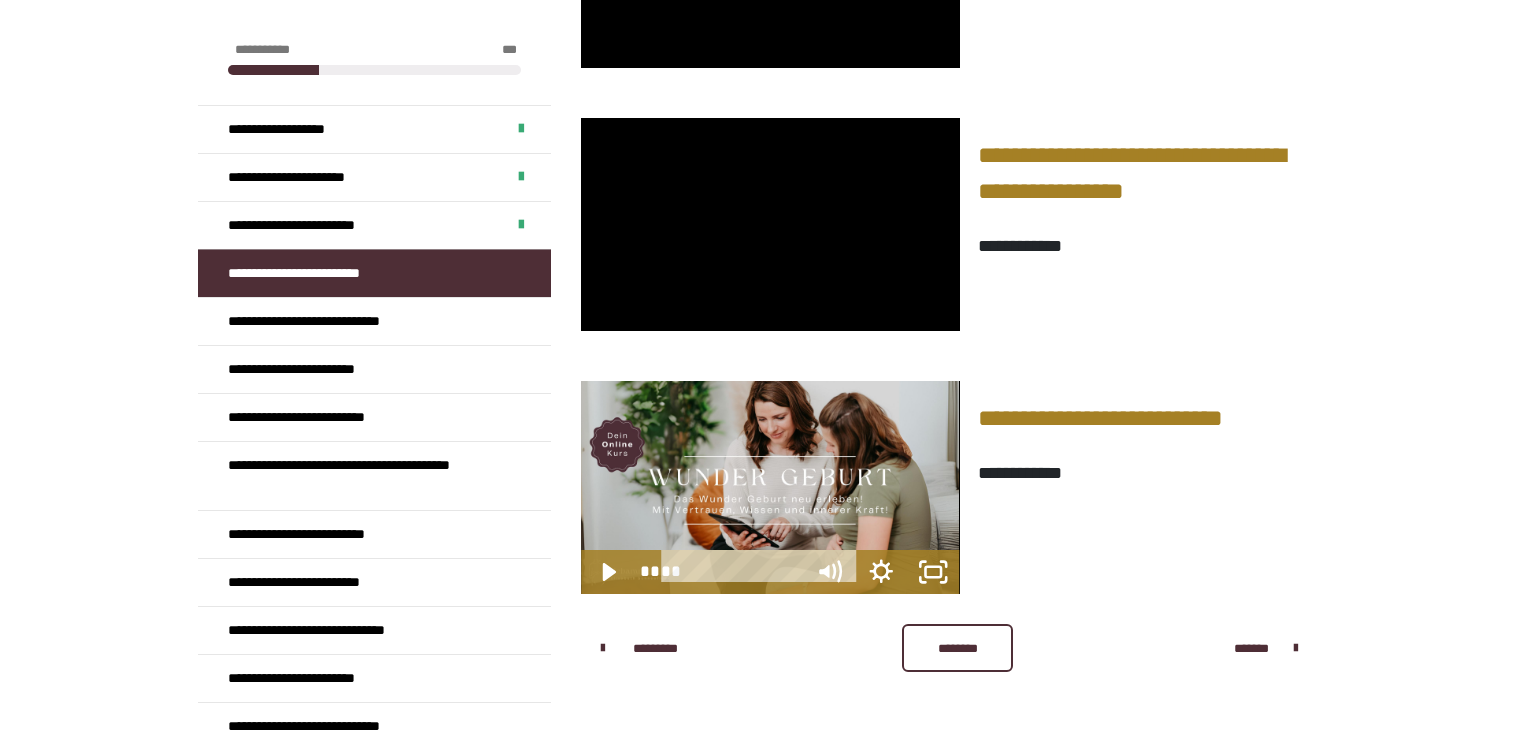 scroll, scrollTop: 1093, scrollLeft: 0, axis: vertical 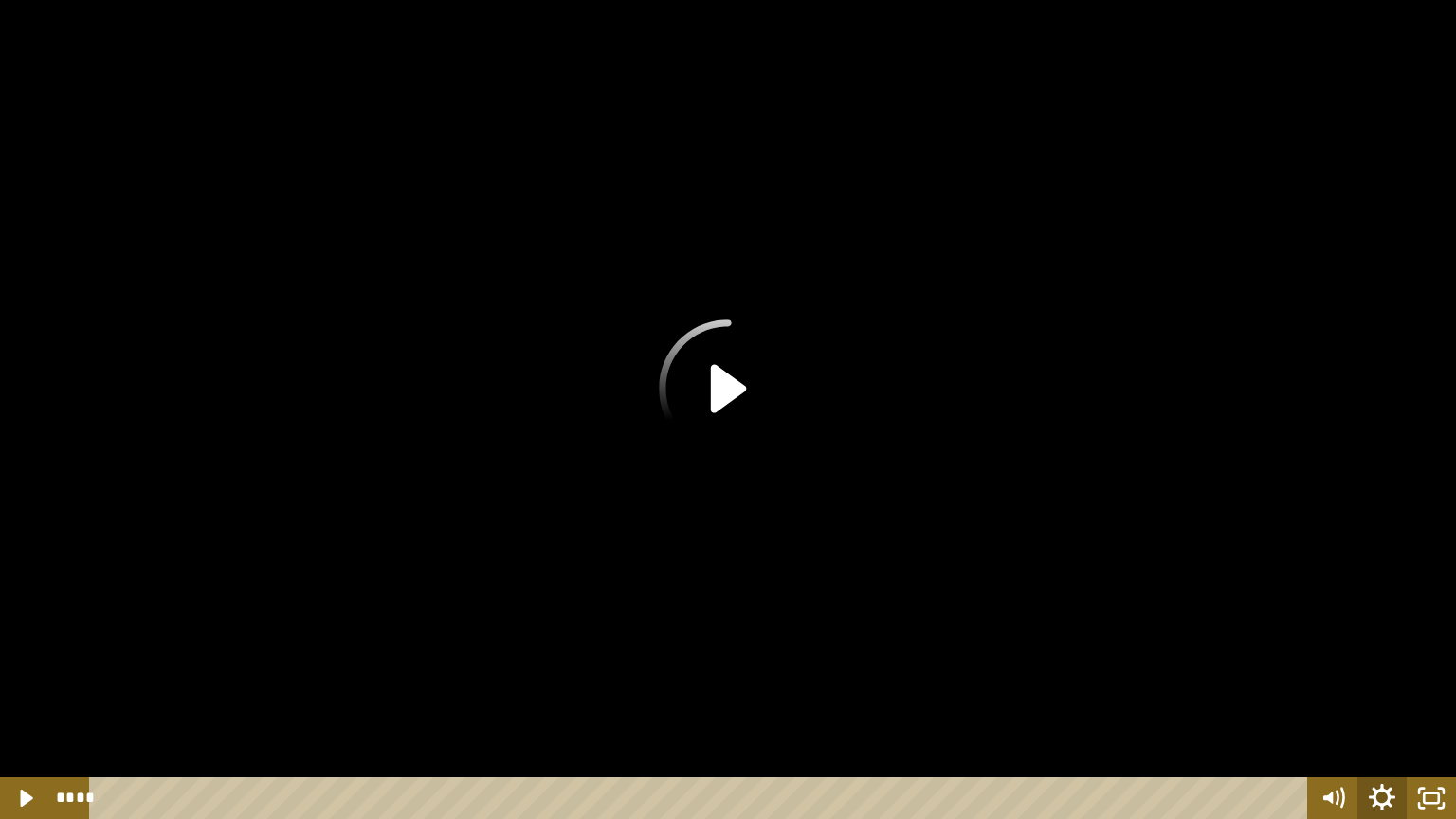 click 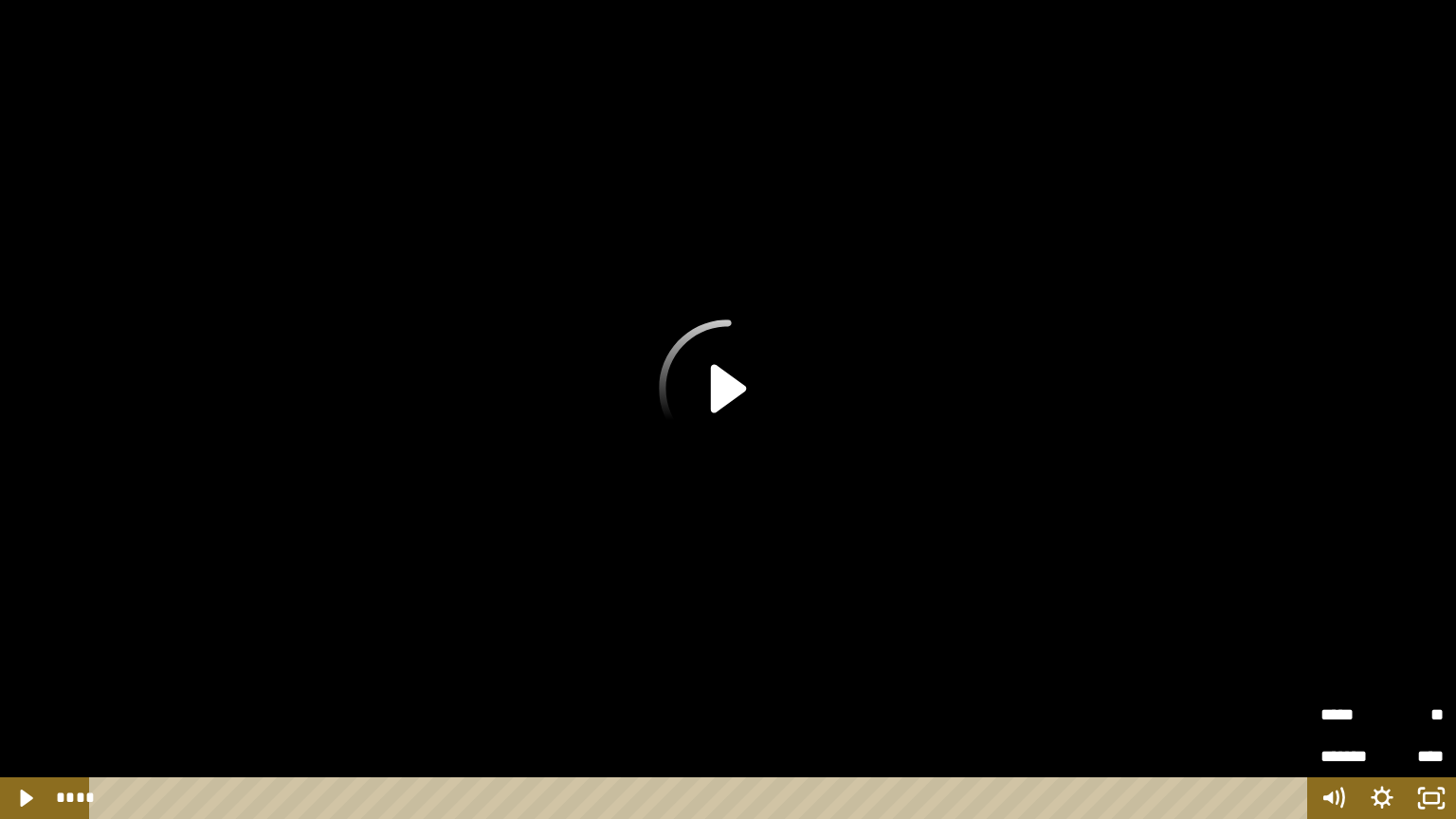 click on "*******" at bounding box center (1351, 756) 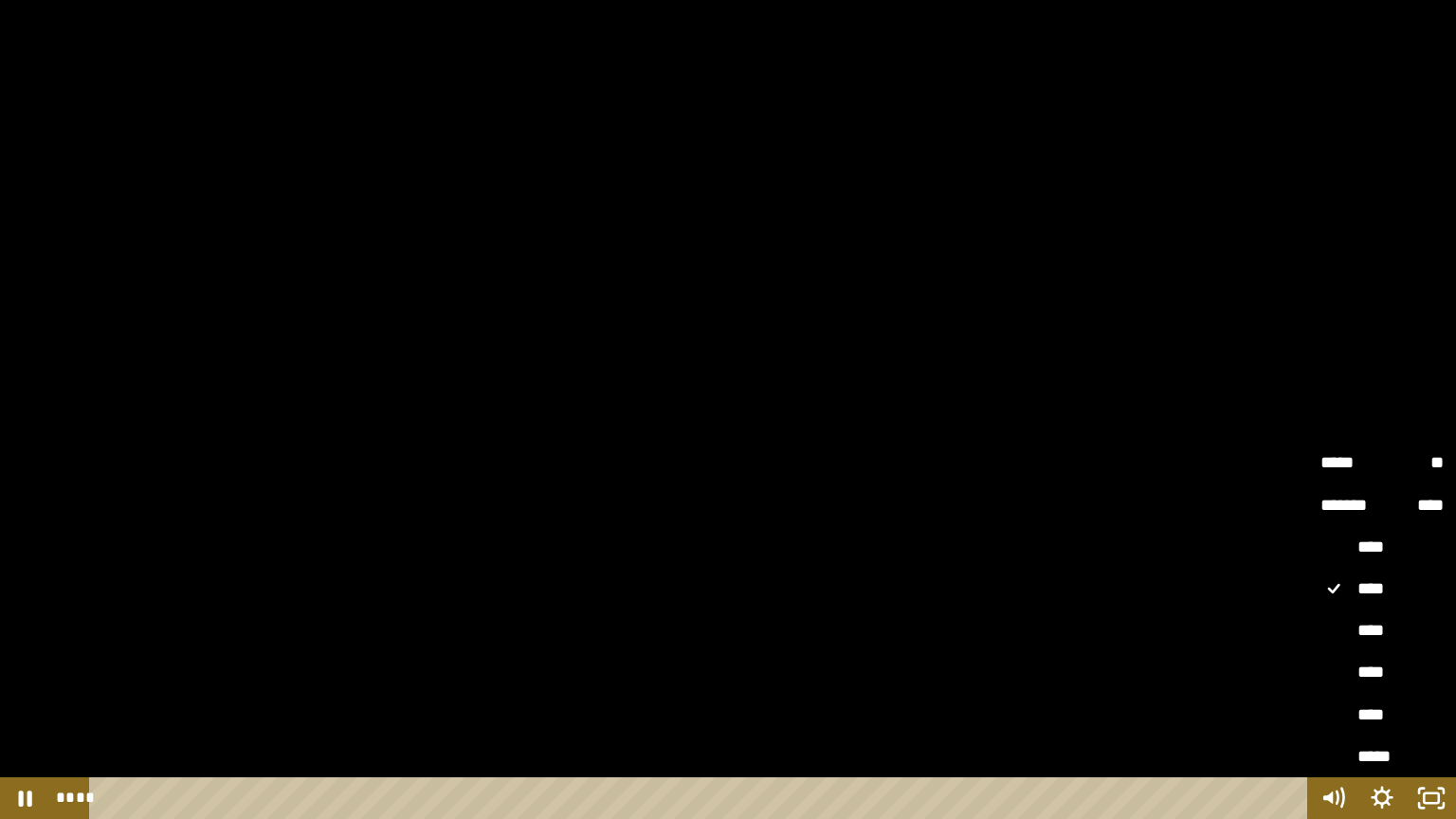 click on "****" at bounding box center [1382, 590] 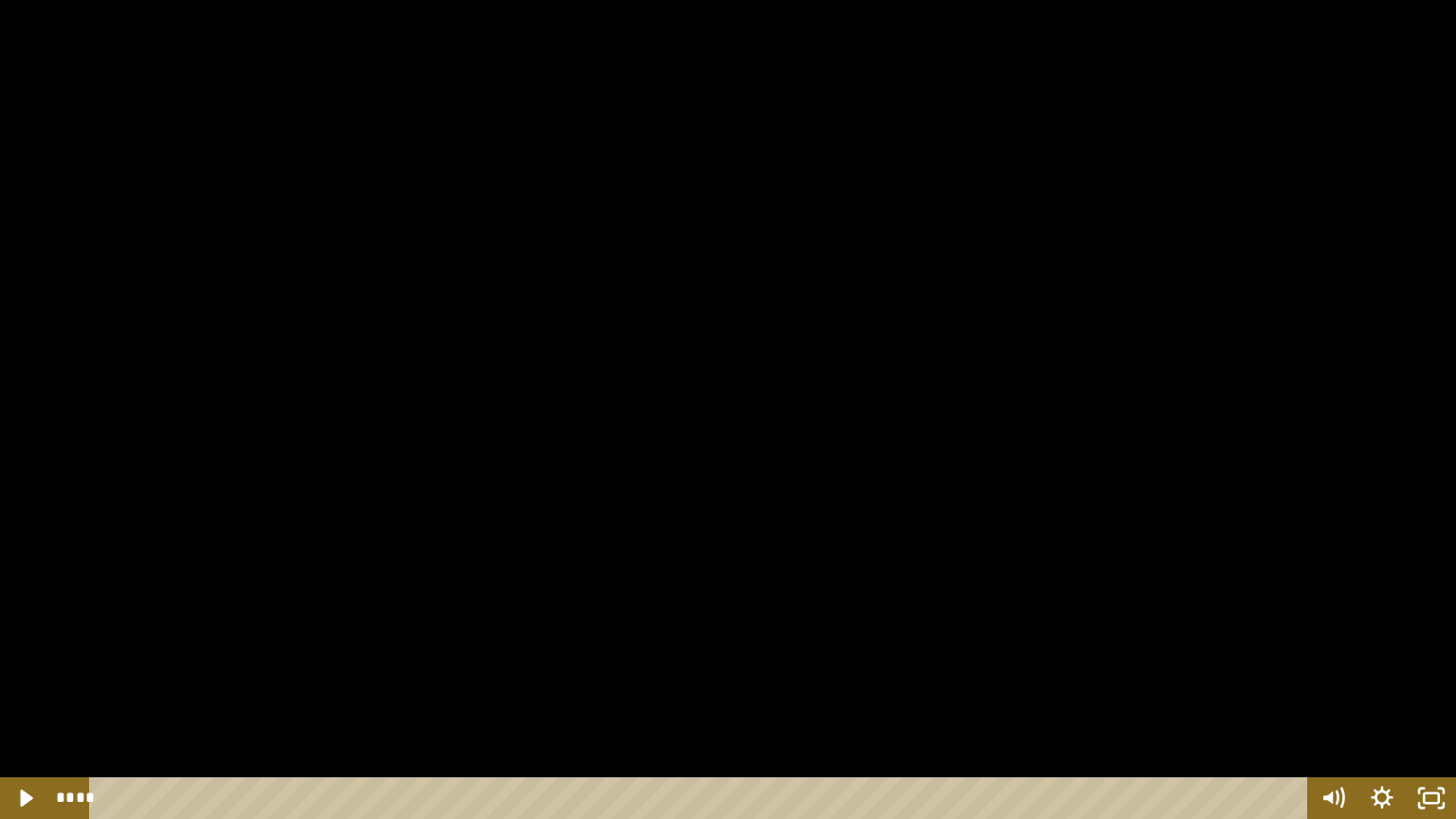 click at bounding box center [728, 410] 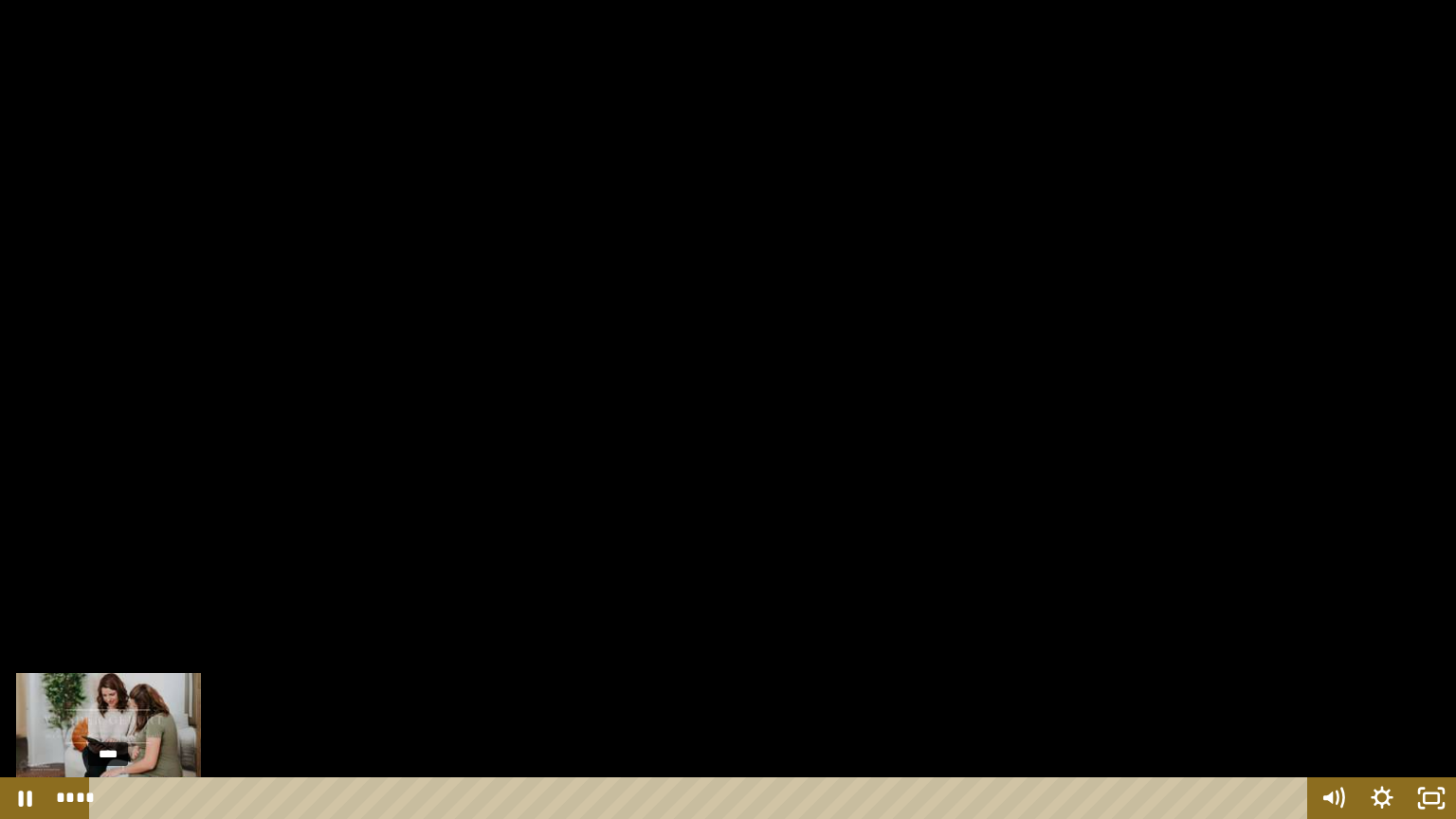 click on "****" at bounding box center [701, 798] 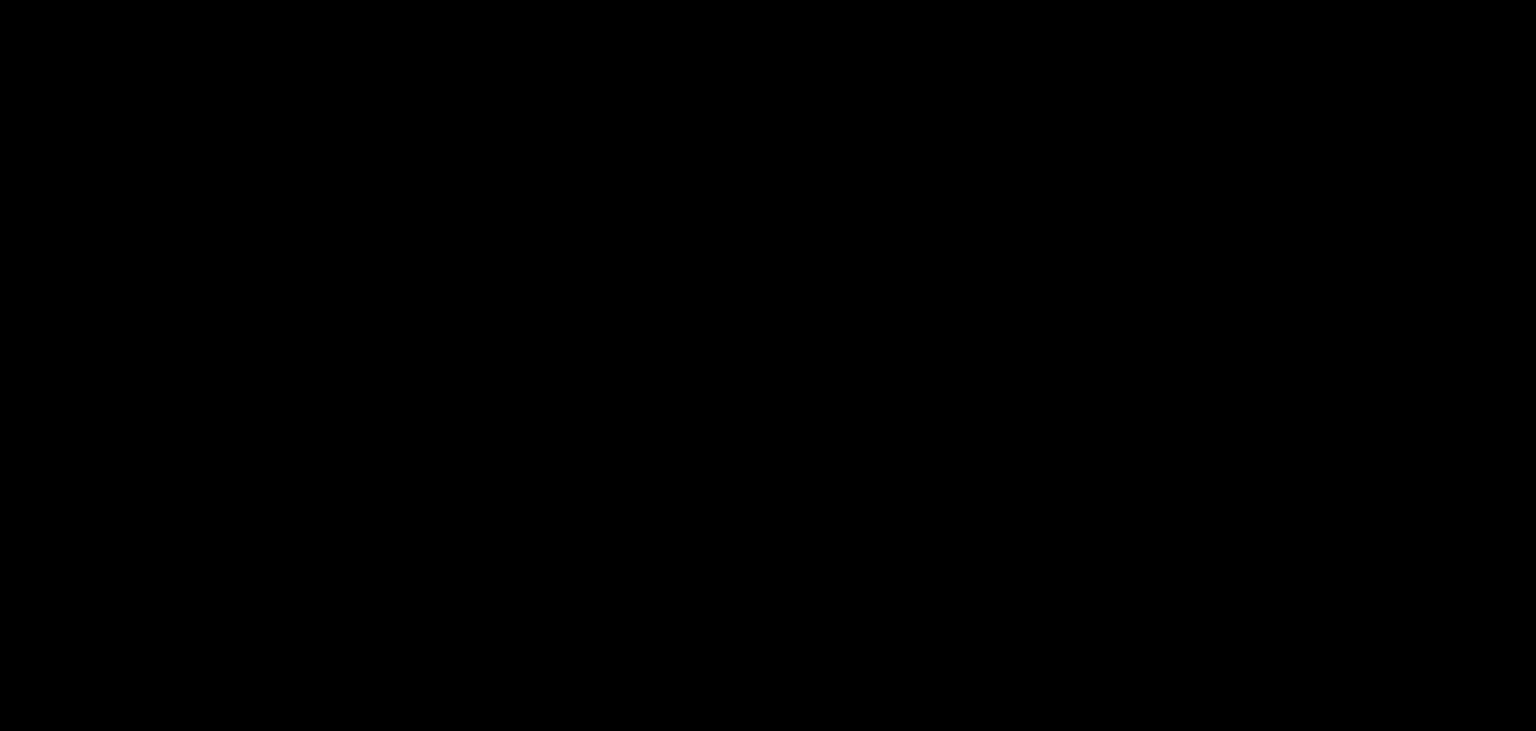 scroll, scrollTop: 1226, scrollLeft: 0, axis: vertical 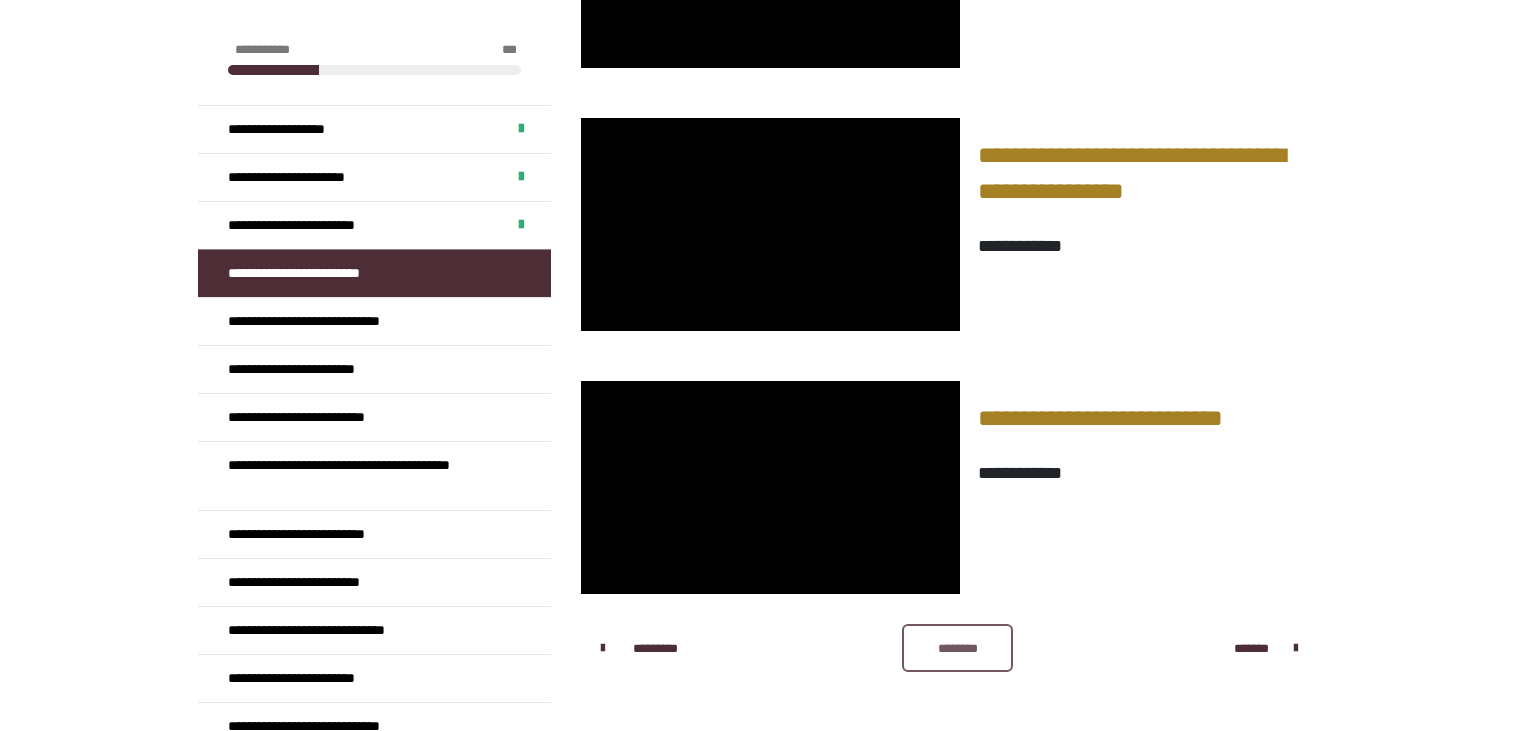 click on "********" at bounding box center (957, 648) 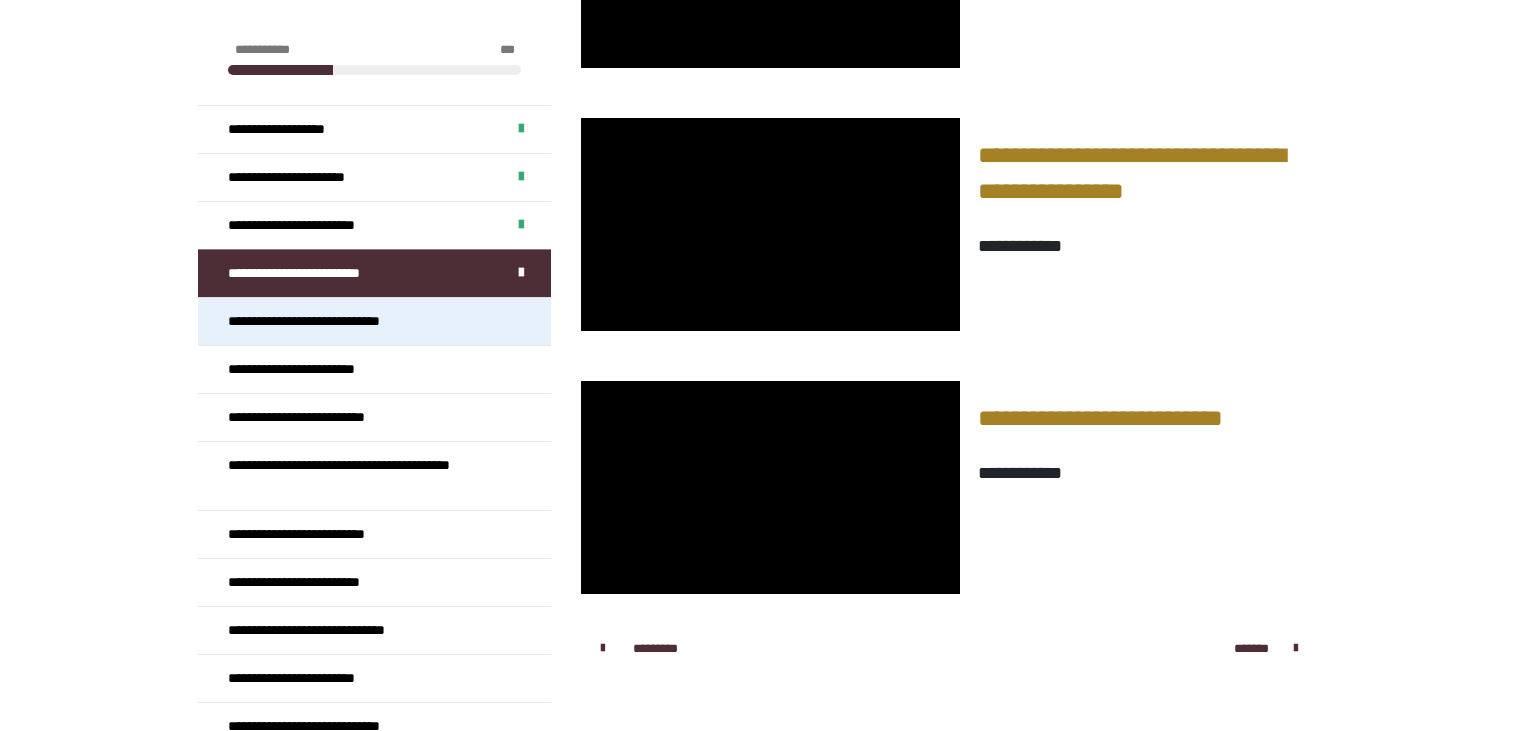 click on "**********" at bounding box center (338, 321) 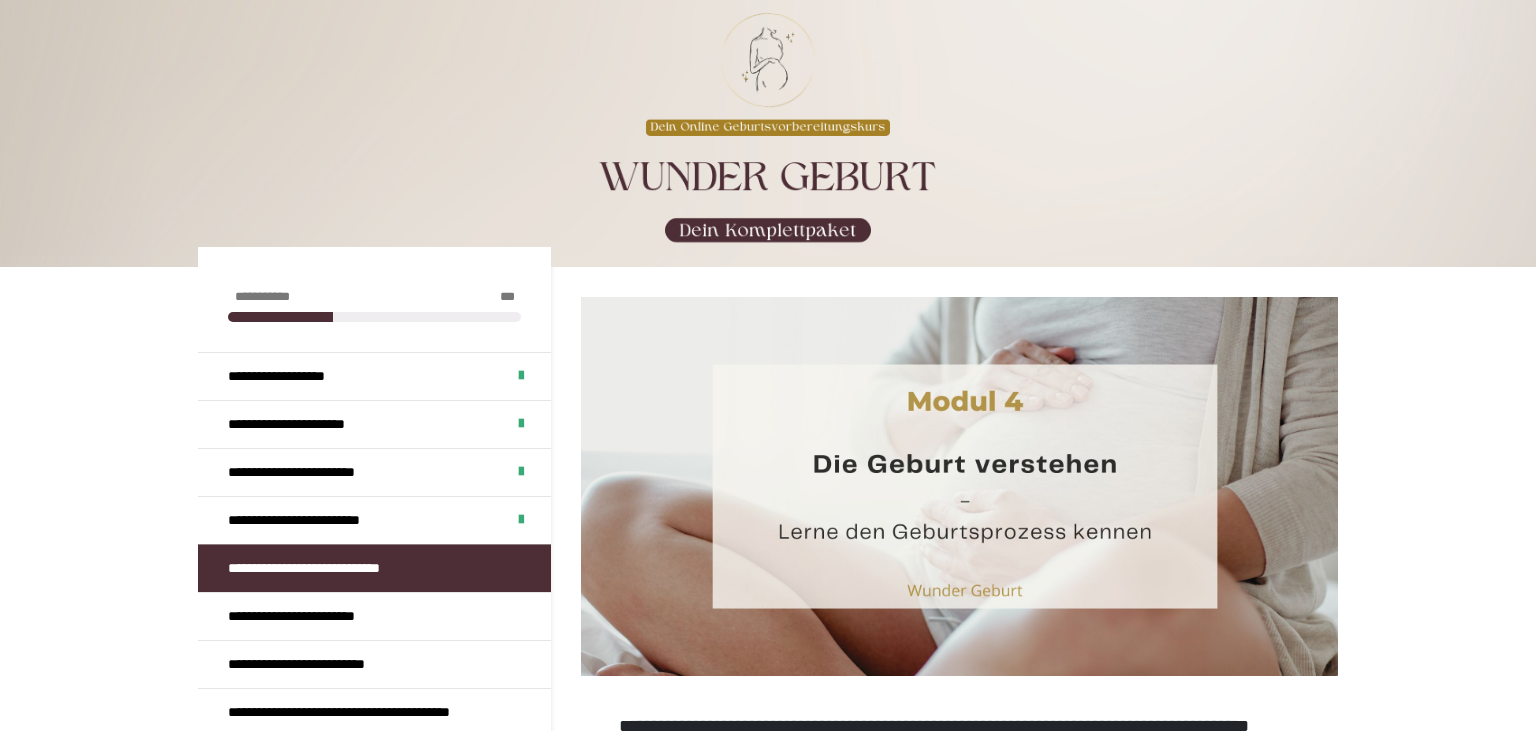 scroll, scrollTop: 0, scrollLeft: 0, axis: both 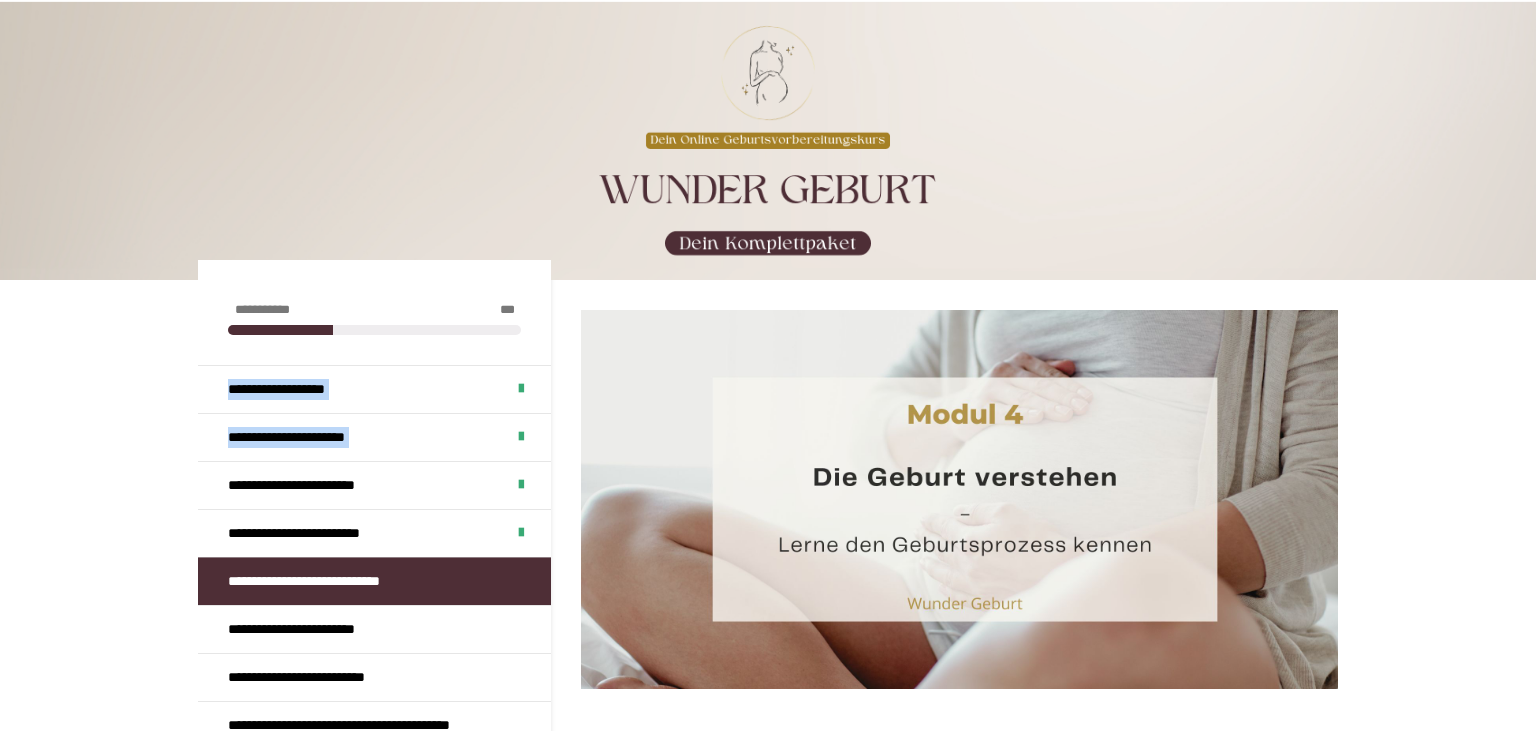 drag, startPoint x: 126, startPoint y: 502, endPoint x: 113, endPoint y: 459, distance: 44.922153 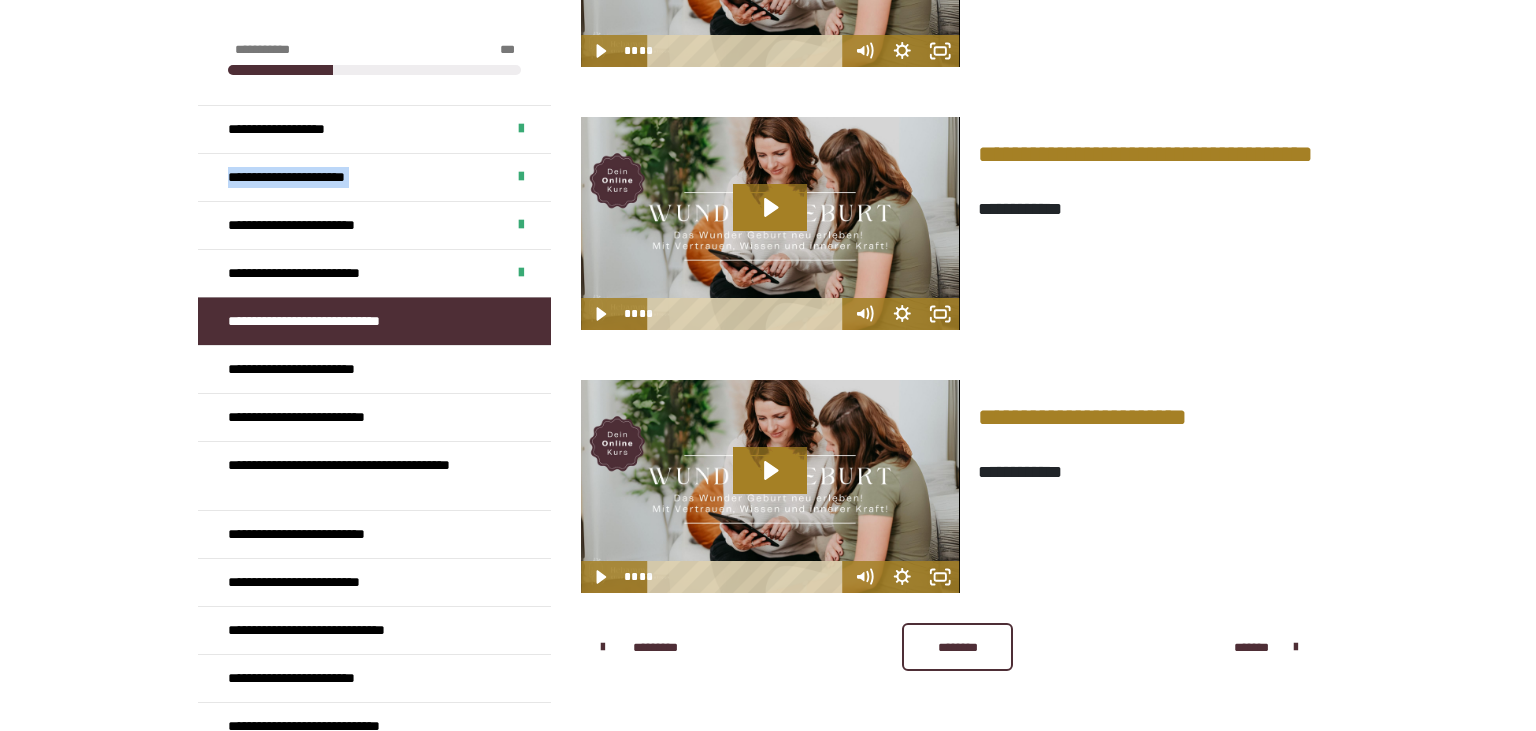 scroll, scrollTop: 1226, scrollLeft: 0, axis: vertical 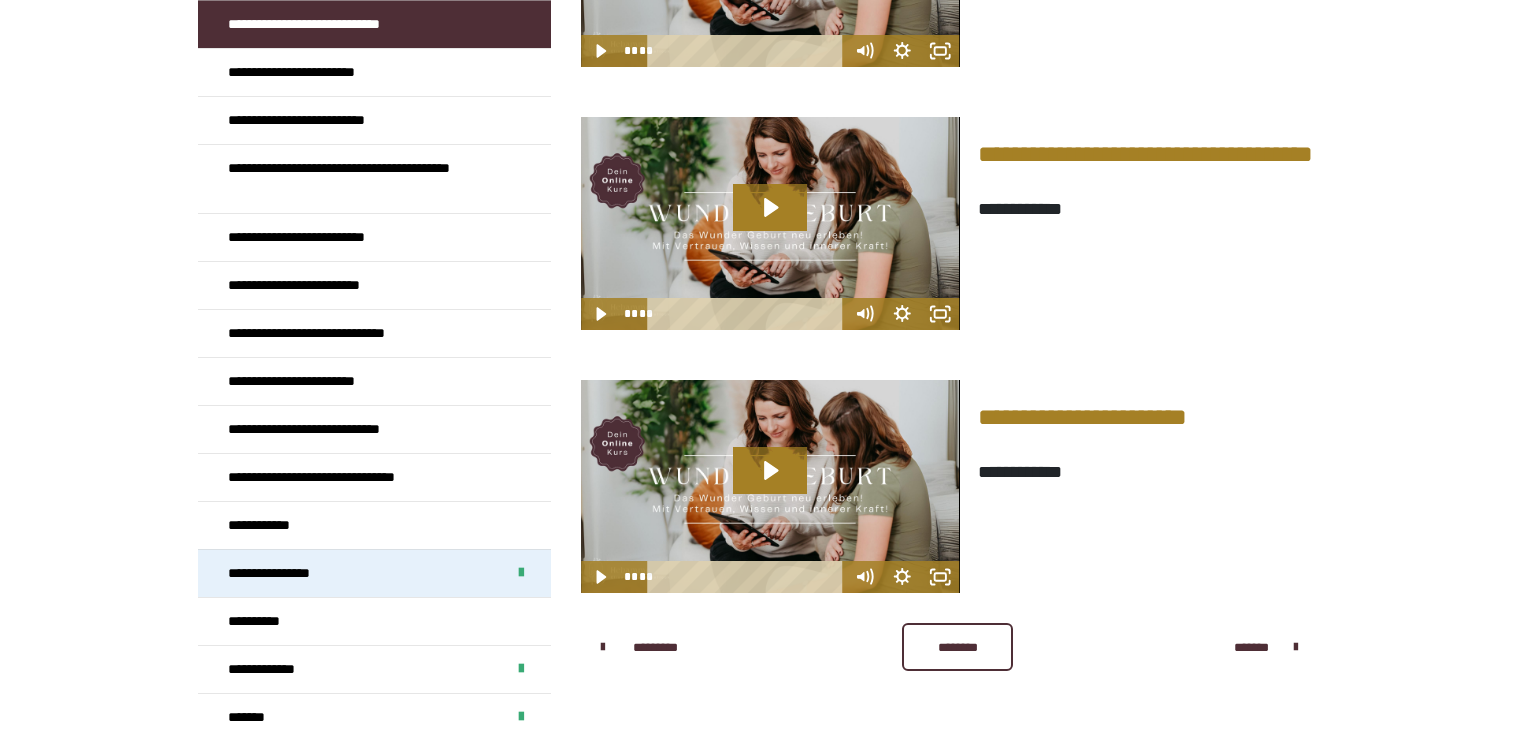 click on "**********" at bounding box center [286, 573] 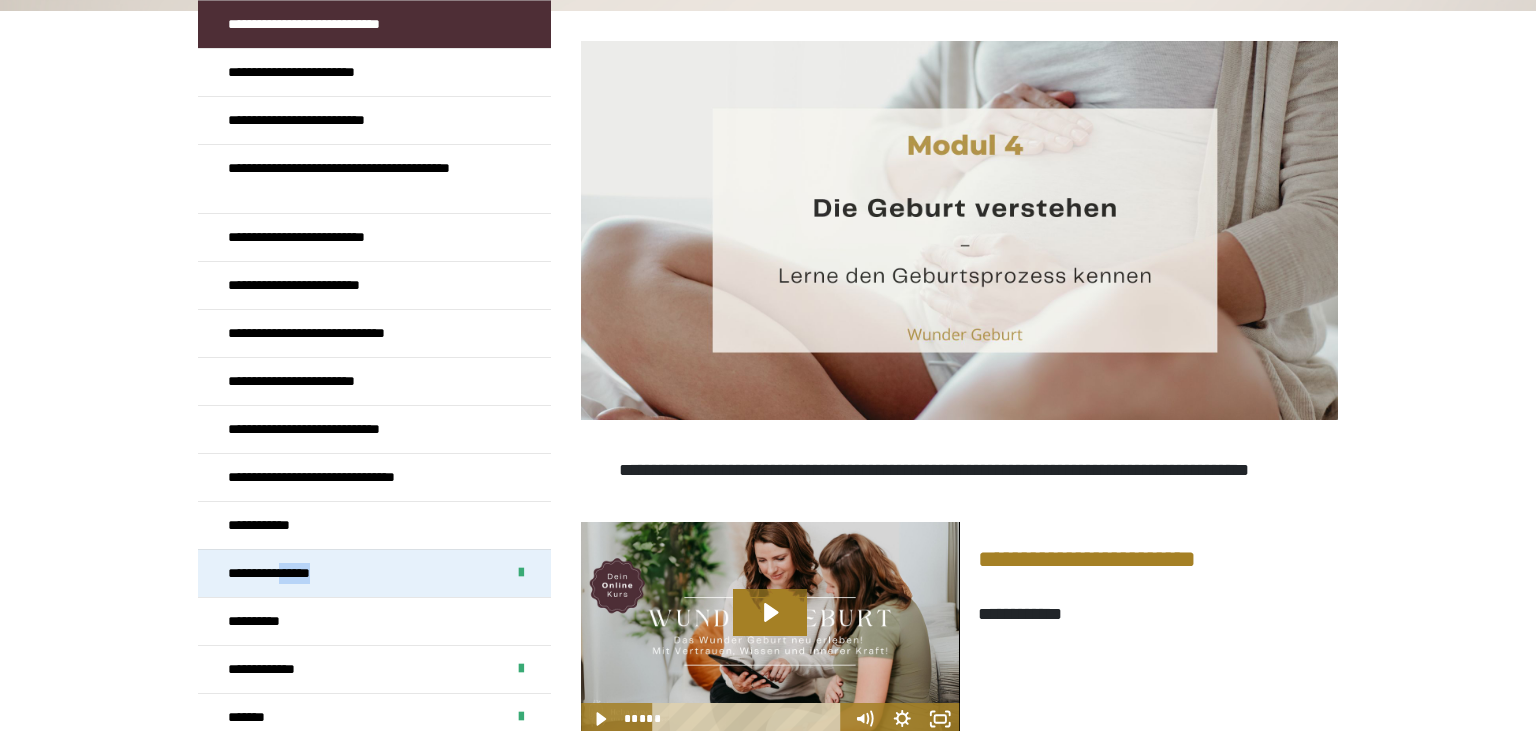click on "**********" at bounding box center [286, 573] 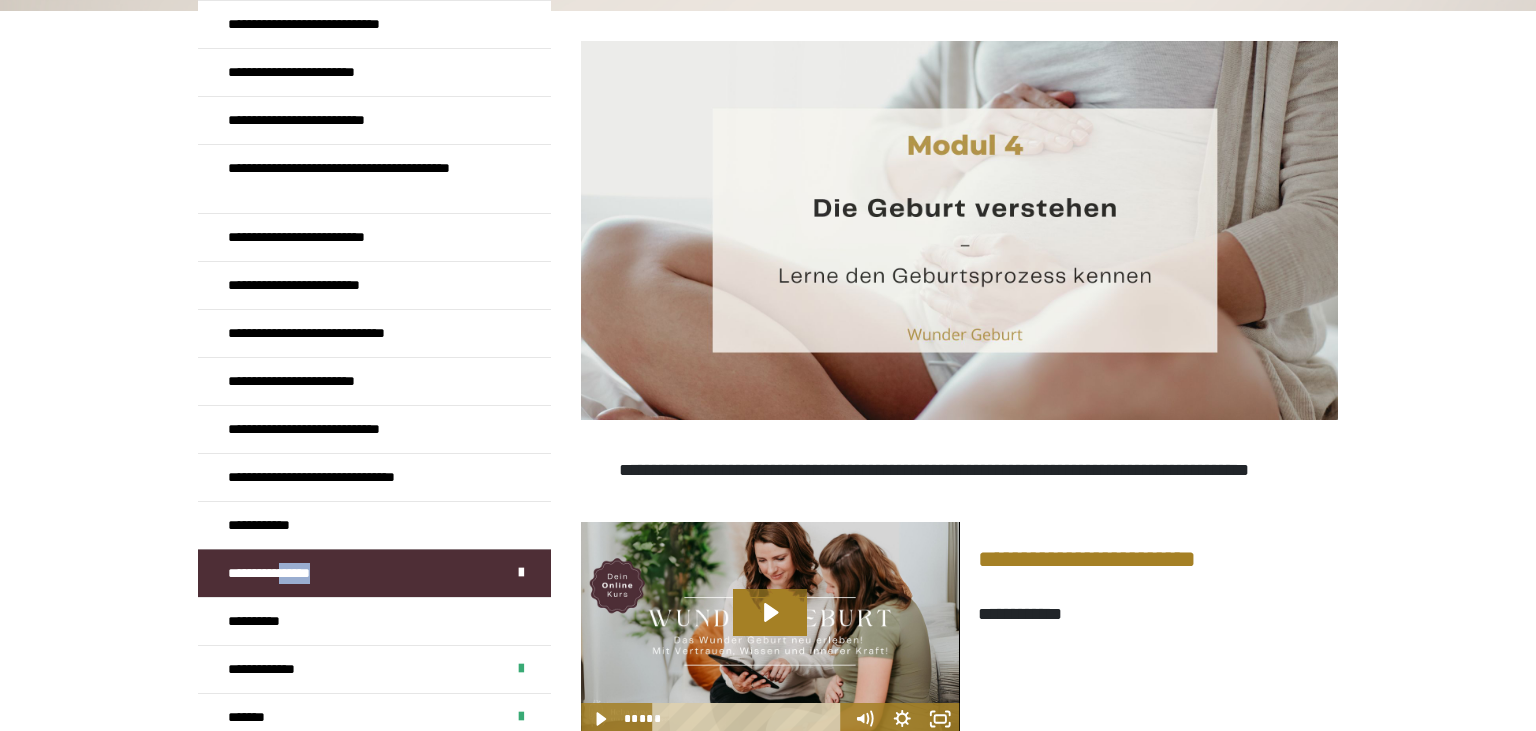 scroll, scrollTop: 270, scrollLeft: 0, axis: vertical 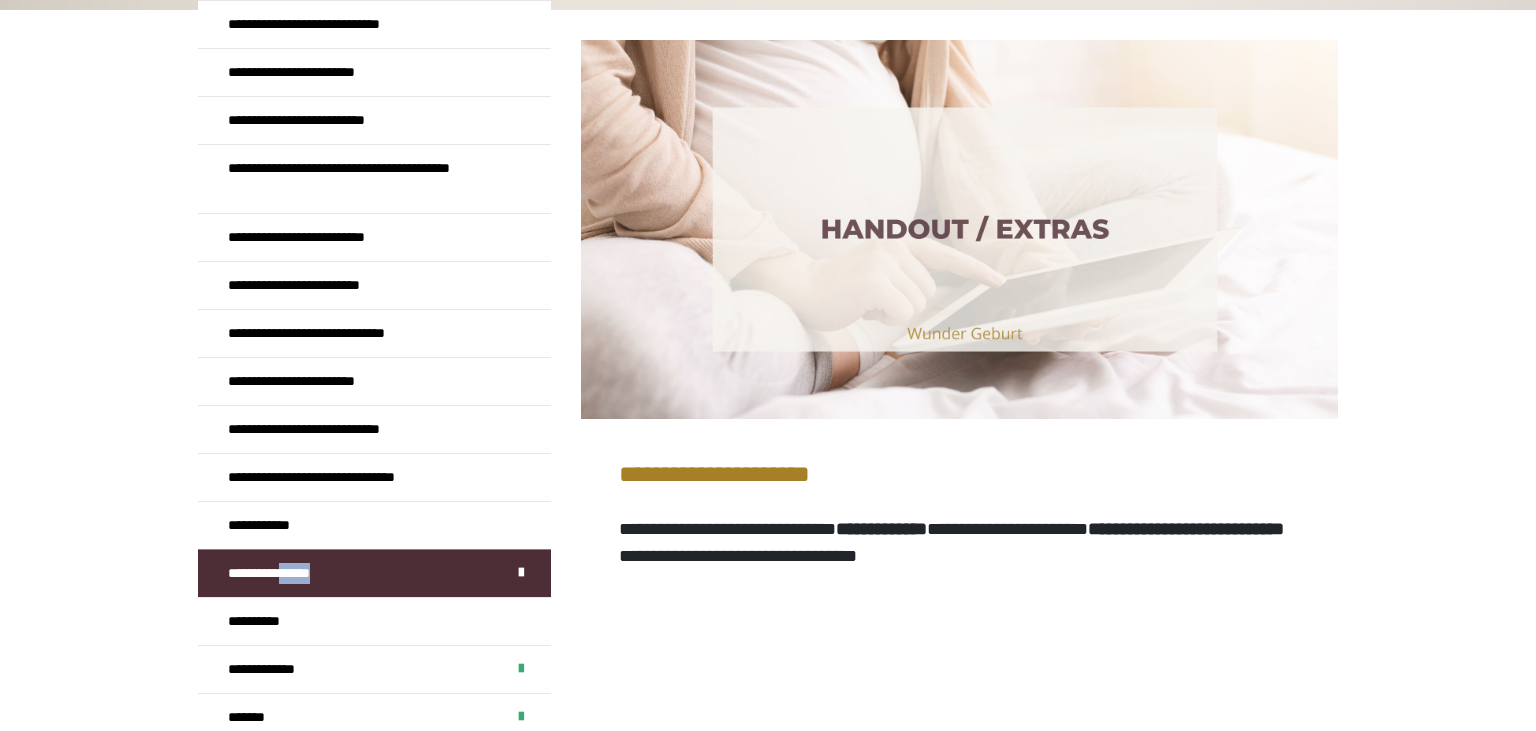 click at bounding box center [959, 229] 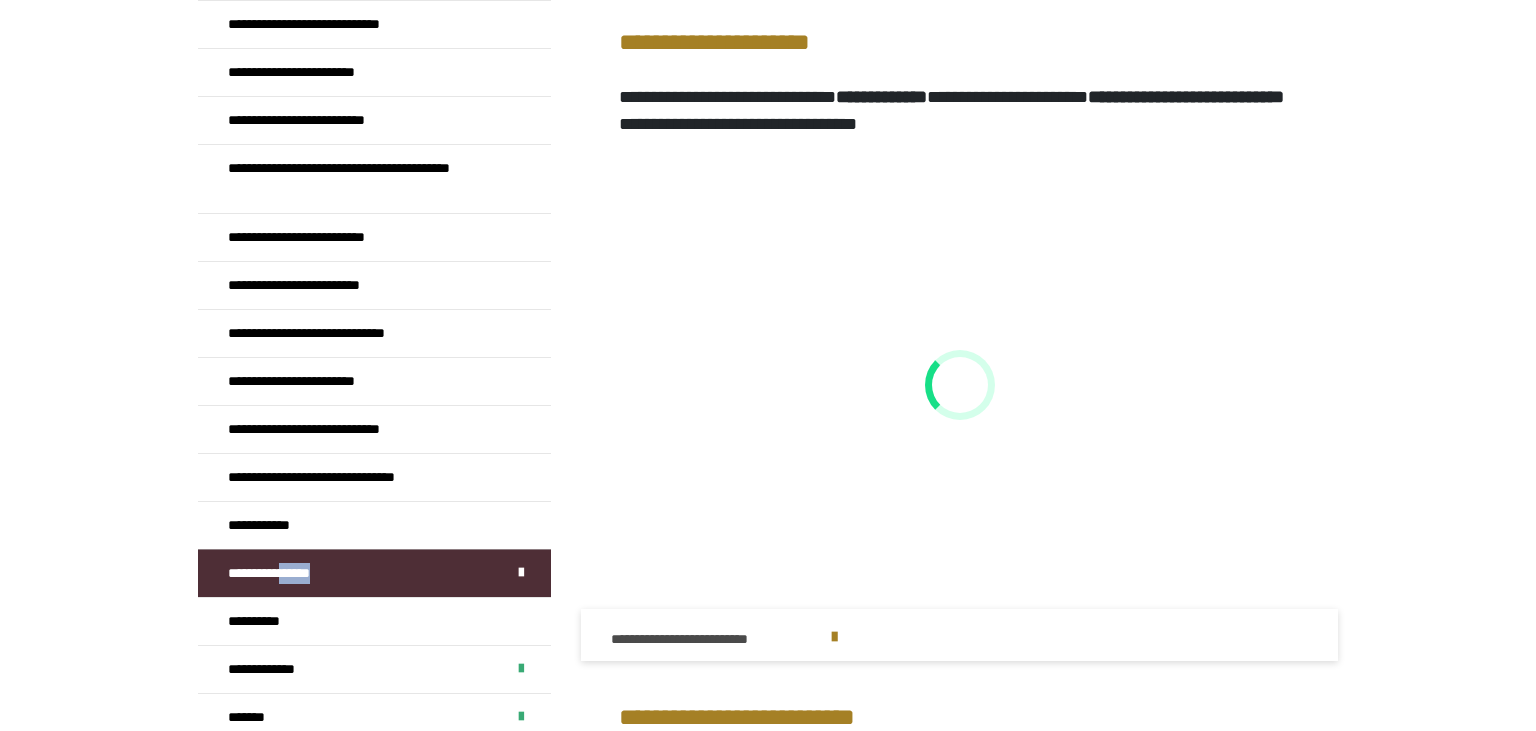 scroll, scrollTop: 751, scrollLeft: 0, axis: vertical 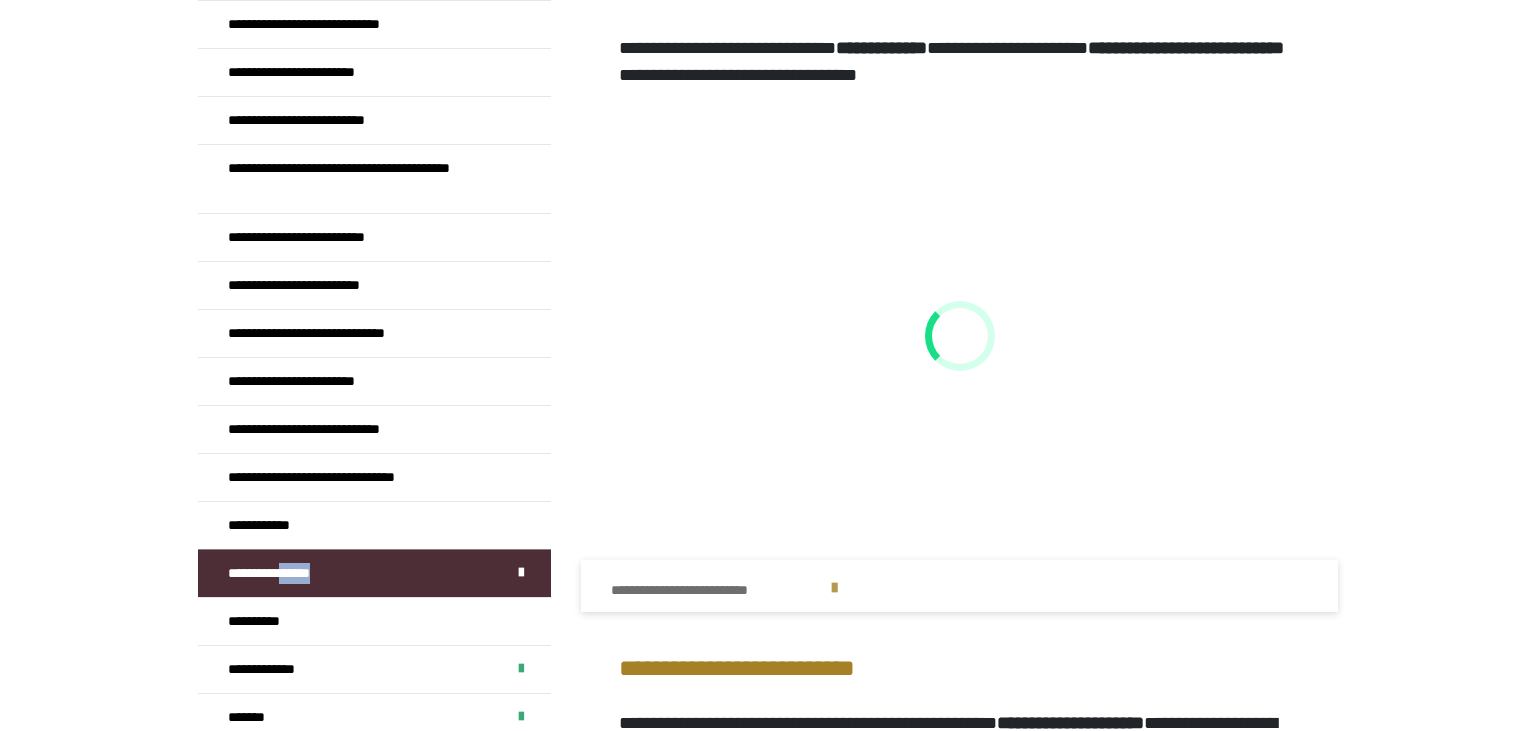 click on "**********" at bounding box center (718, 590) 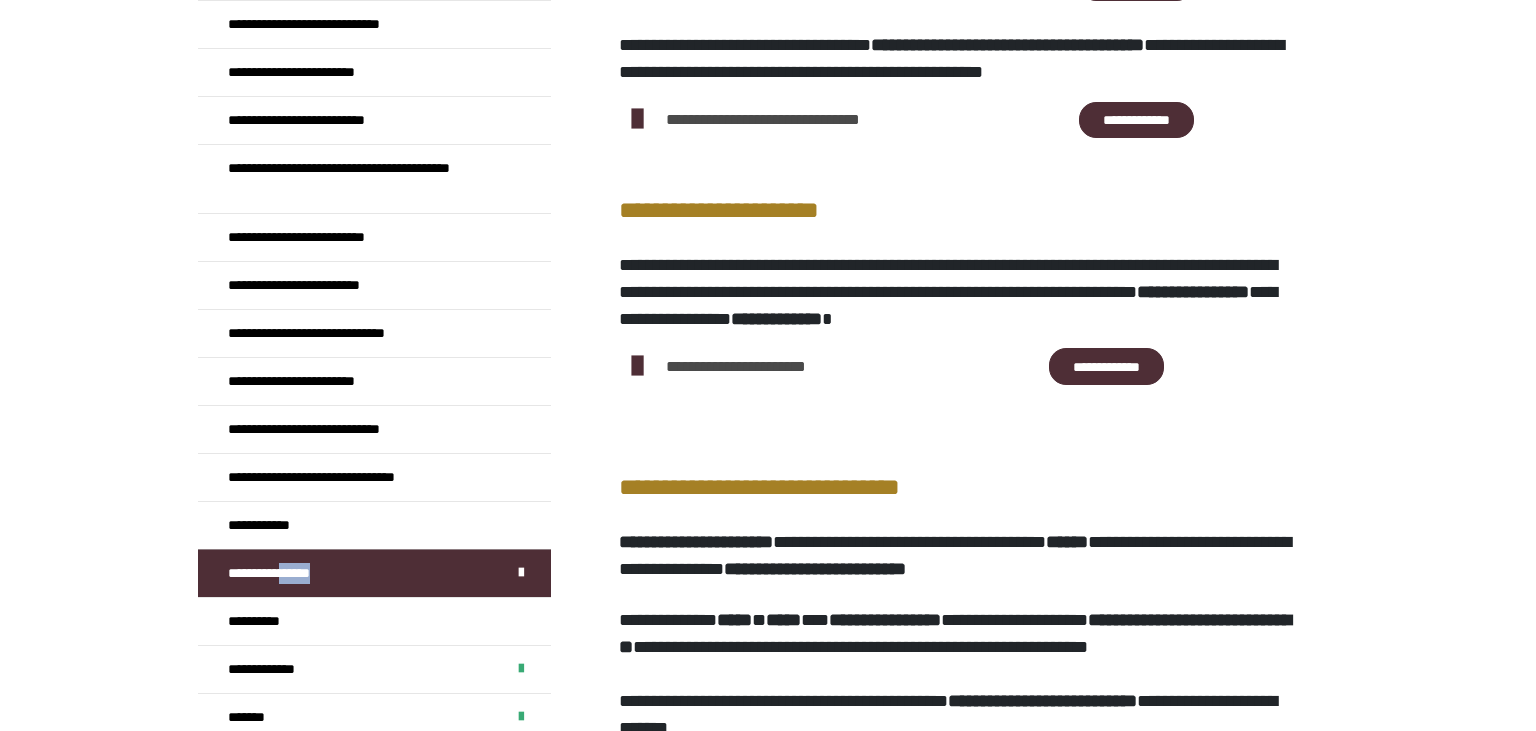 scroll, scrollTop: 1942, scrollLeft: 0, axis: vertical 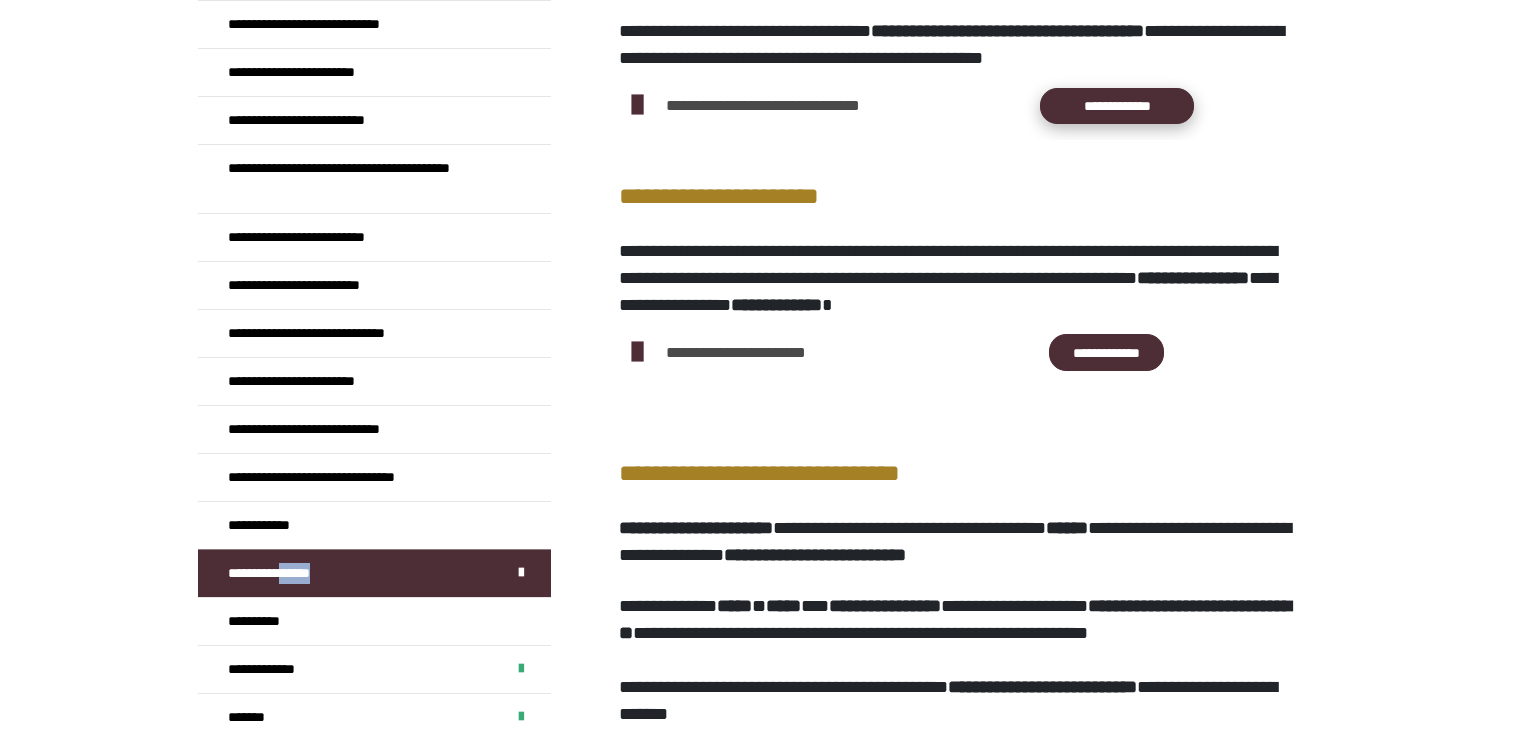 click on "**********" at bounding box center (1117, 106) 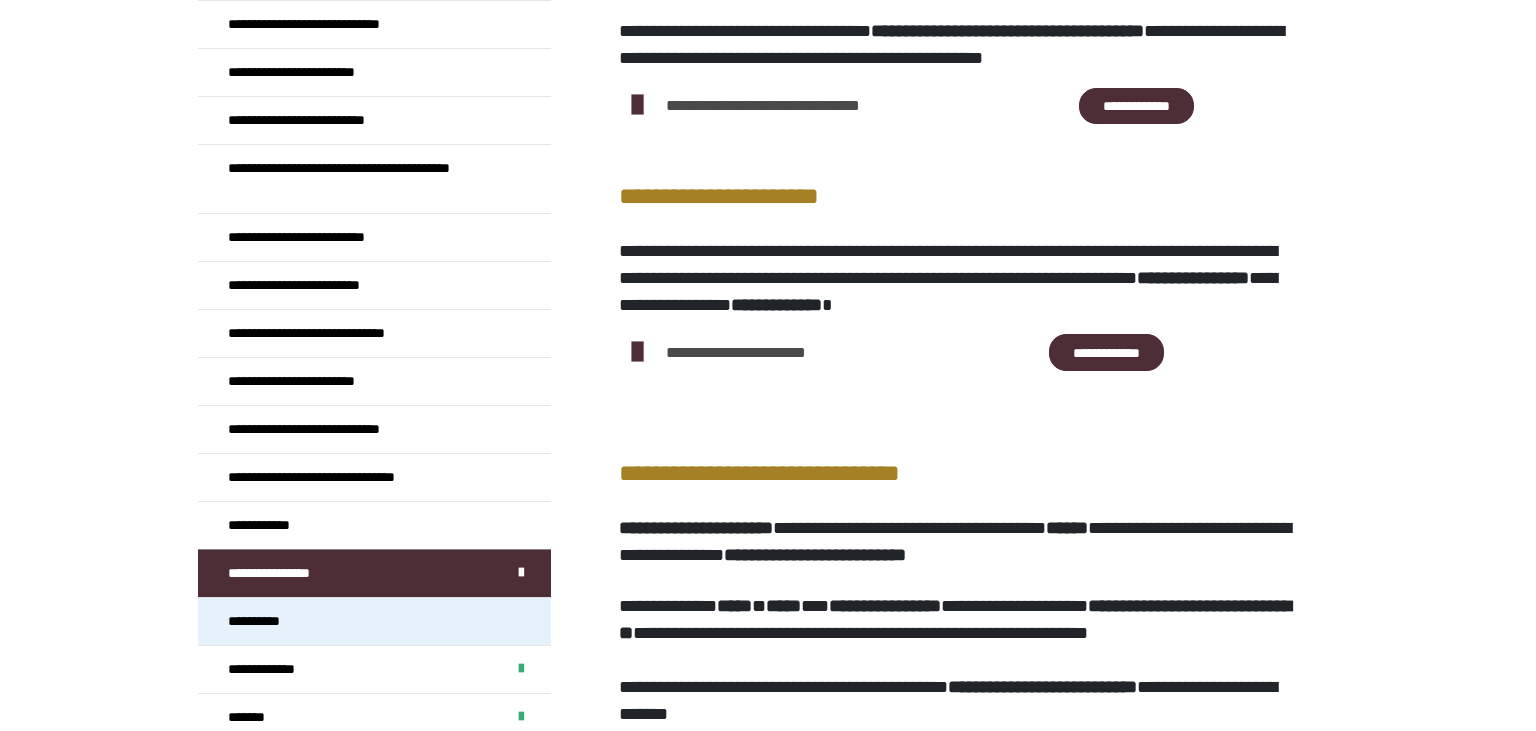 click on "**********" at bounding box center (374, 621) 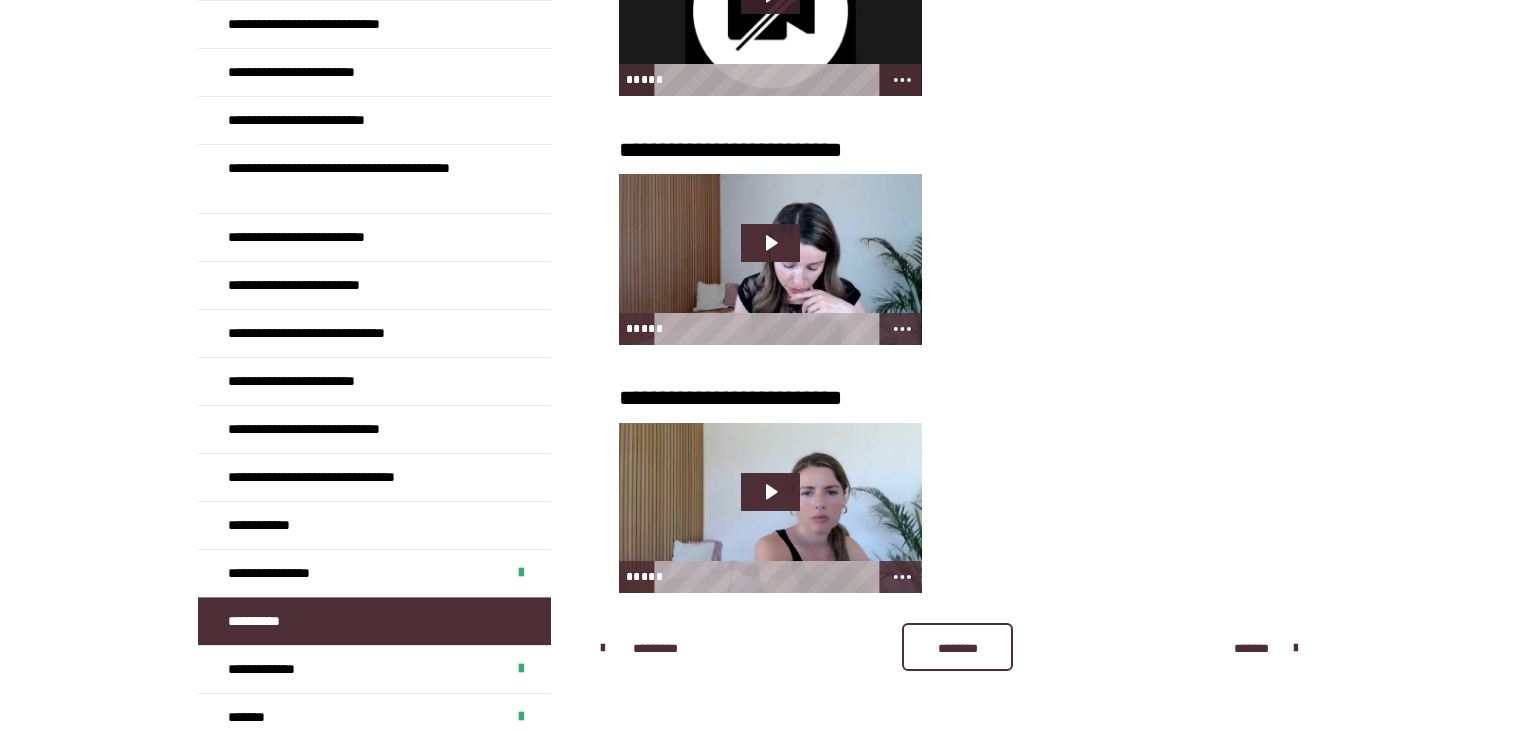 scroll, scrollTop: 2575, scrollLeft: 0, axis: vertical 